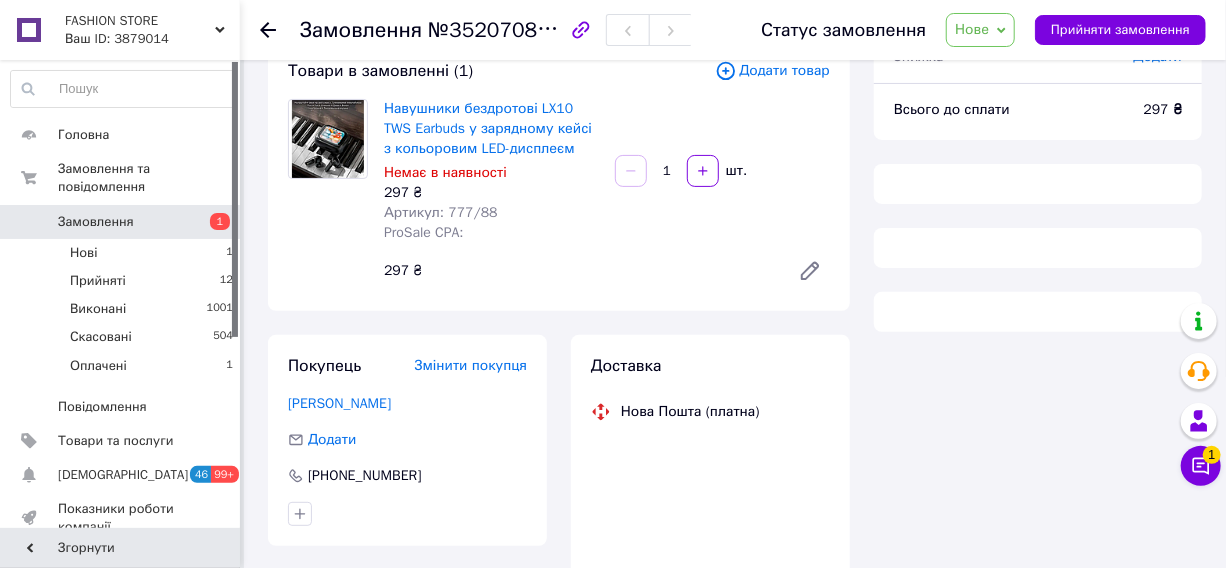 scroll, scrollTop: 132, scrollLeft: 0, axis: vertical 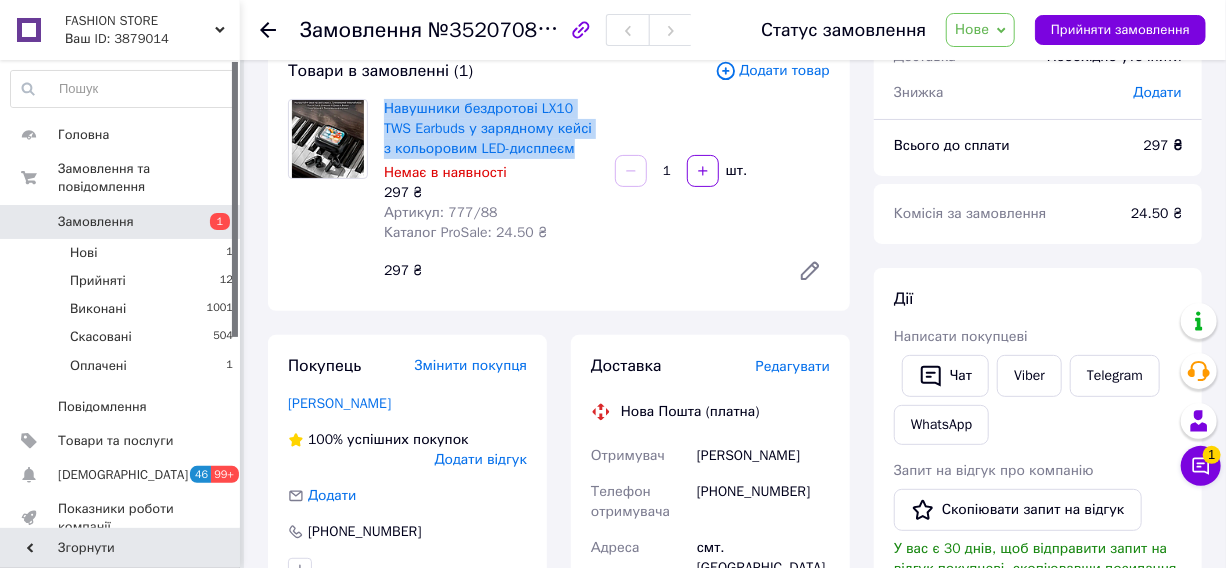 drag, startPoint x: 382, startPoint y: 103, endPoint x: 577, endPoint y: 144, distance: 199.26364 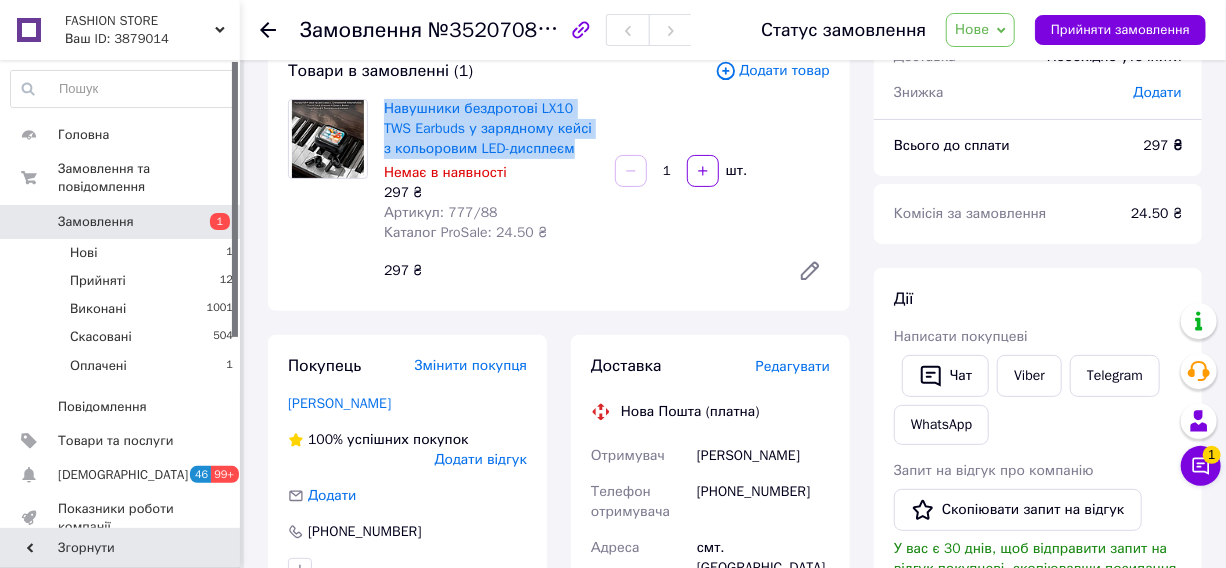 click on "Навушники бездротові LX10 TWS Earbuds у зарядному кейсі з кольоровим LED-дисплеєм Немає в наявності 297 ₴ Артикул: 777/88 Каталог ProSale: 24.50 ₴" at bounding box center (491, 171) 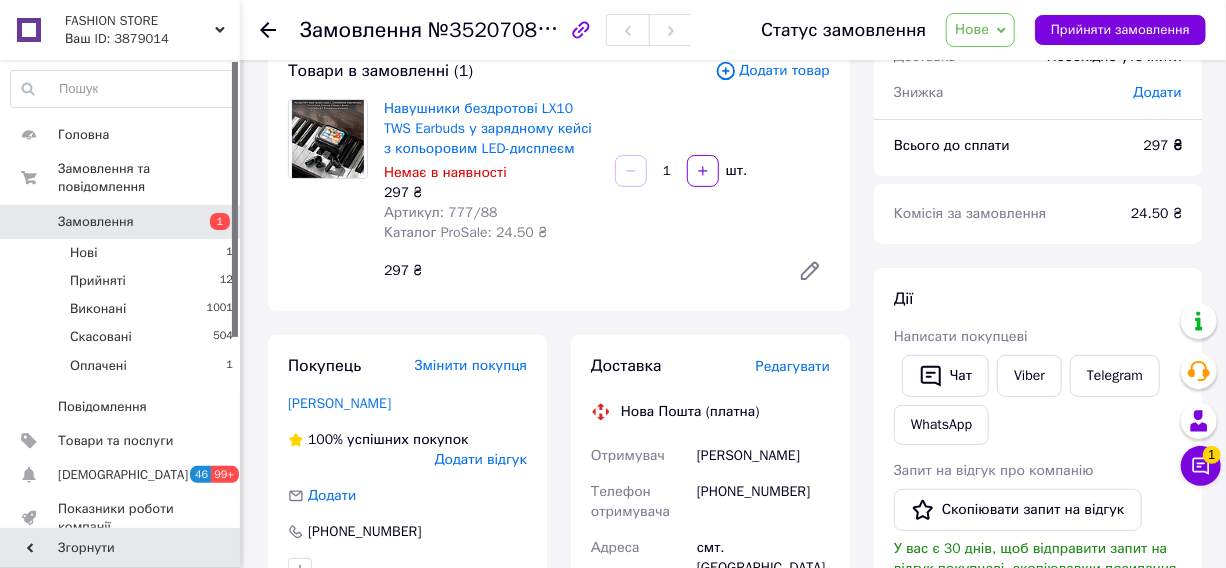 drag, startPoint x: 499, startPoint y: 109, endPoint x: 486, endPoint y: 285, distance: 176.47946 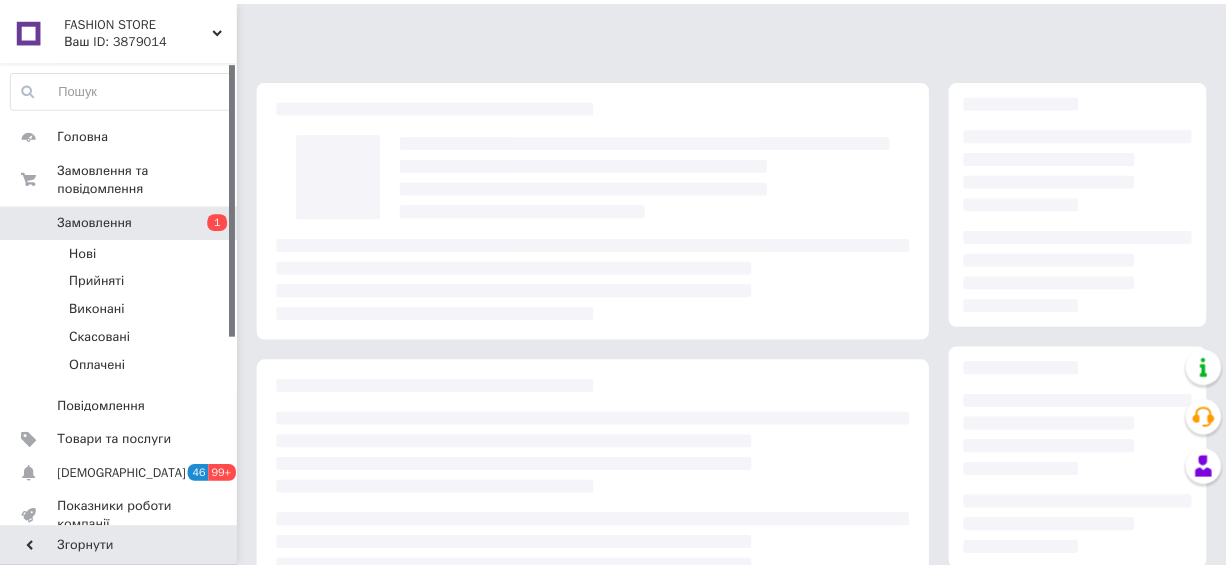 scroll, scrollTop: 0, scrollLeft: 0, axis: both 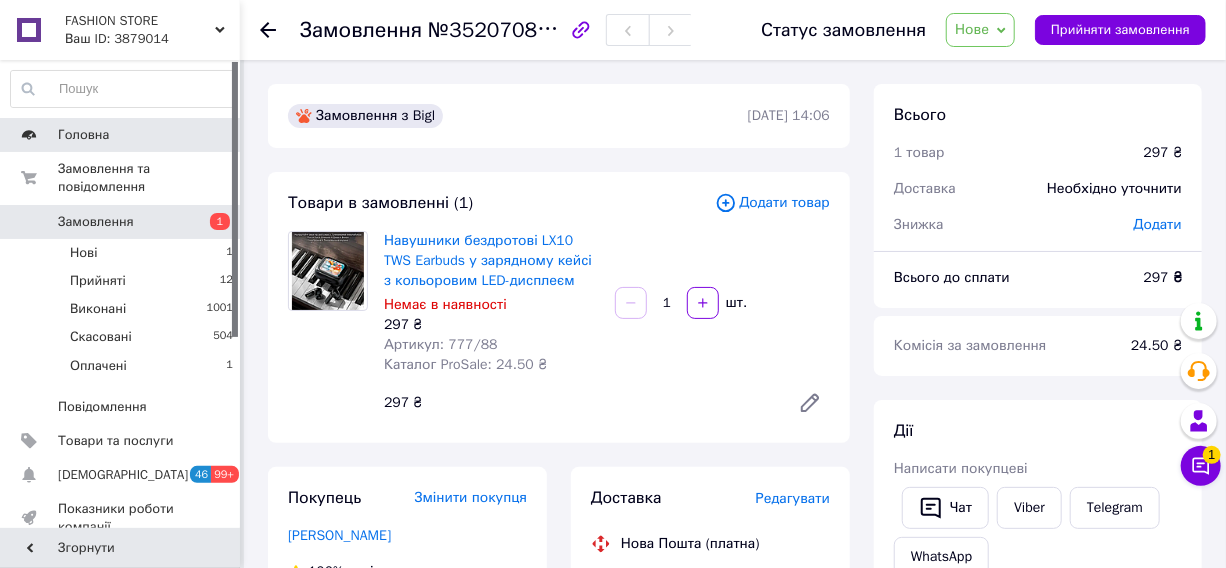 click on "Головна" at bounding box center [83, 135] 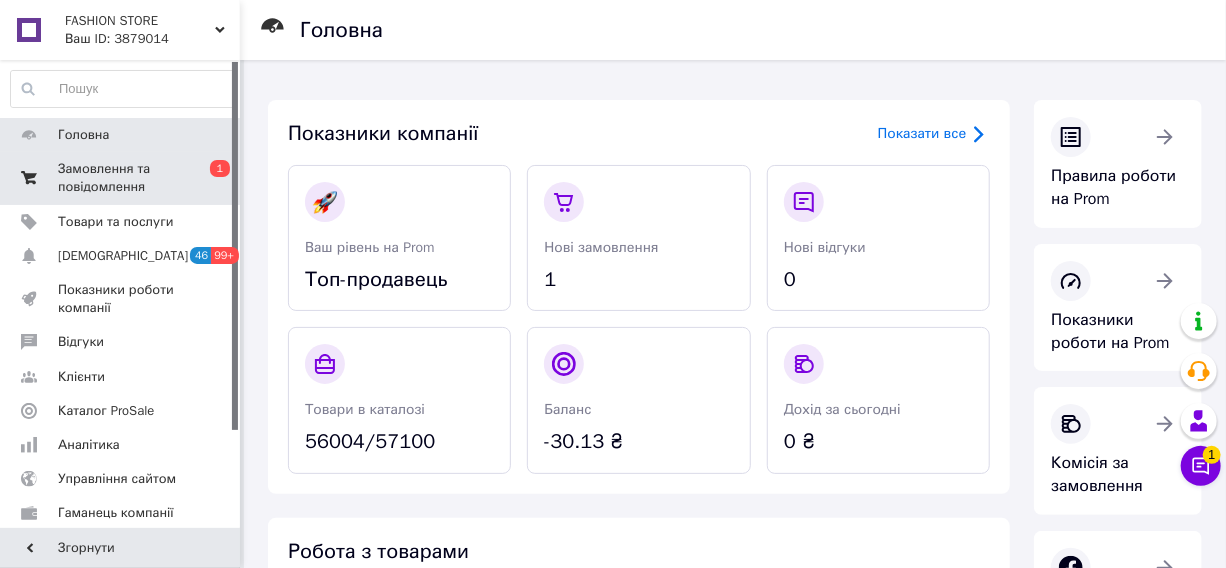 click on "Замовлення та повідомлення" at bounding box center (121, 178) 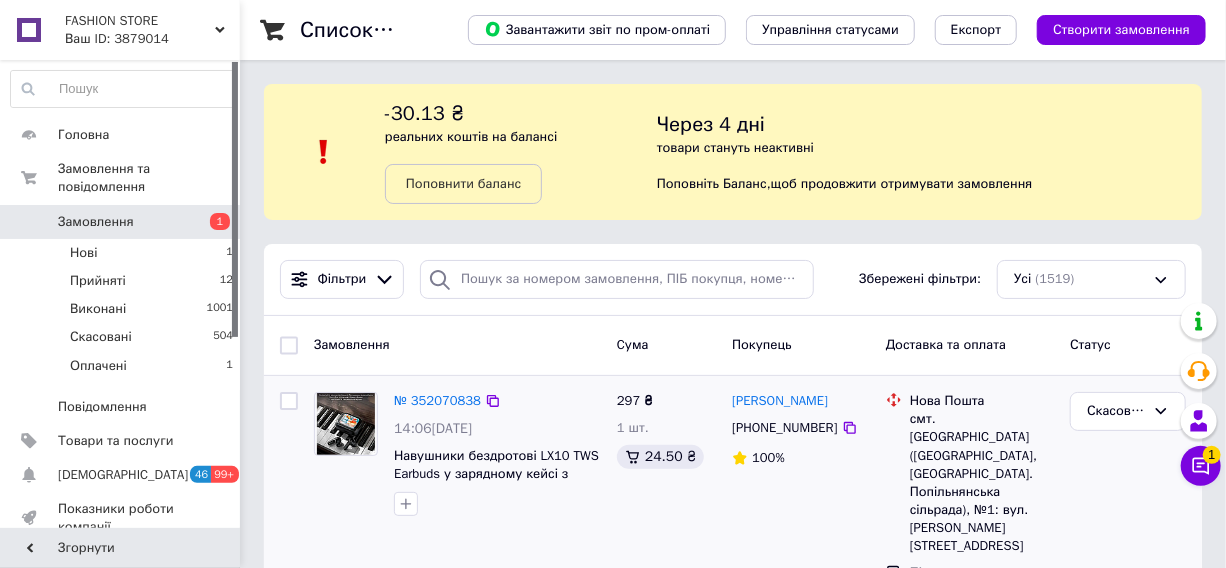 scroll, scrollTop: 272, scrollLeft: 0, axis: vertical 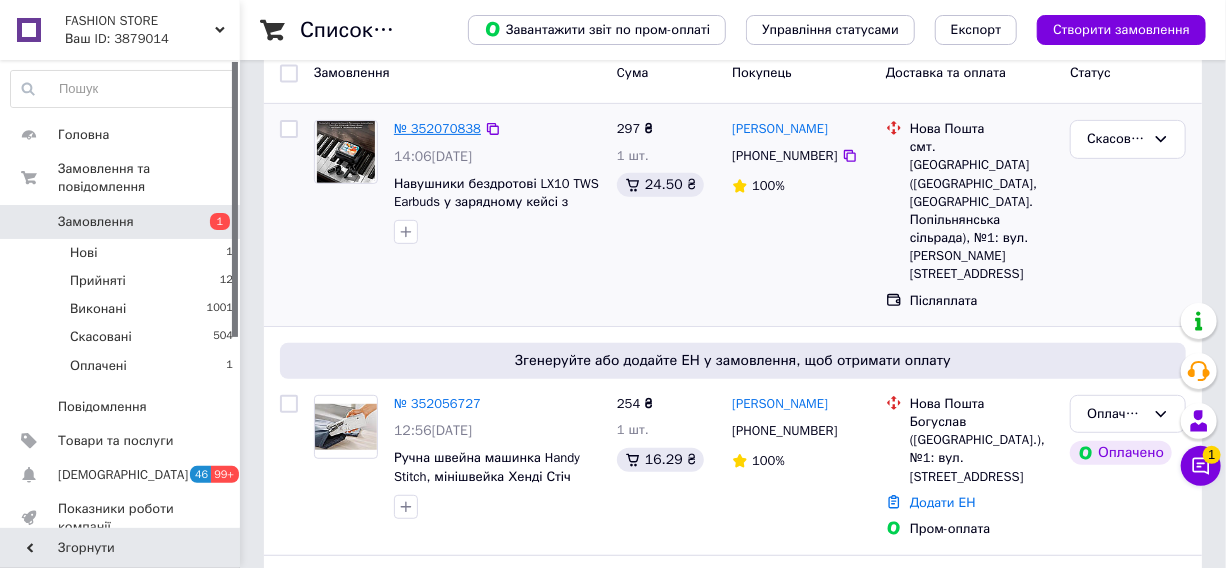 click on "№ 352070838" at bounding box center [437, 128] 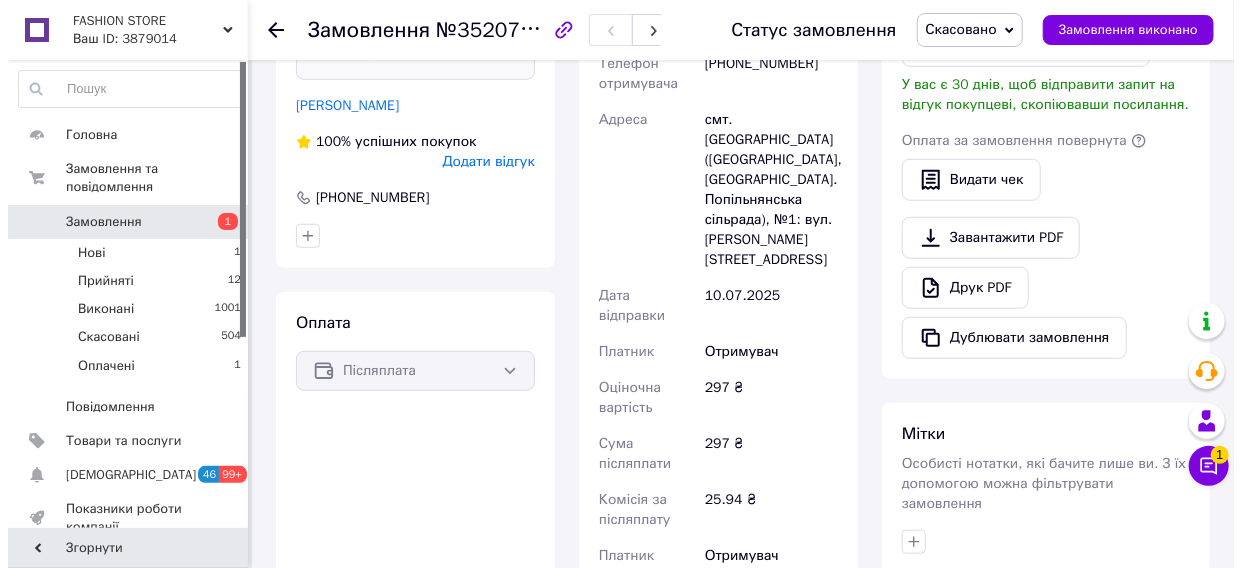scroll, scrollTop: 0, scrollLeft: 0, axis: both 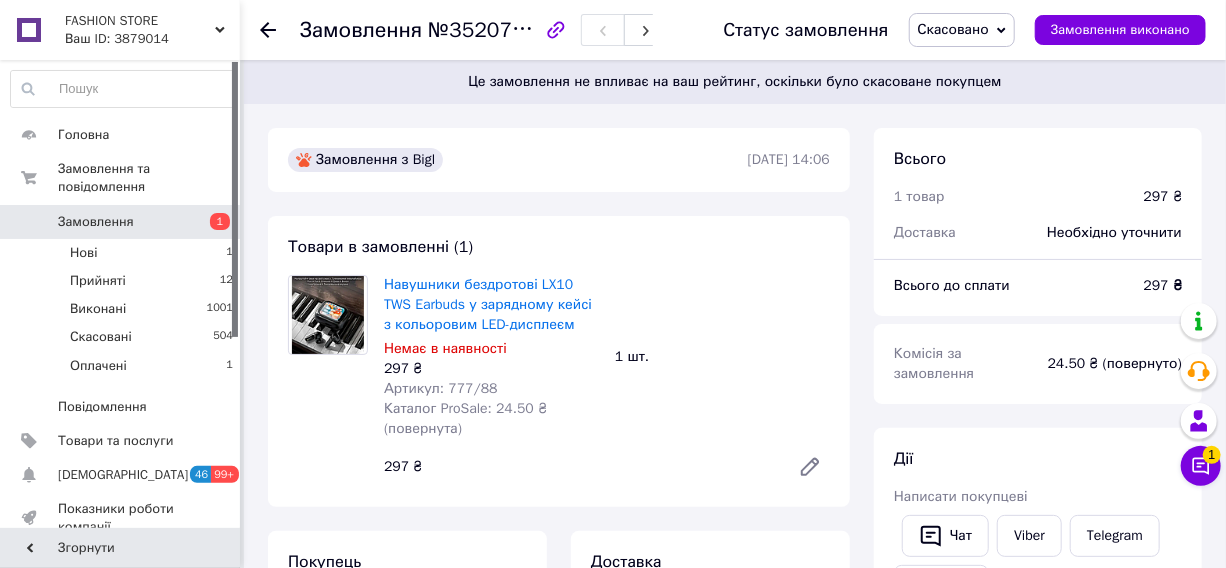 click 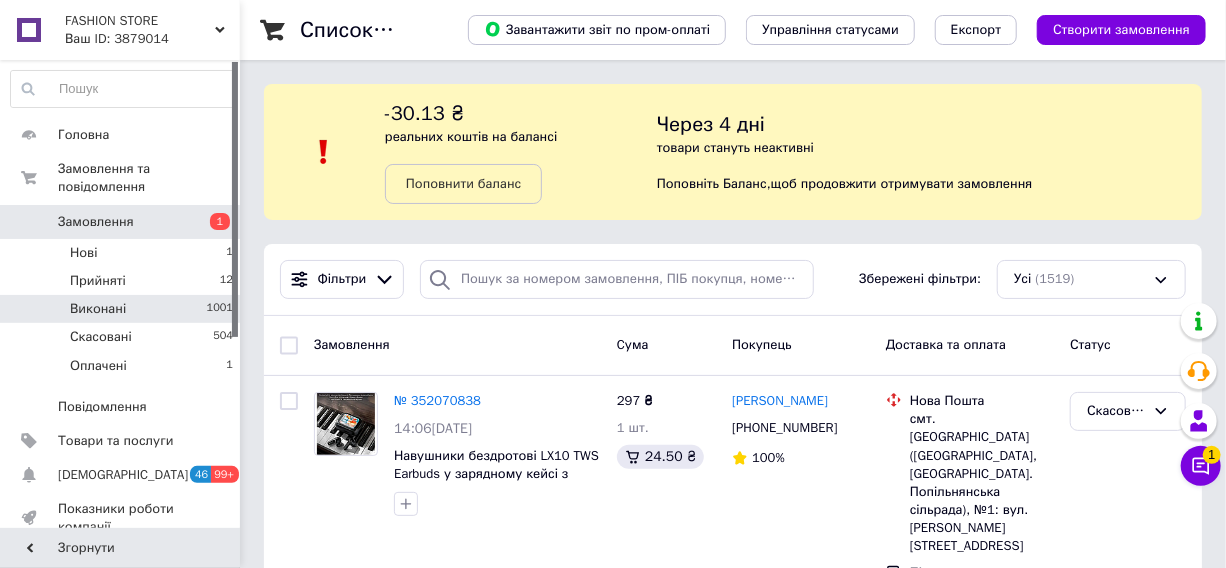 click on "Виконані 1001" at bounding box center (122, 309) 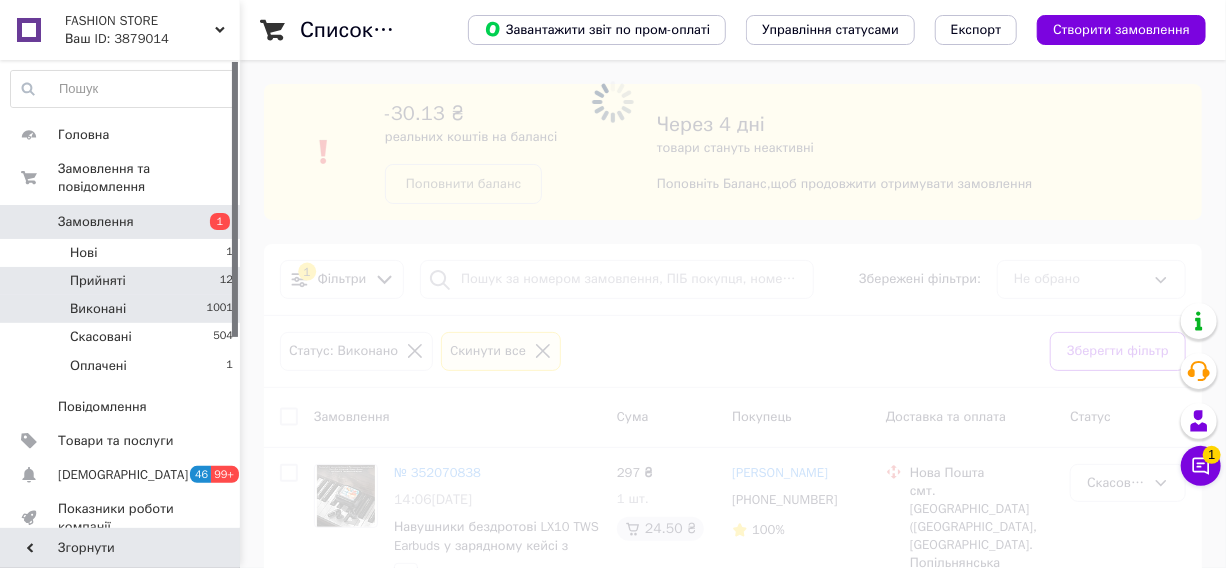 click on "Прийняті 12" at bounding box center (122, 281) 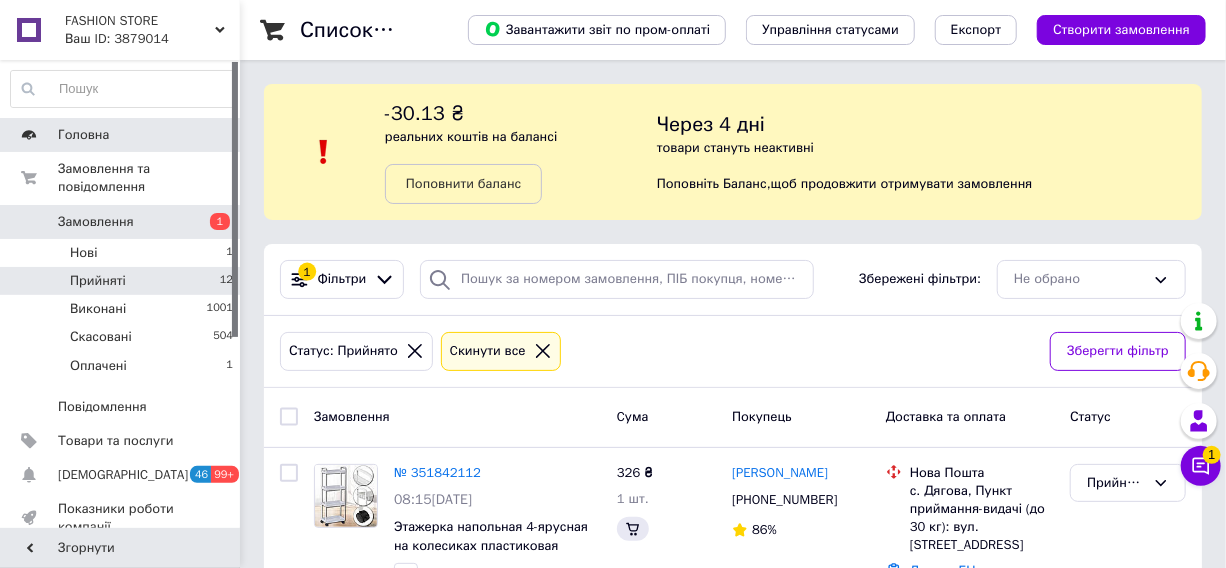 click on "Головна" at bounding box center (83, 135) 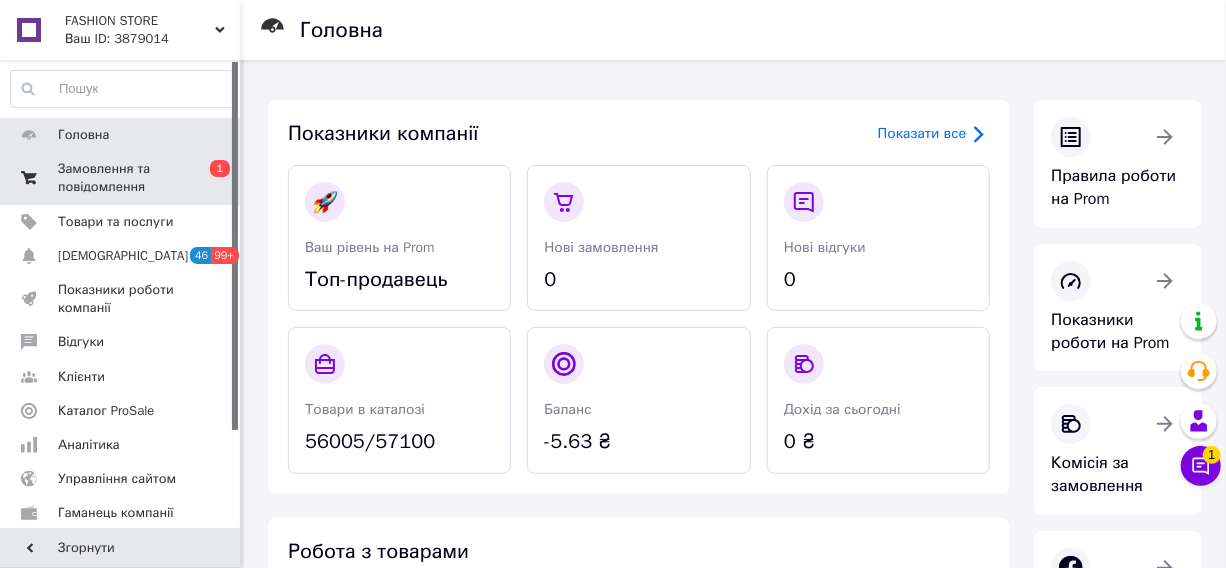 click on "Замовлення та повідомлення" at bounding box center (121, 178) 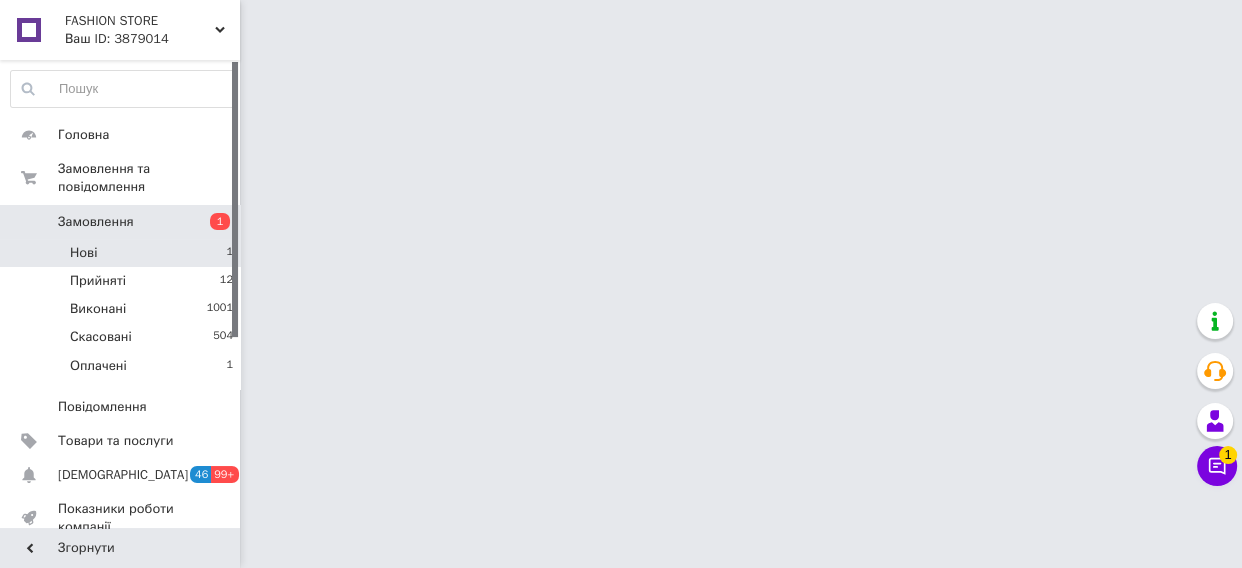 click on "Нові 1" at bounding box center (122, 253) 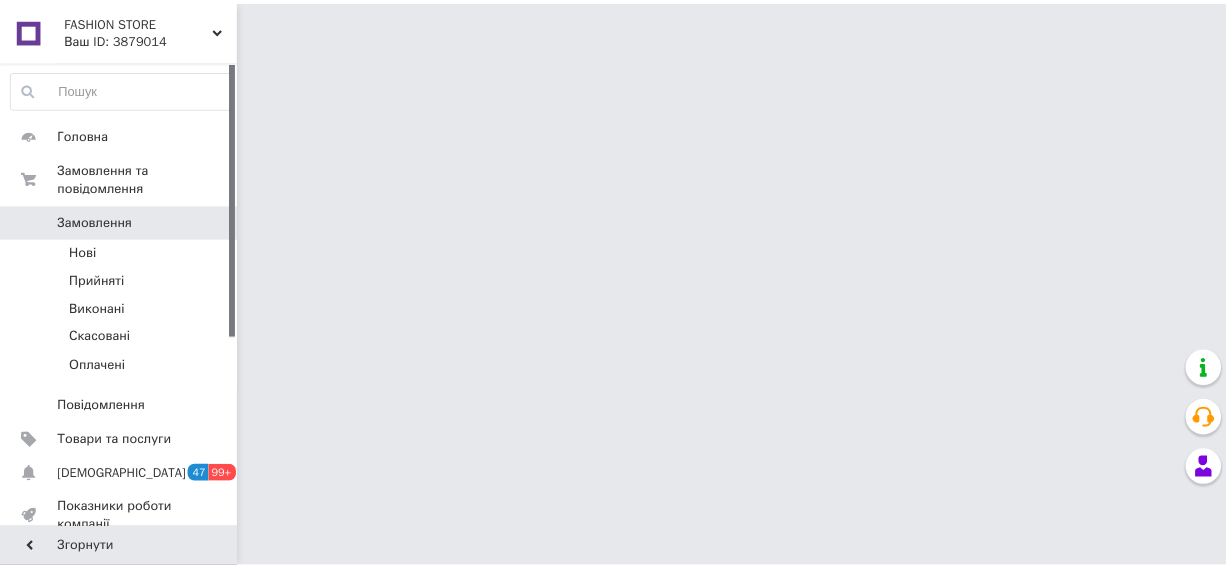 scroll, scrollTop: 0, scrollLeft: 0, axis: both 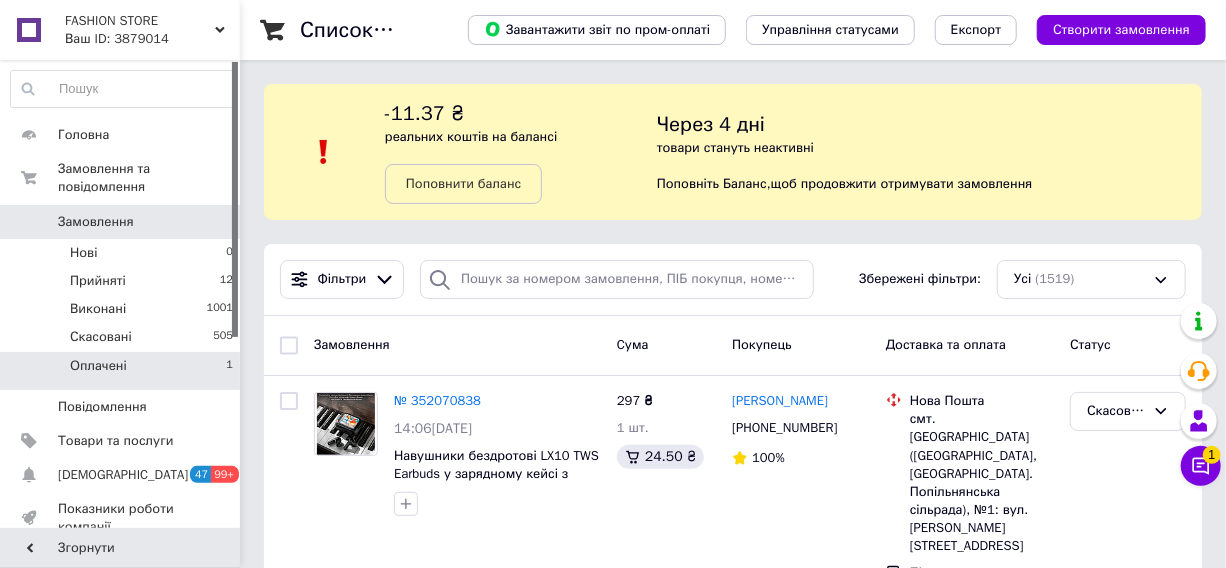 click on "Оплачені 1" at bounding box center (122, 371) 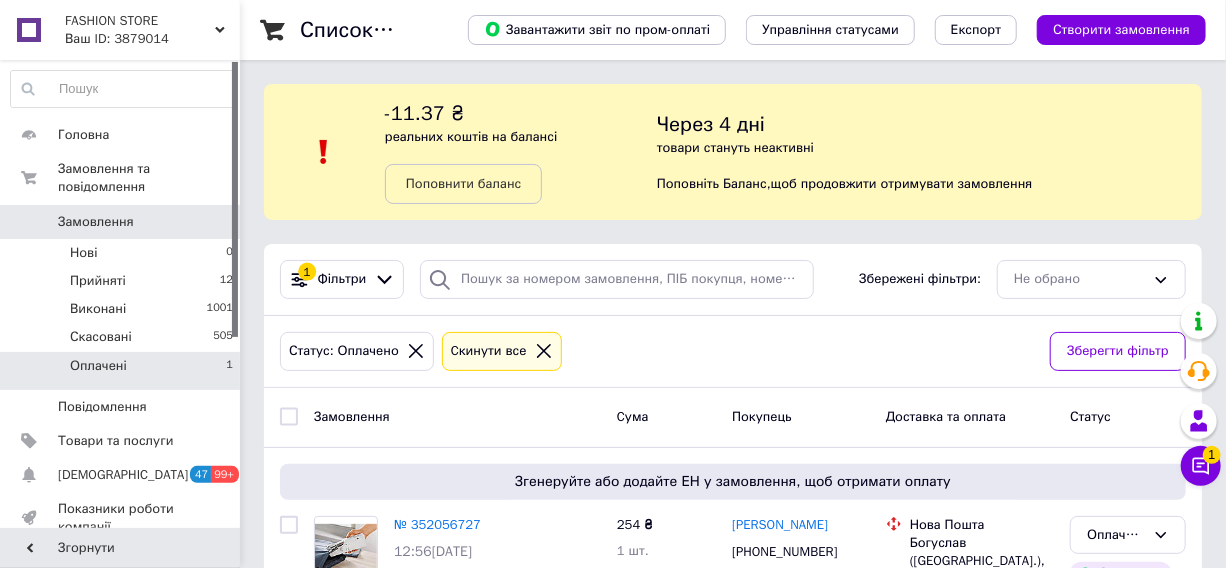scroll, scrollTop: 111, scrollLeft: 0, axis: vertical 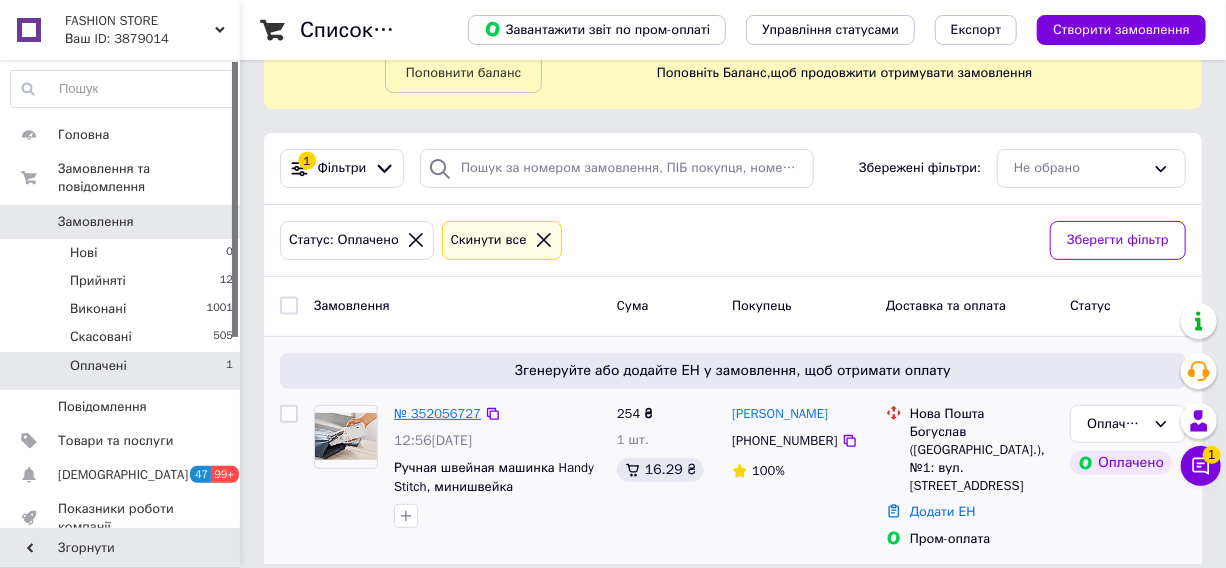 click on "№ 352056727" at bounding box center [437, 414] 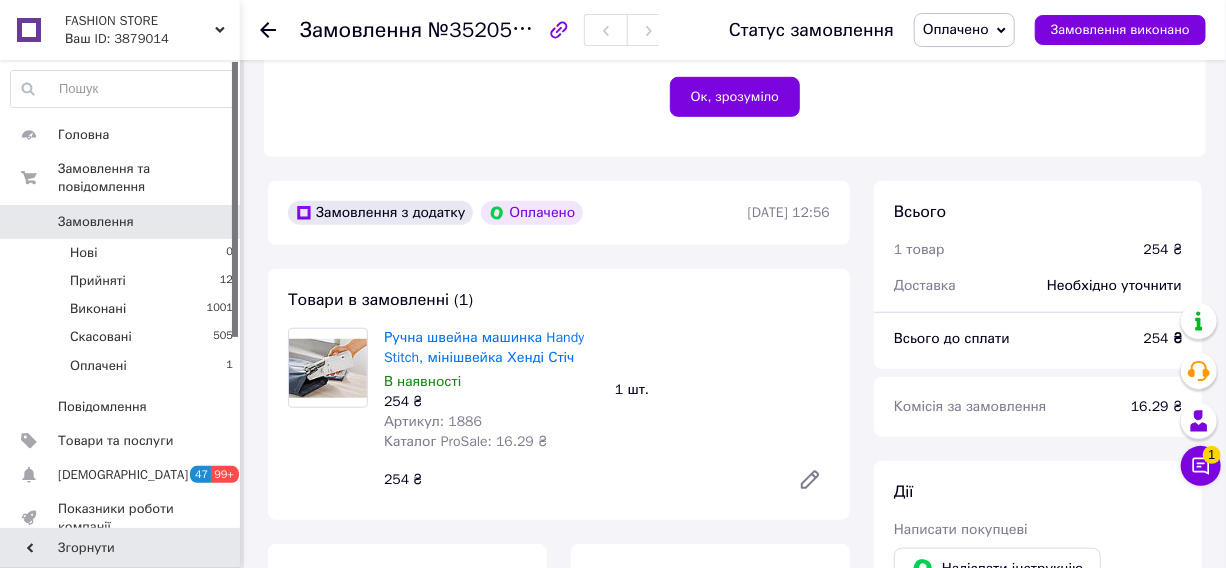 scroll, scrollTop: 636, scrollLeft: 0, axis: vertical 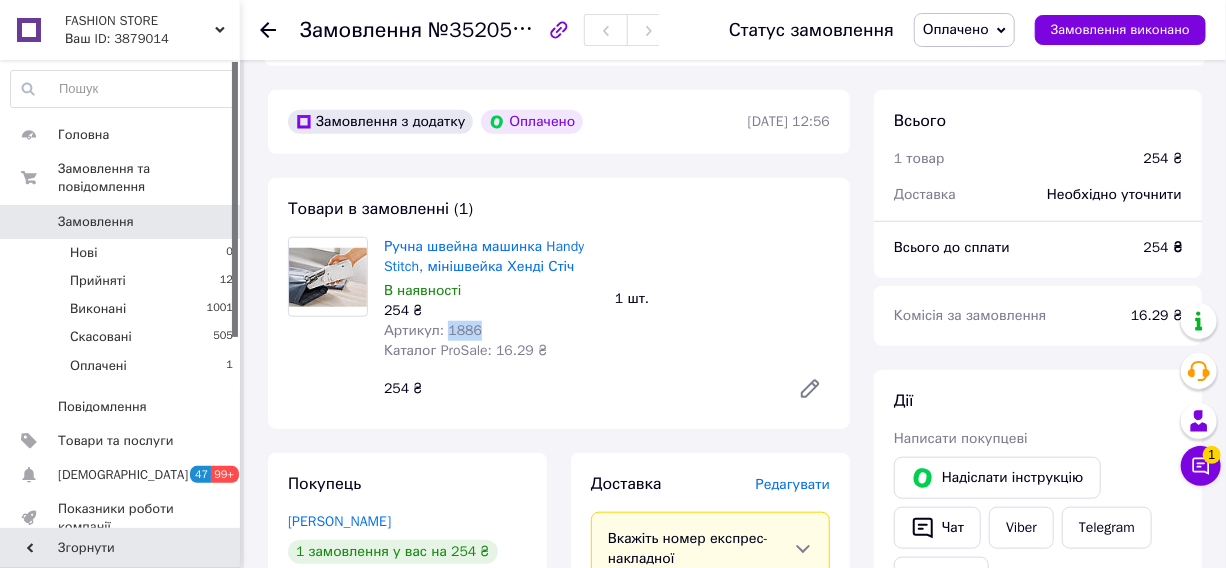 drag, startPoint x: 441, startPoint y: 327, endPoint x: 474, endPoint y: 329, distance: 33.06055 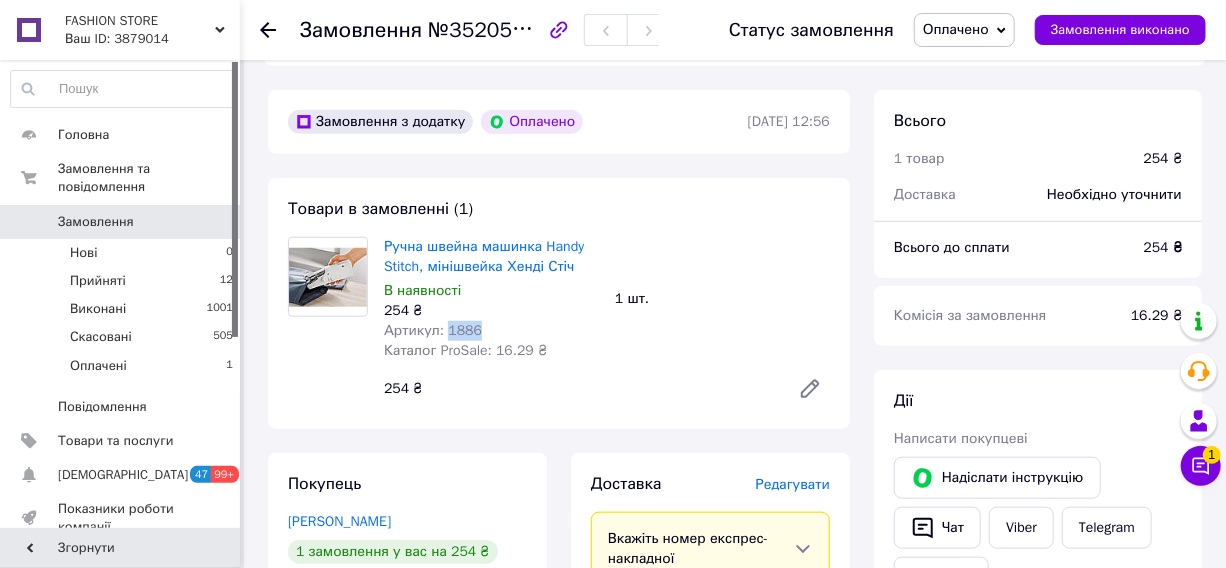 copy on "1886" 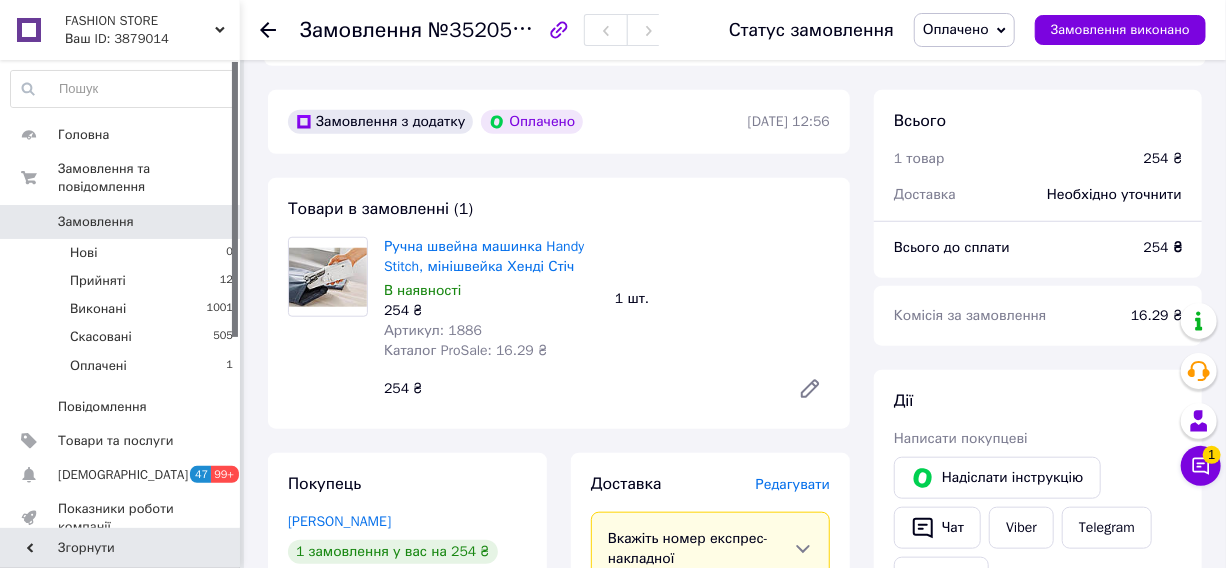 click 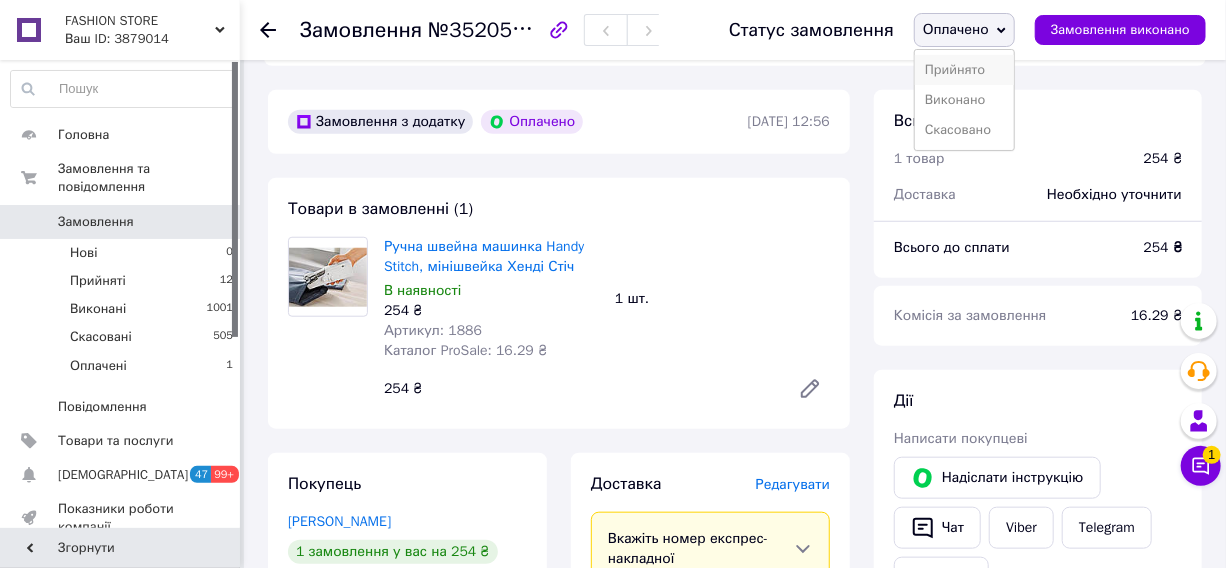 click on "Прийнято" at bounding box center [964, 70] 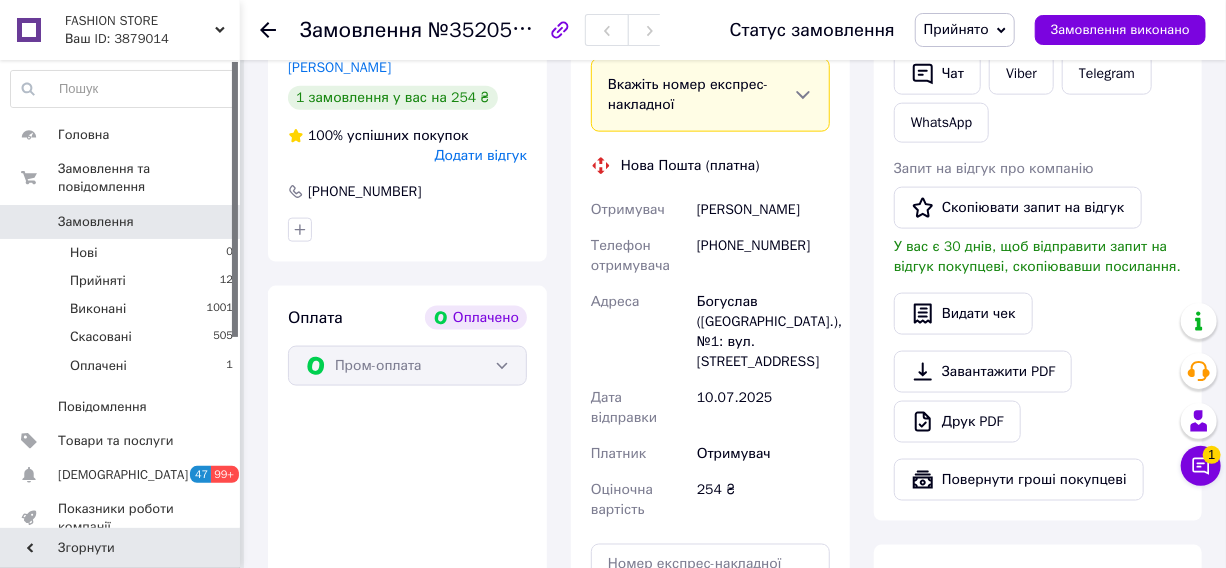 scroll, scrollTop: 909, scrollLeft: 0, axis: vertical 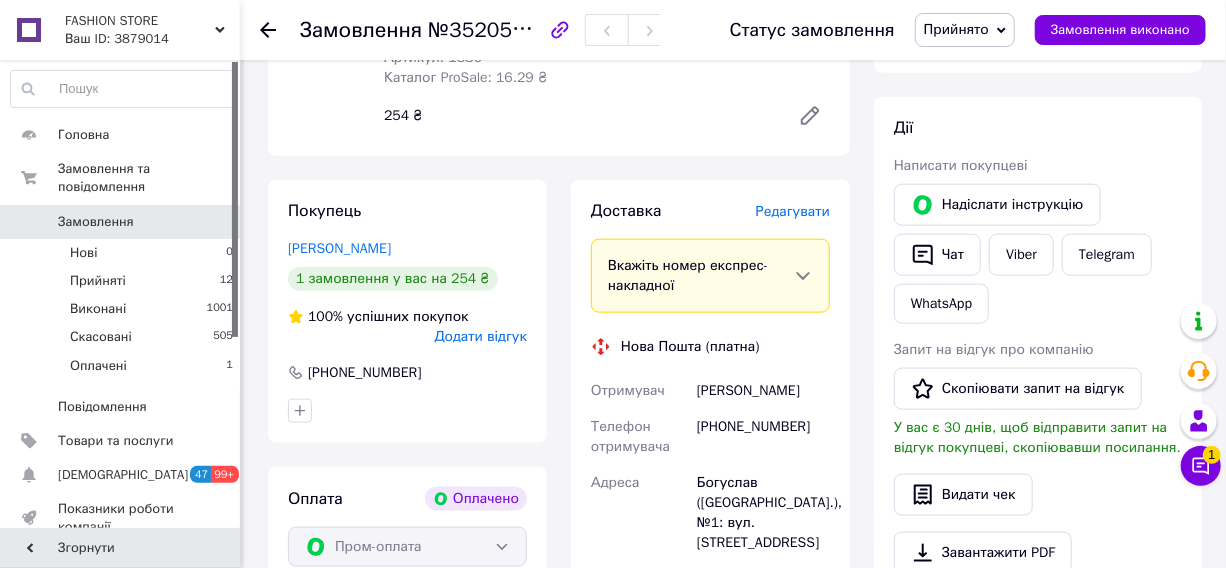 click 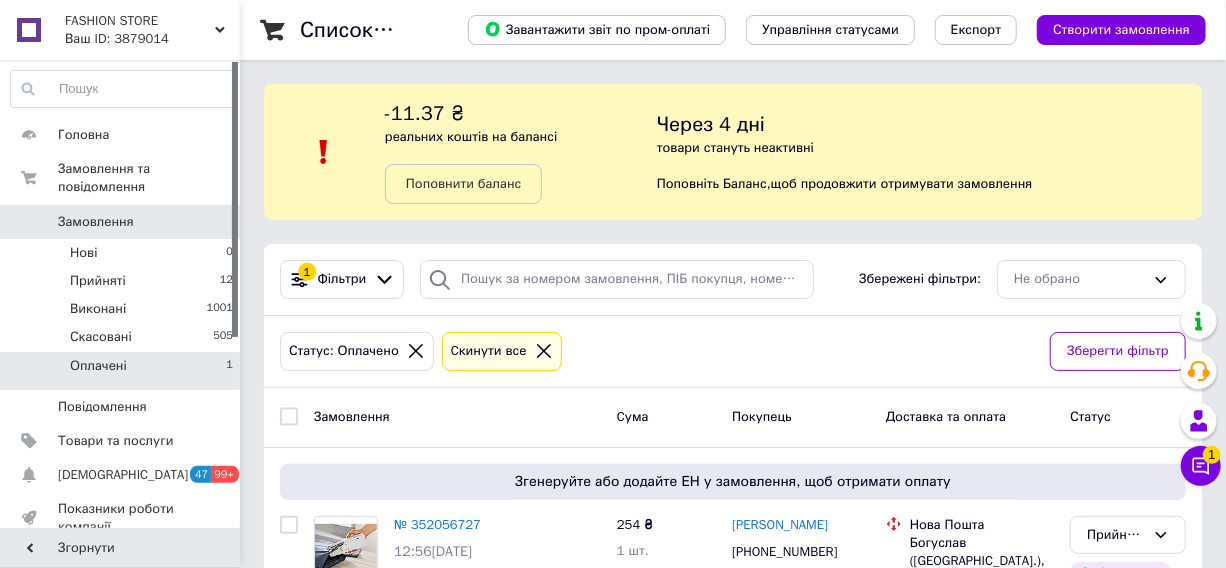scroll, scrollTop: 111, scrollLeft: 0, axis: vertical 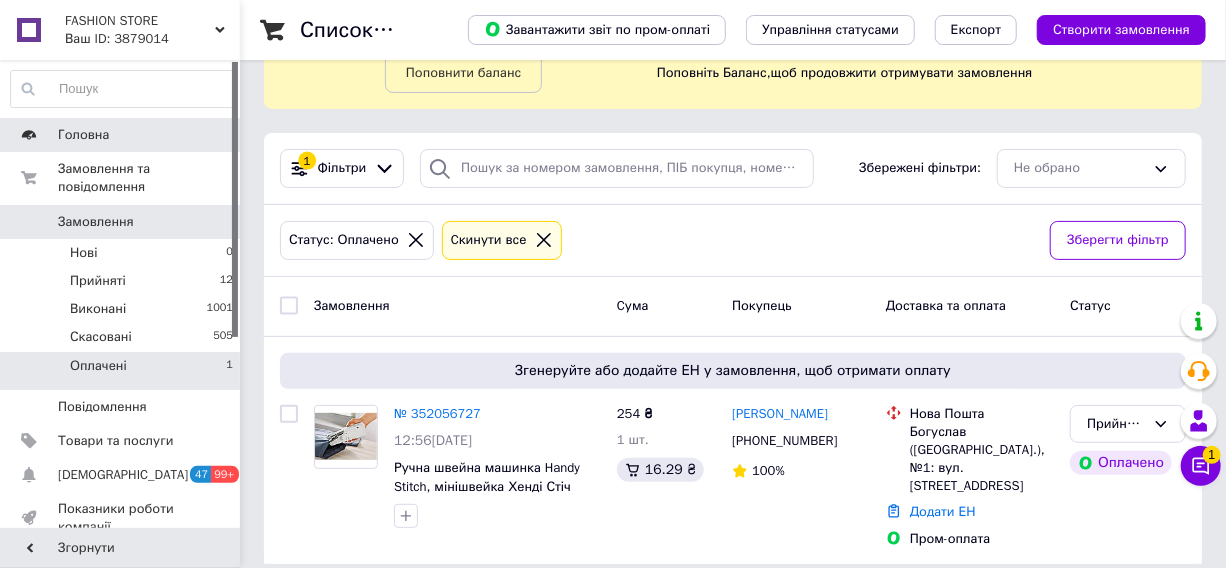 click on "Головна" at bounding box center (83, 135) 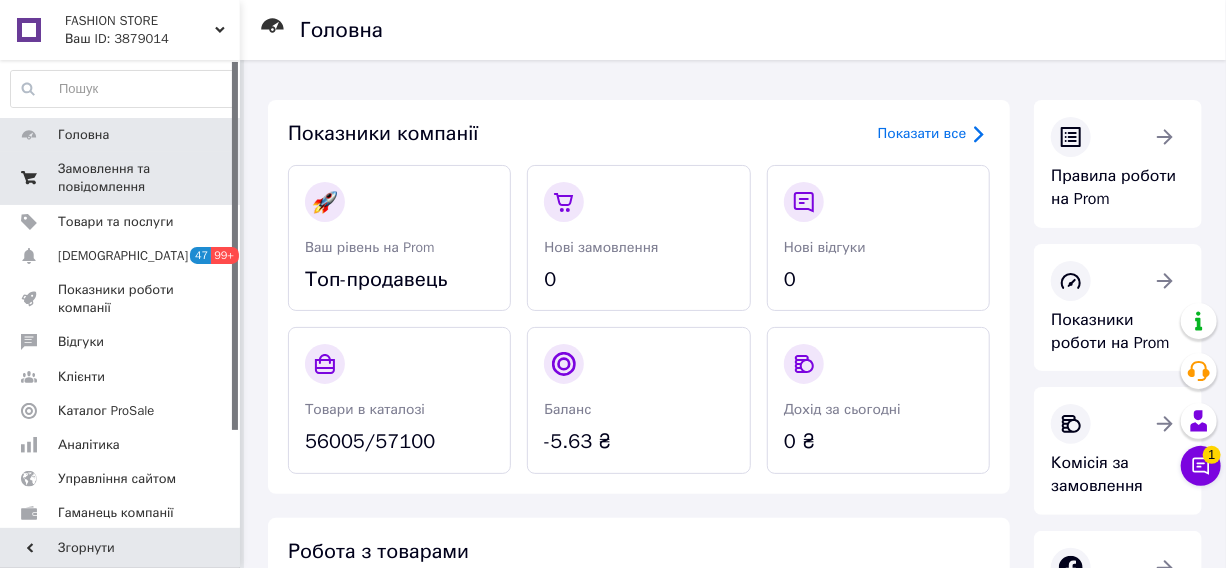 click on "Замовлення та повідомлення" at bounding box center (121, 178) 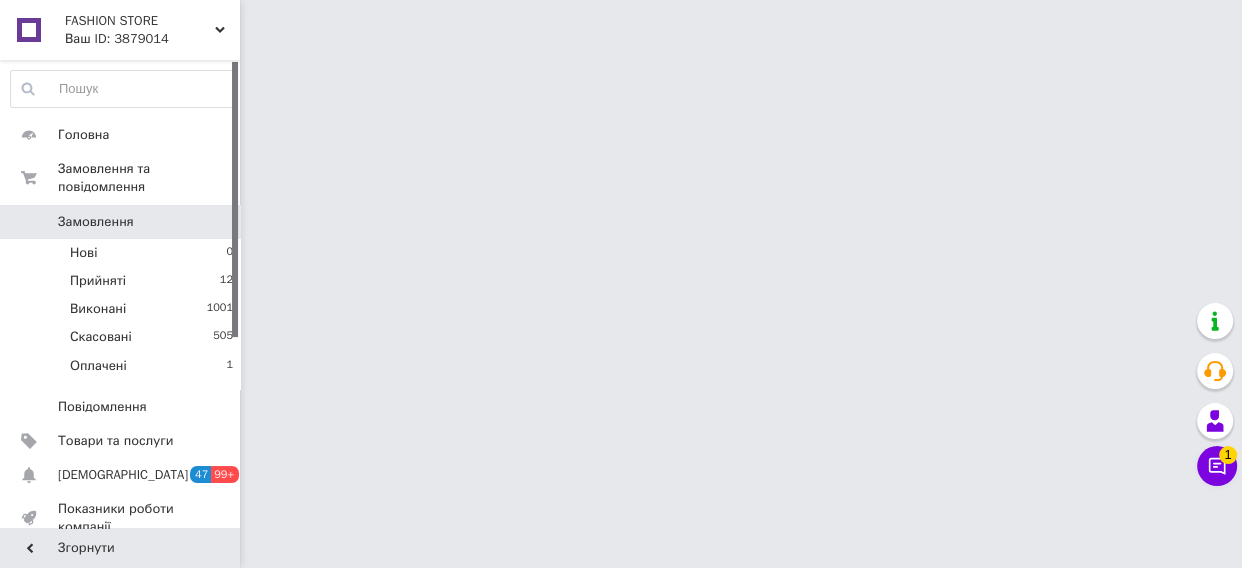 click on "Замовлення" at bounding box center (96, 222) 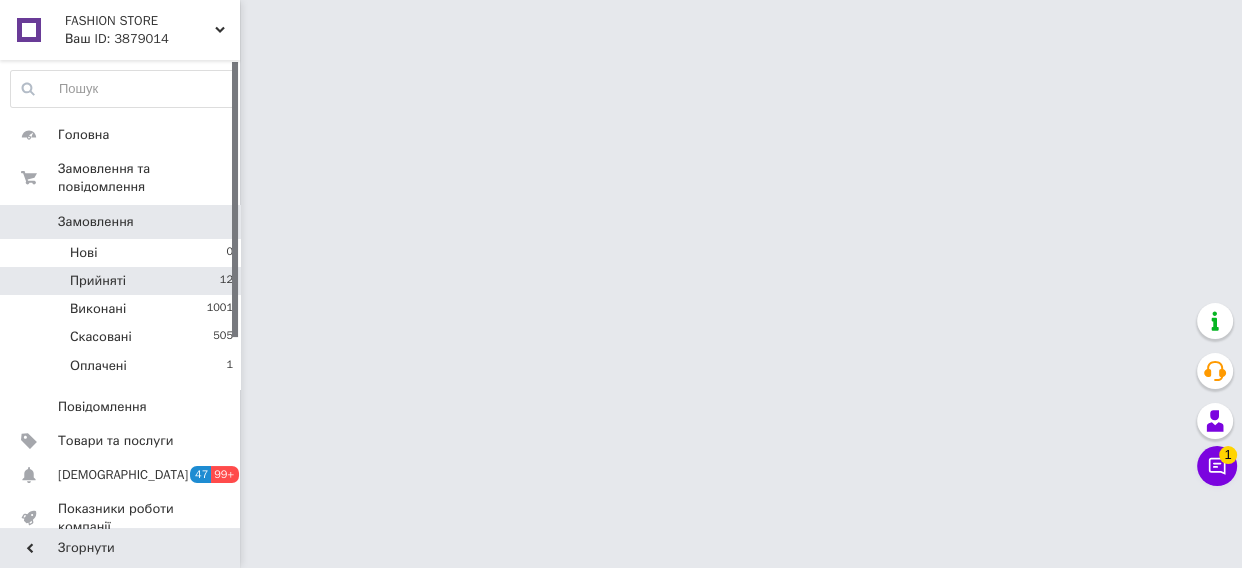 click on "Прийняті" at bounding box center [98, 281] 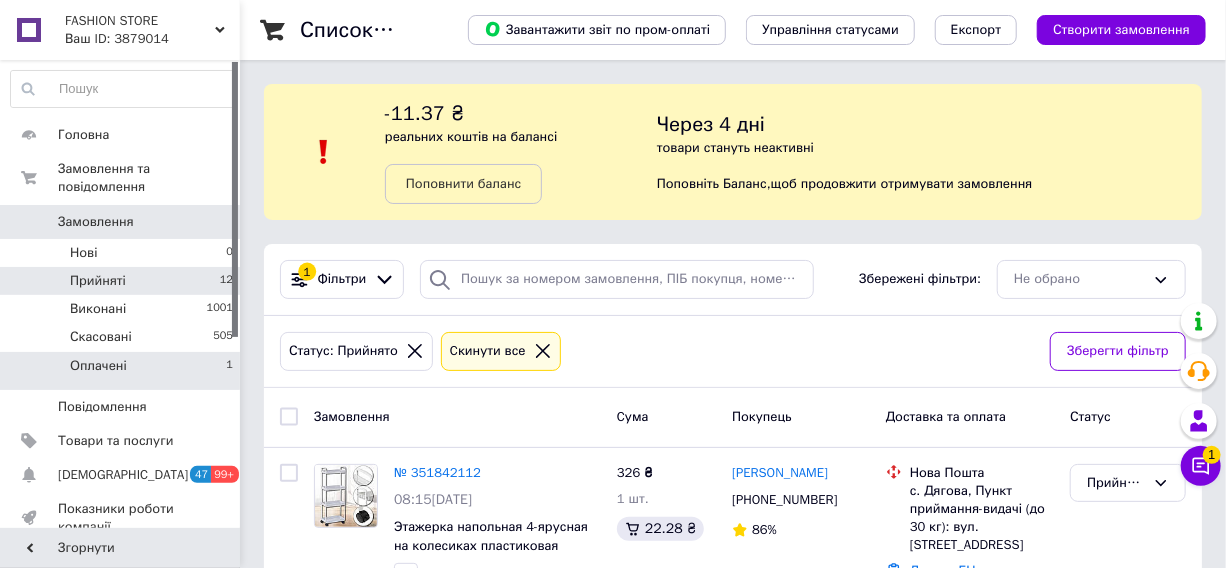 click on "Оплачені" at bounding box center (98, 366) 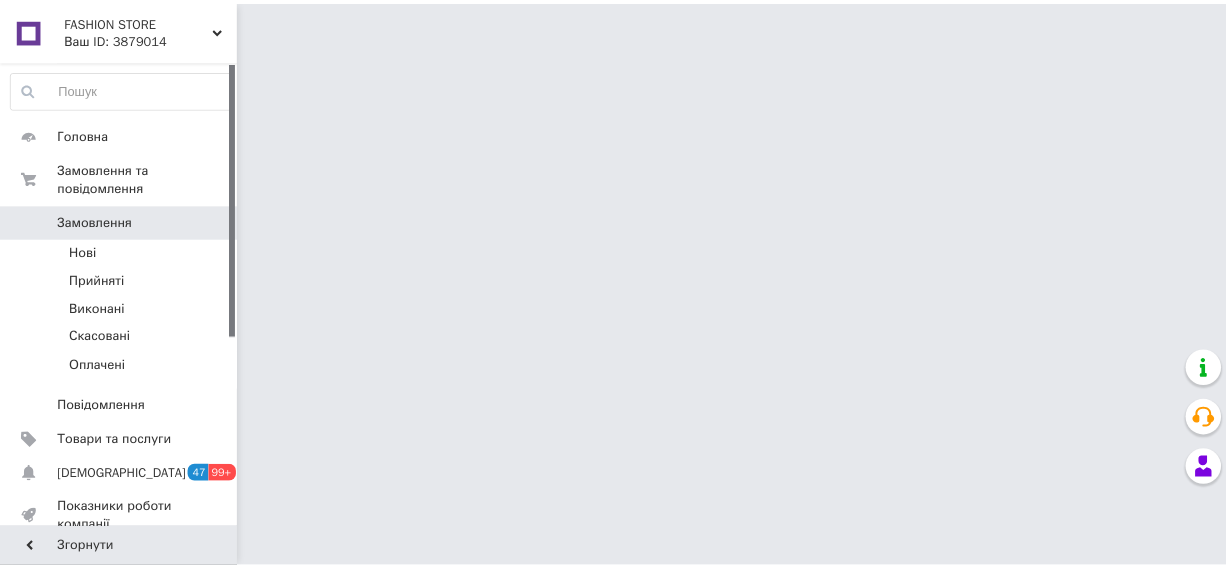 scroll, scrollTop: 0, scrollLeft: 0, axis: both 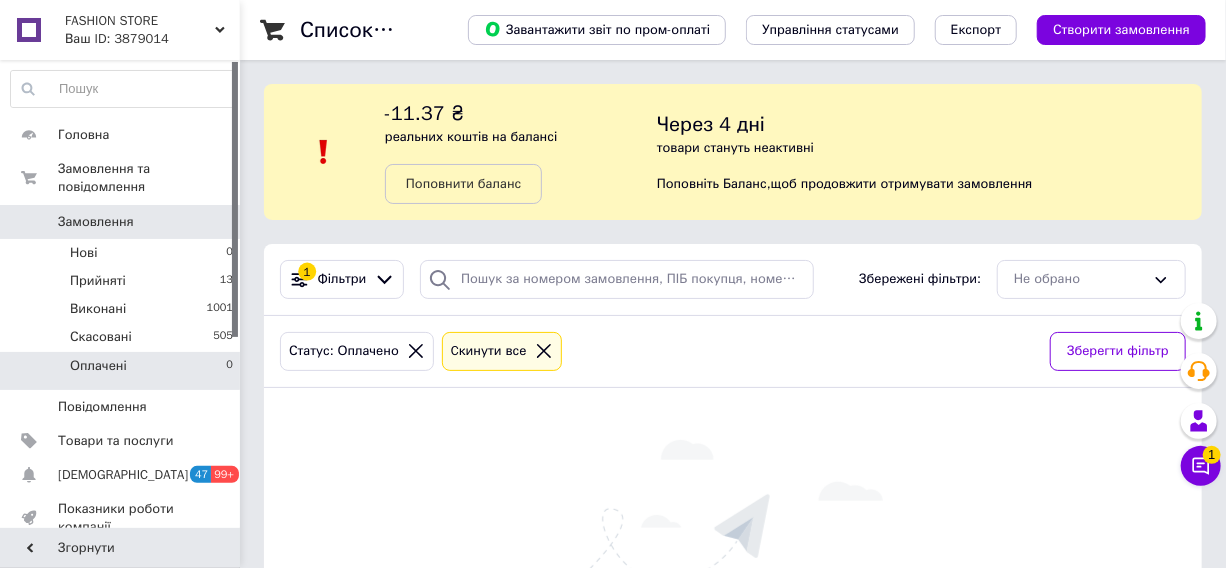 click 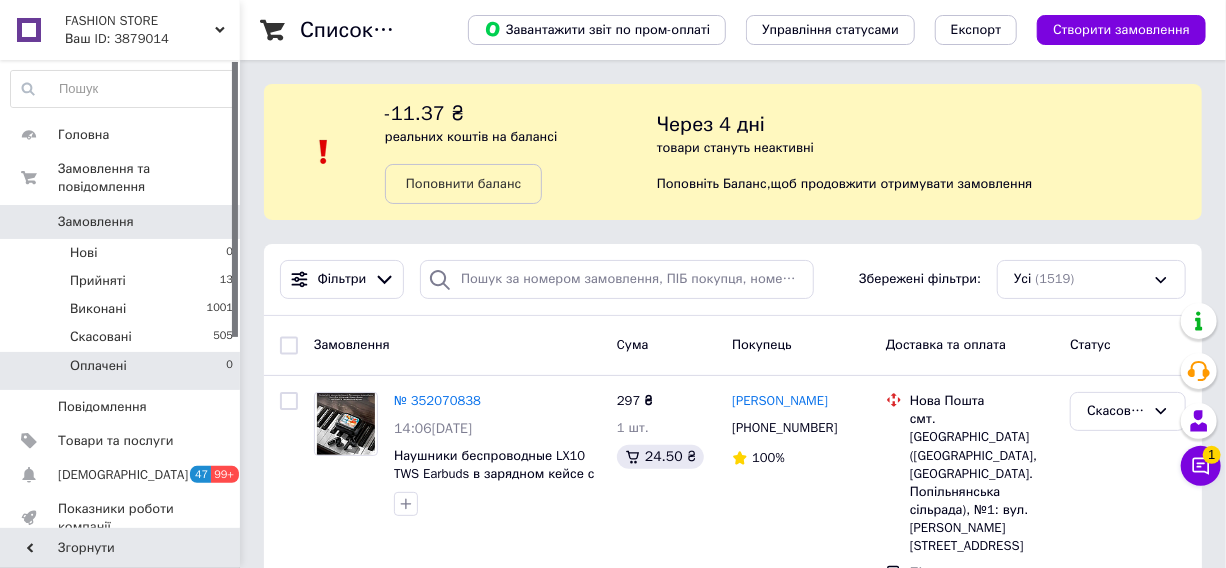 scroll, scrollTop: 272, scrollLeft: 0, axis: vertical 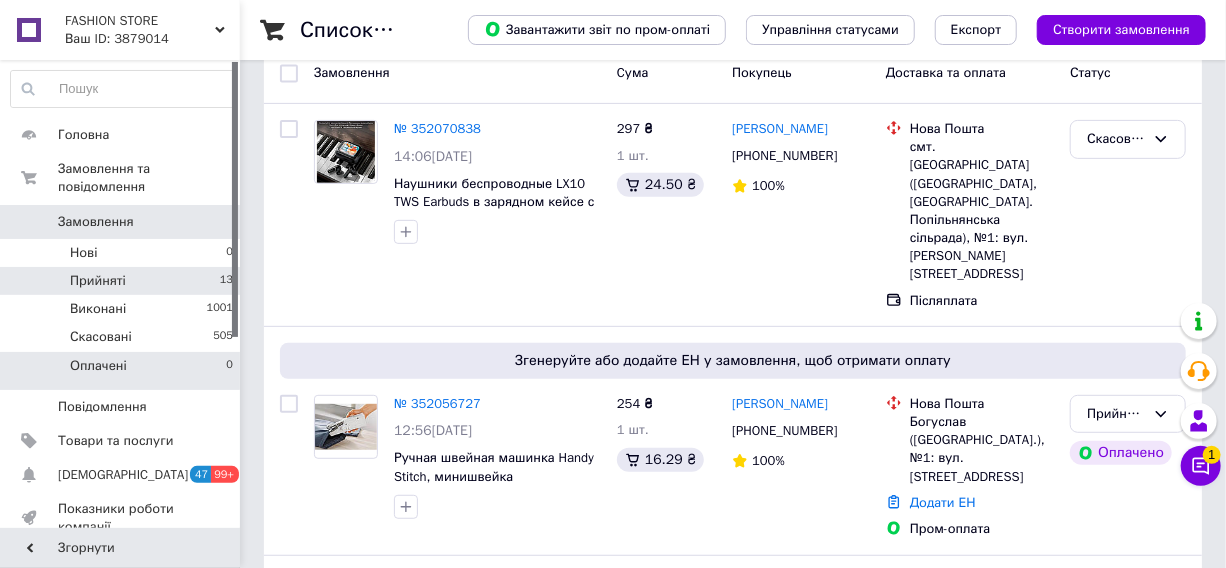 click on "Прийняті 13" at bounding box center (122, 281) 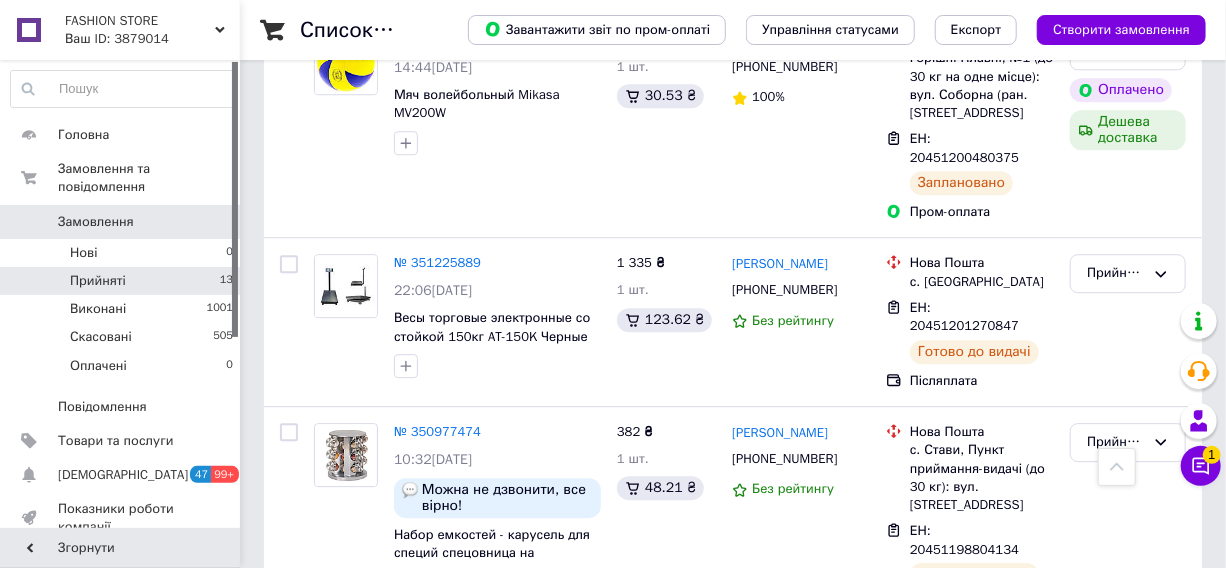 scroll, scrollTop: 2155, scrollLeft: 0, axis: vertical 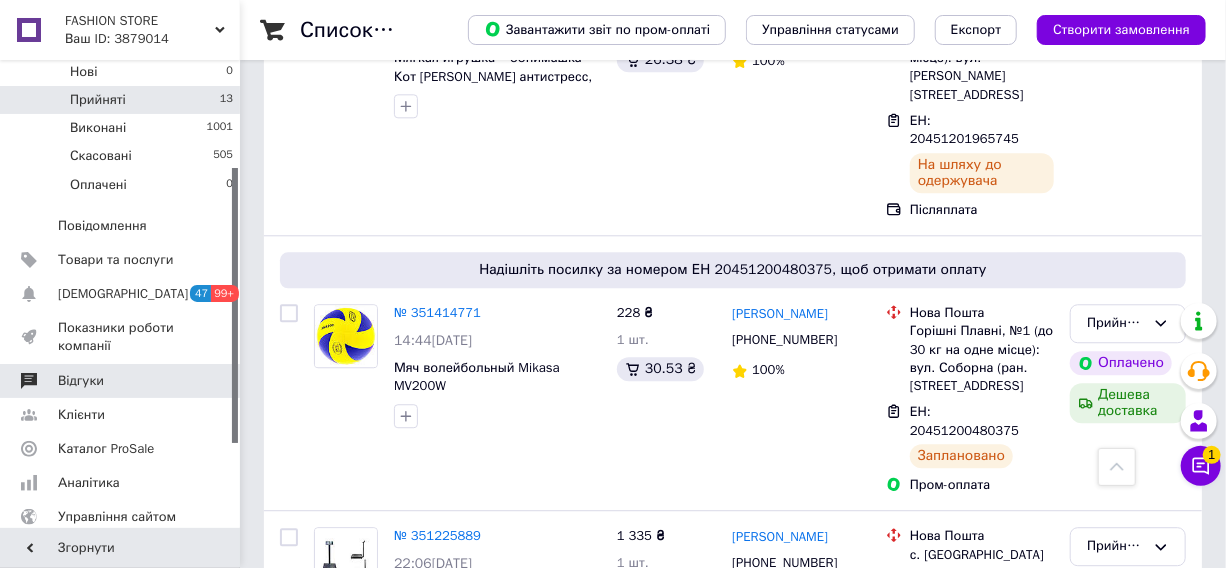 click on "Відгуки" at bounding box center (121, 381) 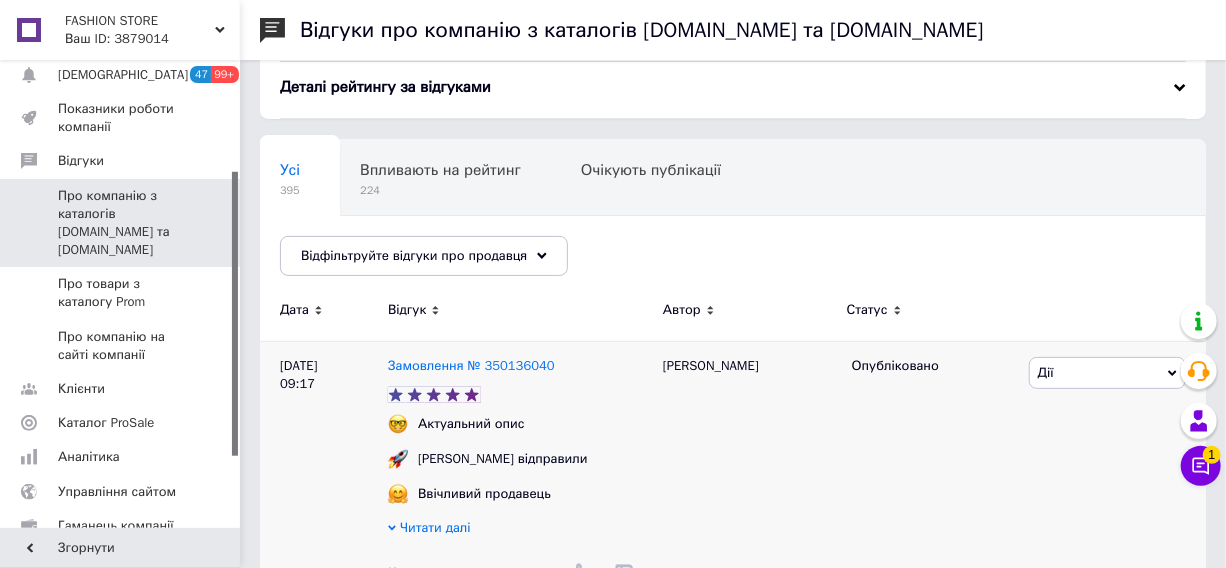scroll, scrollTop: 181, scrollLeft: 0, axis: vertical 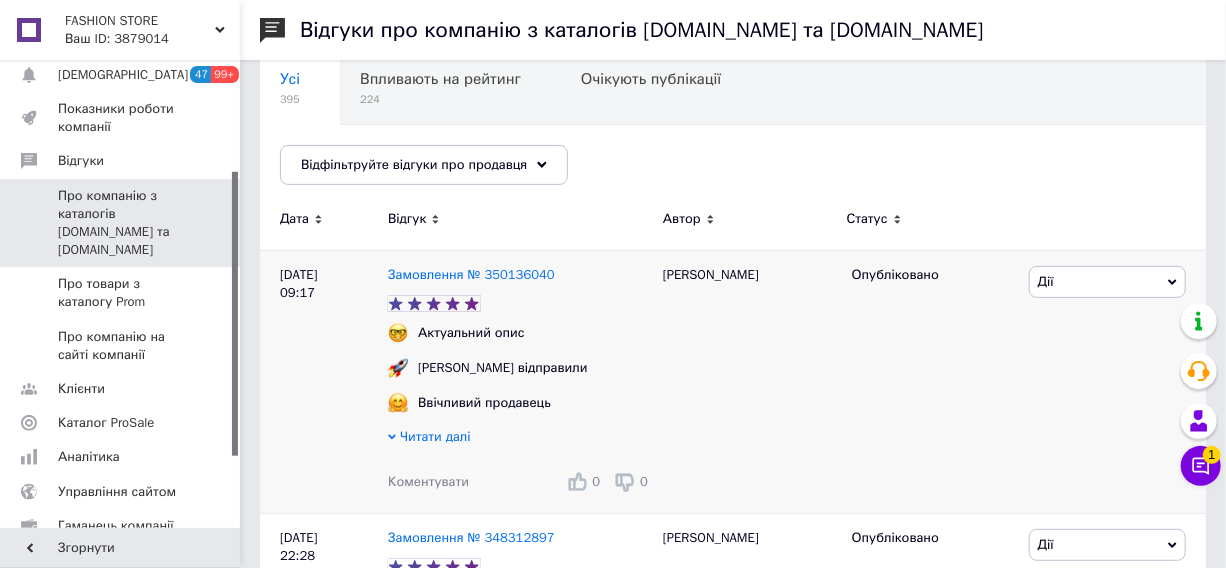 click on "Читати далі" at bounding box center (435, 436) 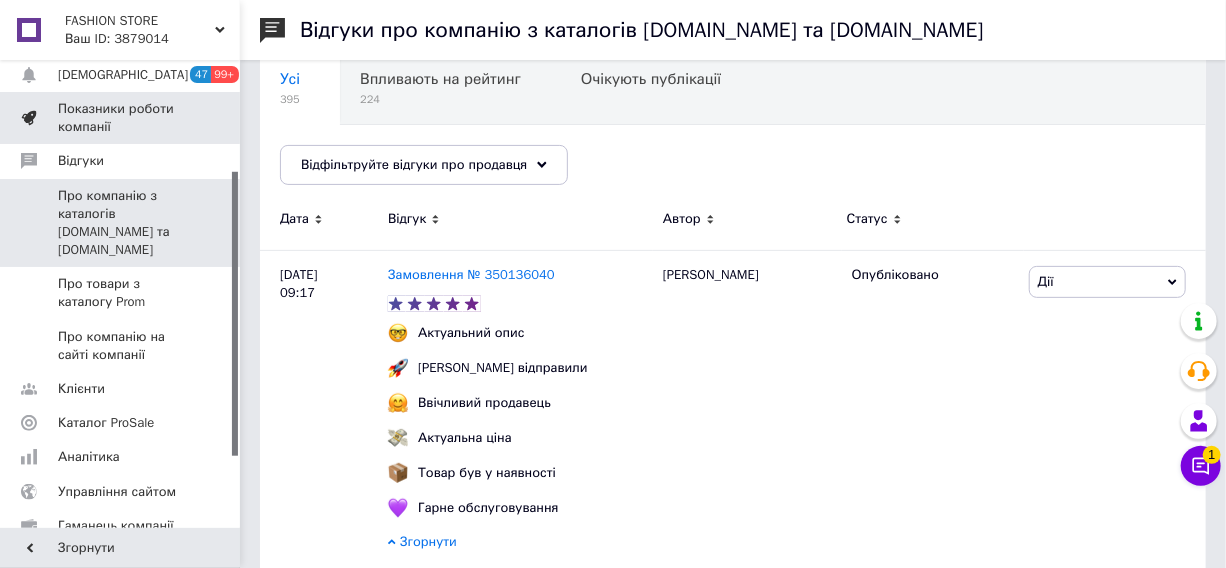click on "Показники роботи компанії" at bounding box center (121, 118) 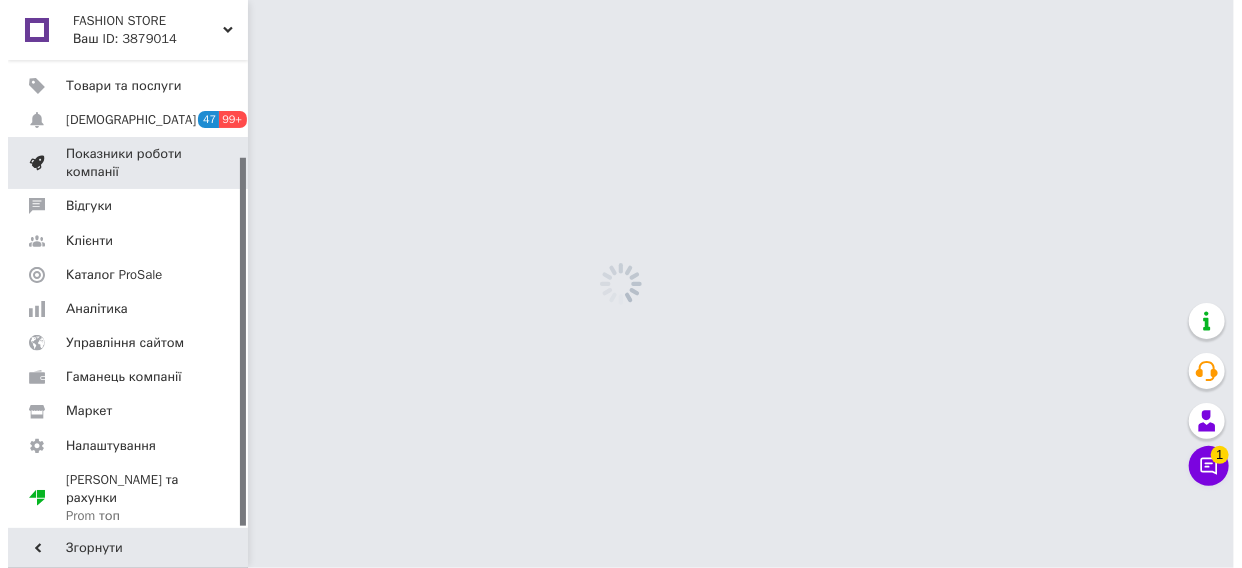 scroll, scrollTop: 0, scrollLeft: 0, axis: both 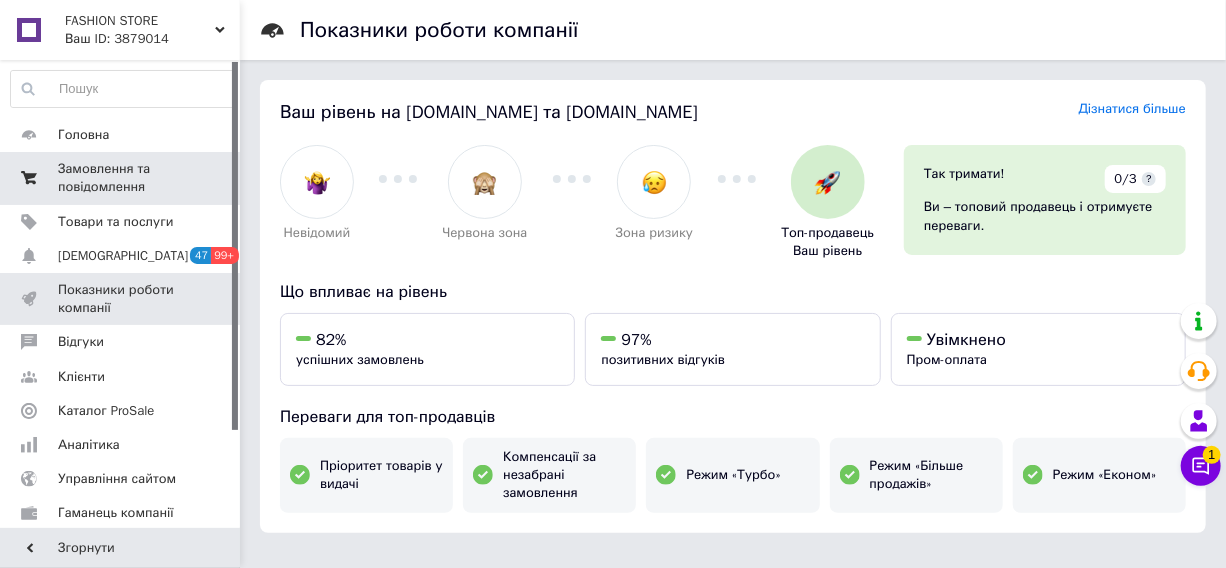click on "Замовлення та повідомлення" at bounding box center (121, 178) 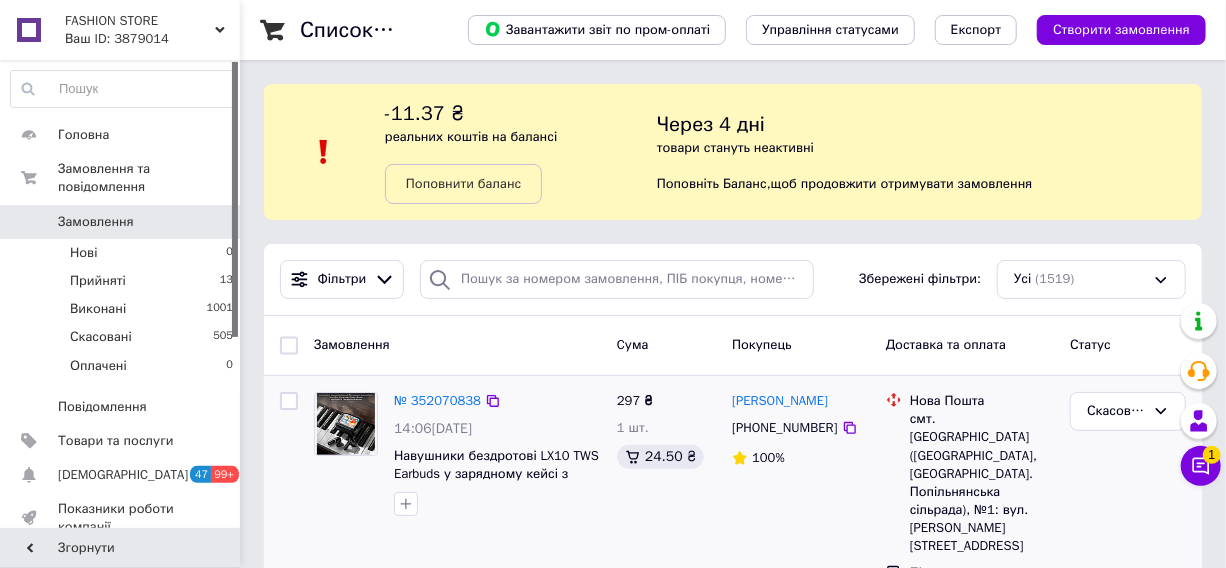 scroll, scrollTop: 90, scrollLeft: 0, axis: vertical 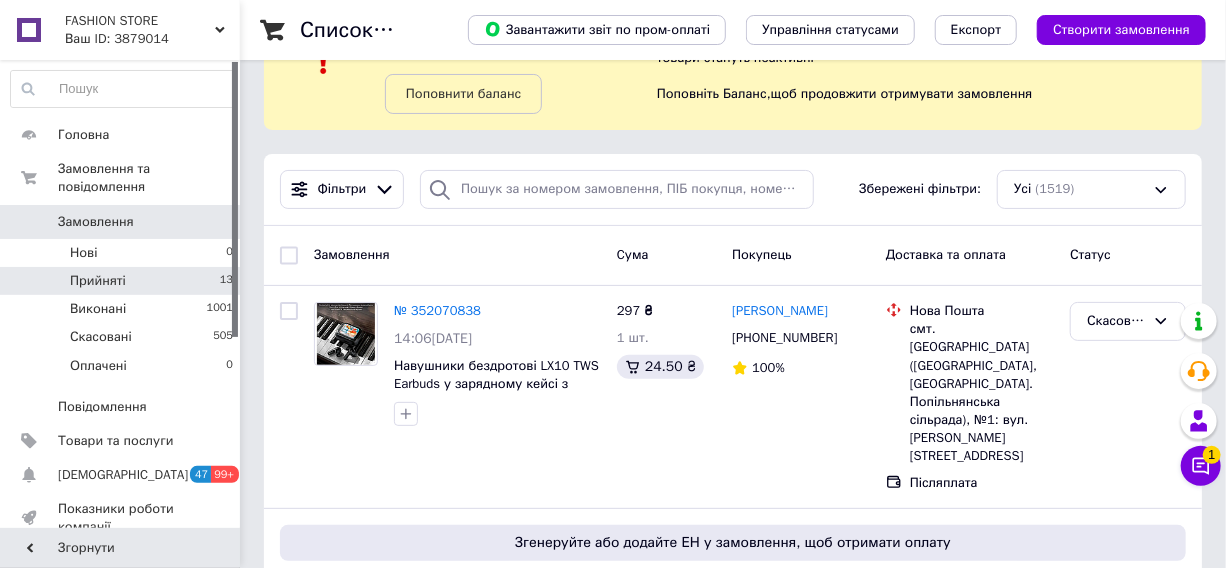 click on "Прийняті 13" at bounding box center (122, 281) 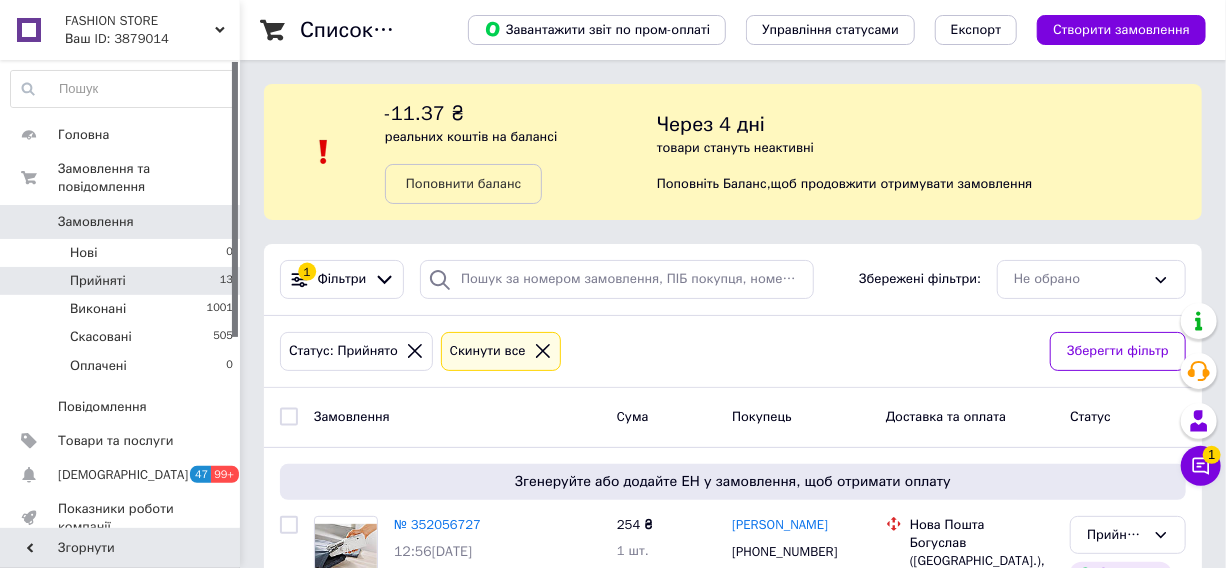 scroll, scrollTop: 181, scrollLeft: 0, axis: vertical 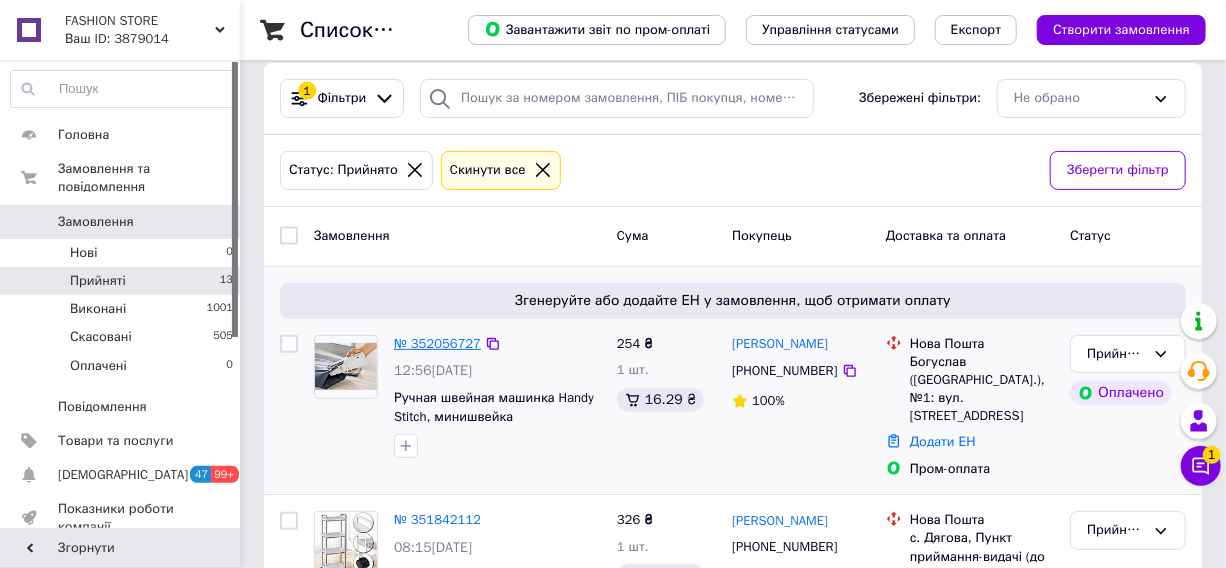 click on "№ 352056727" at bounding box center [437, 343] 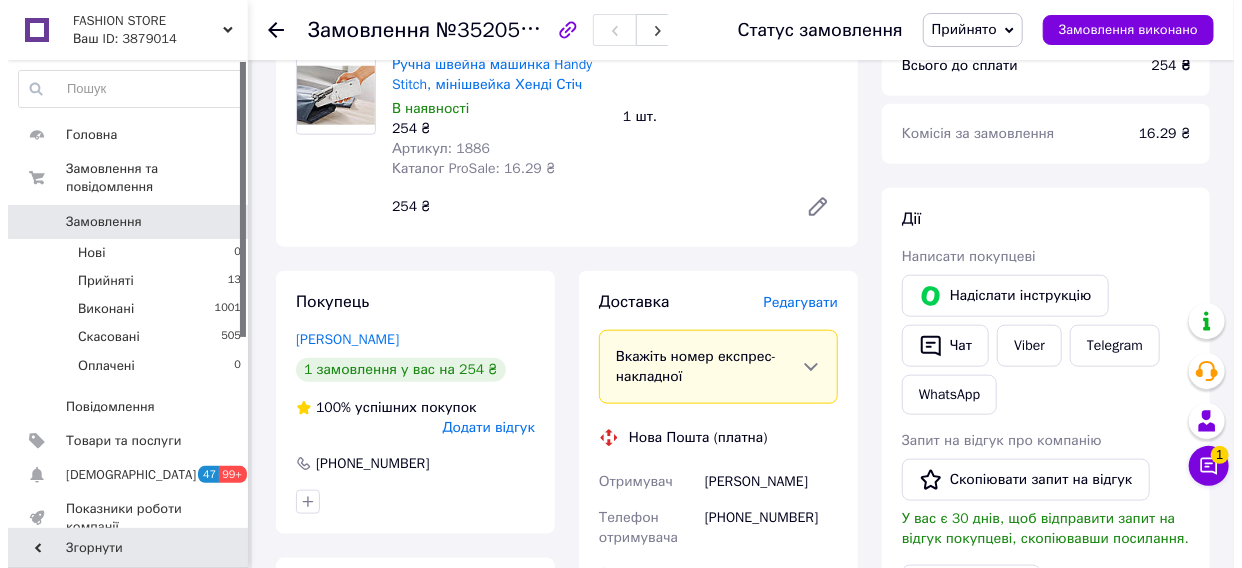 scroll, scrollTop: 1000, scrollLeft: 0, axis: vertical 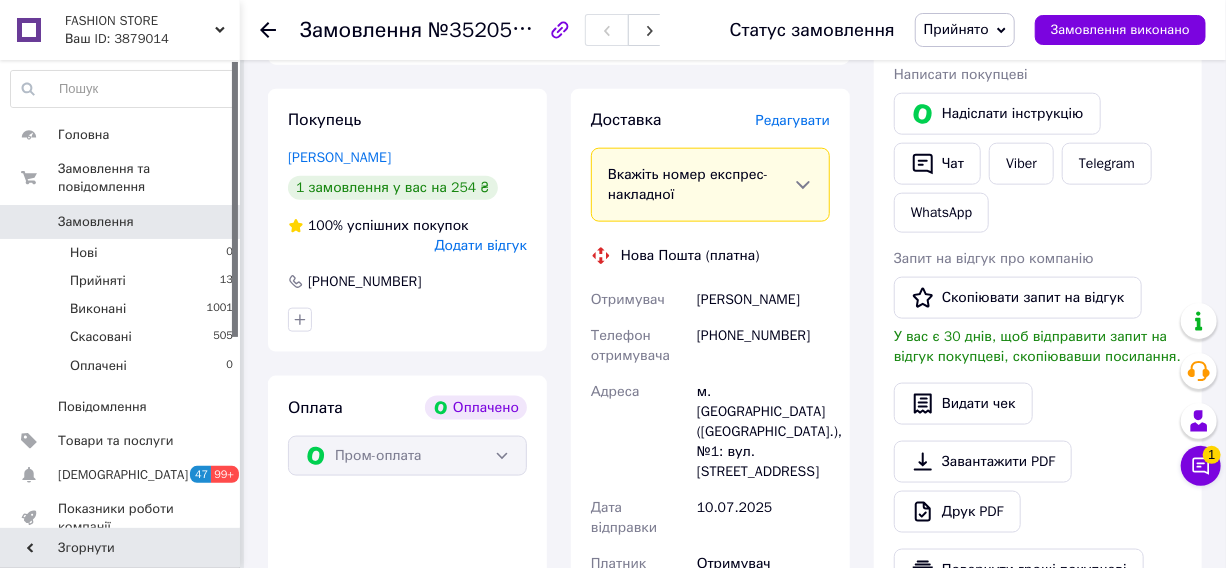 click on "Редагувати" at bounding box center [793, 120] 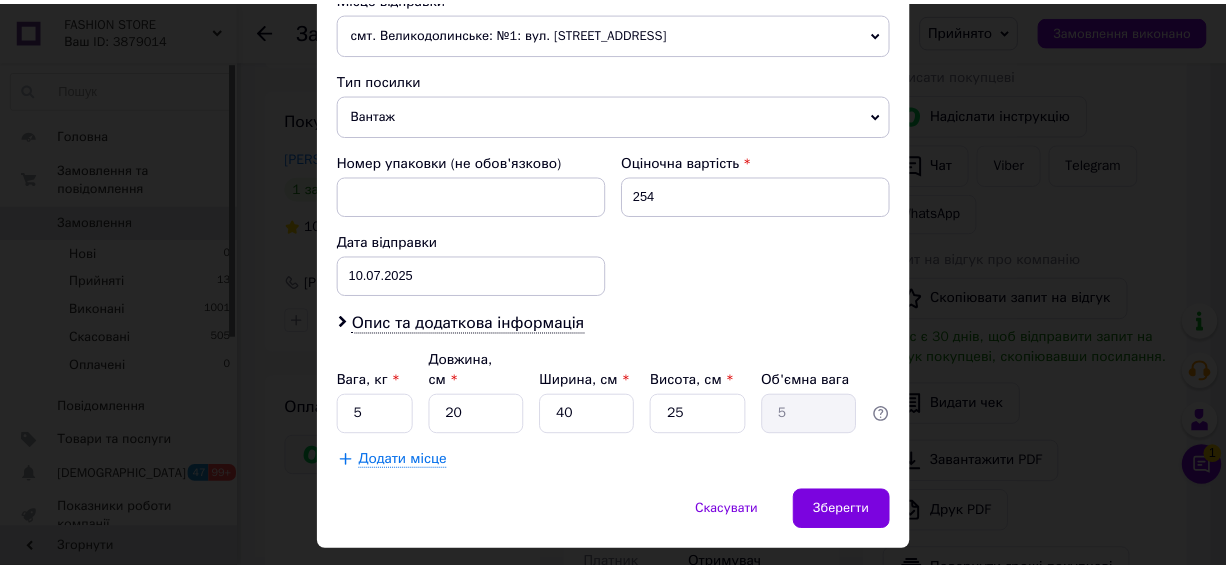 scroll, scrollTop: 757, scrollLeft: 0, axis: vertical 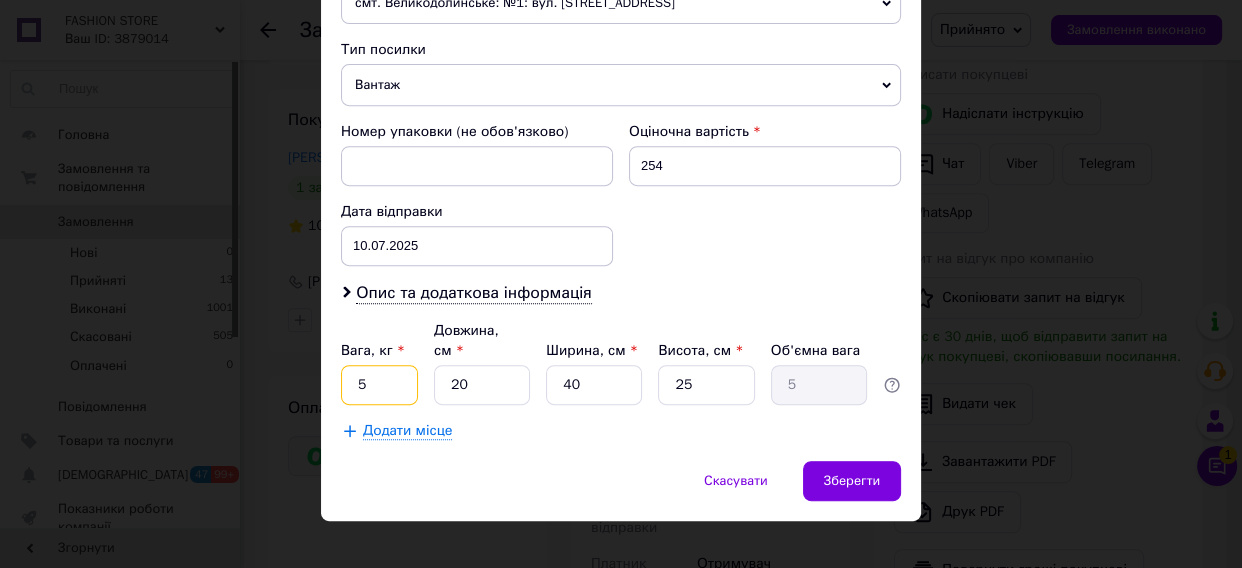 click on "5" at bounding box center (379, 385) 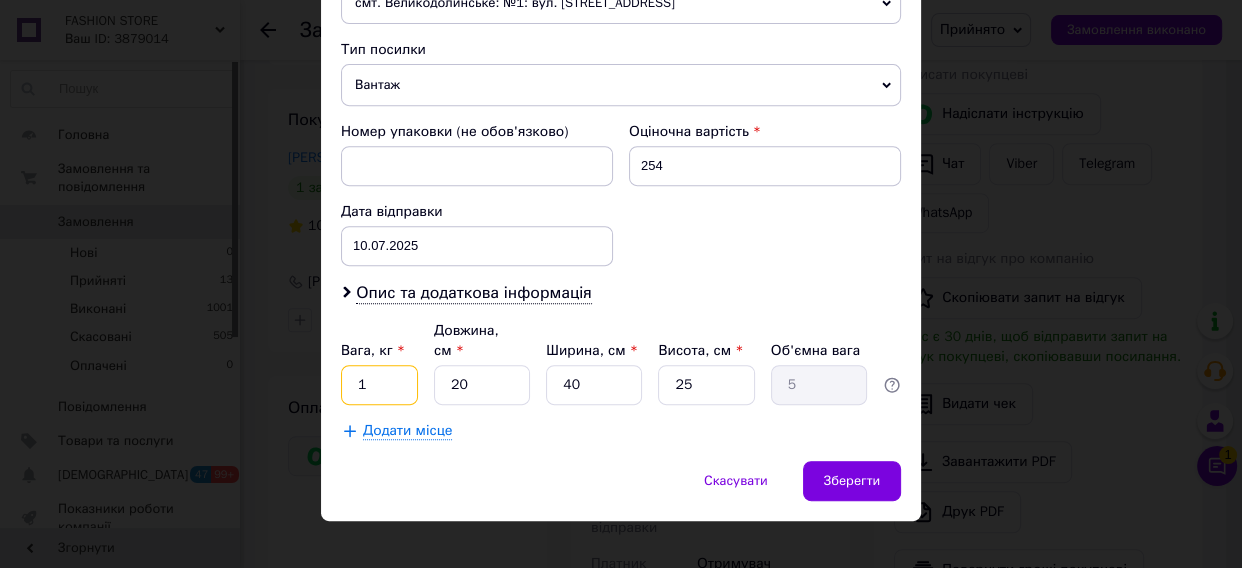 type on "1" 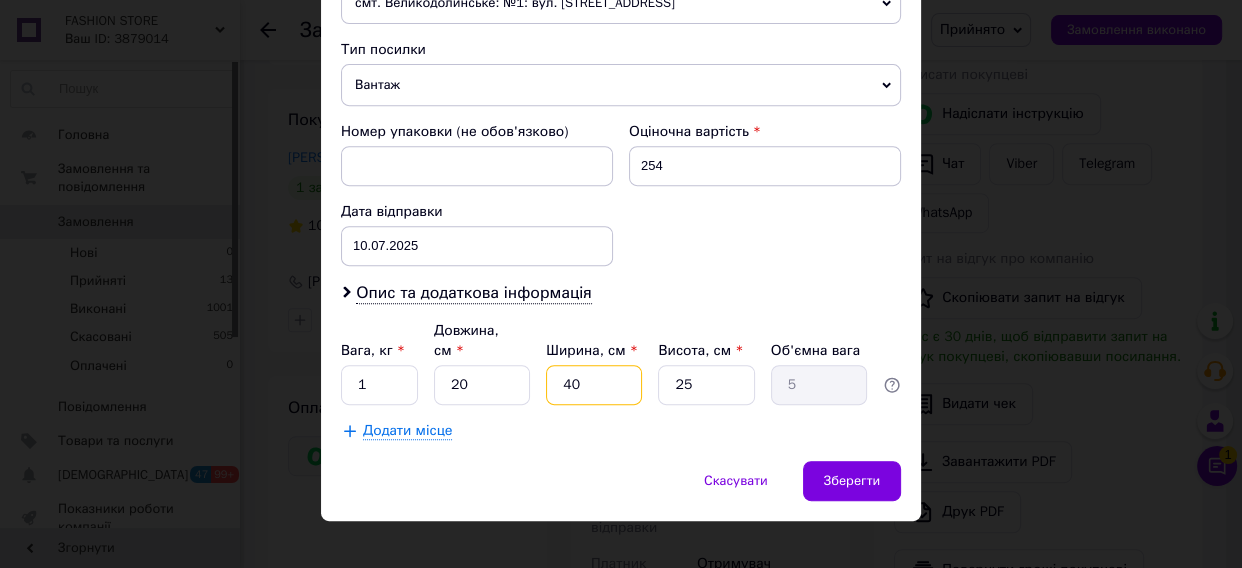 click on "40" at bounding box center (594, 385) 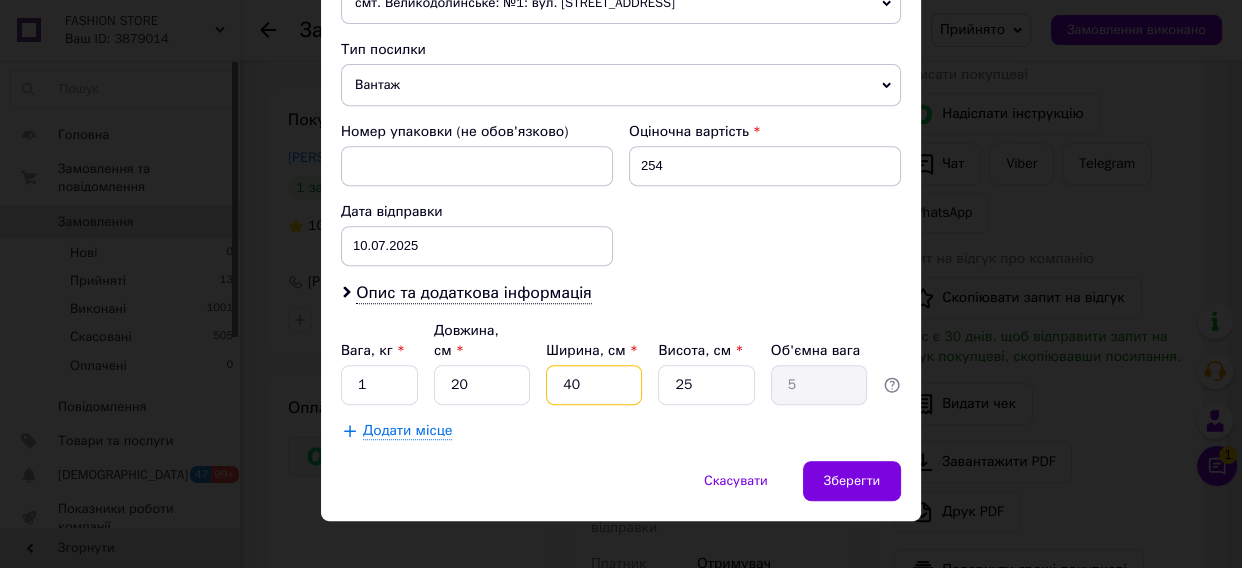 type on "410" 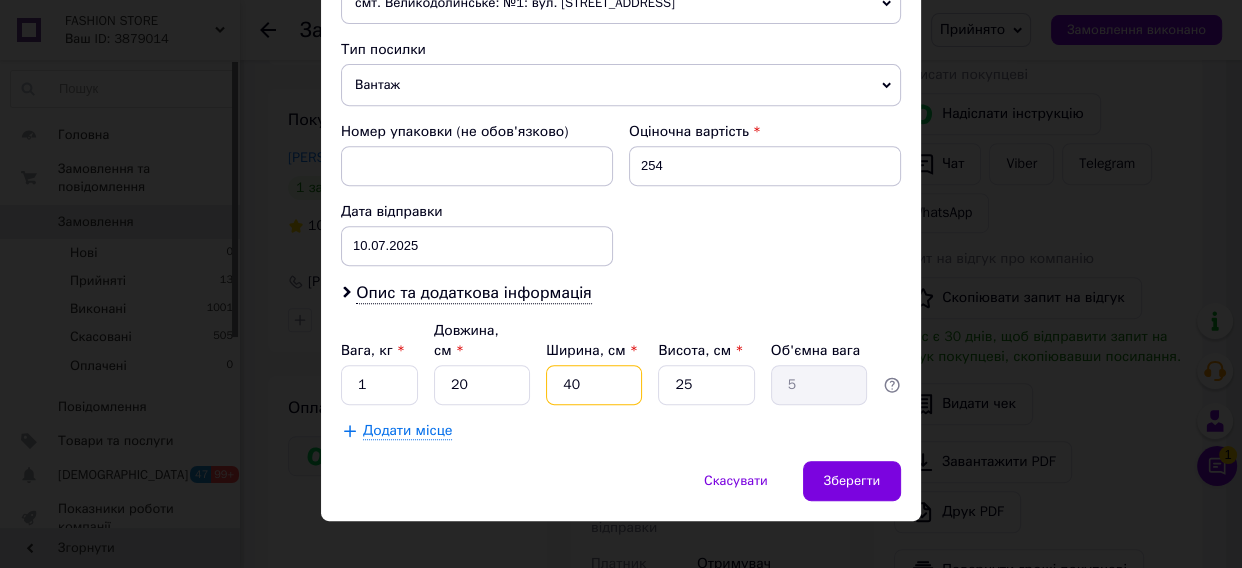 type on "51.25" 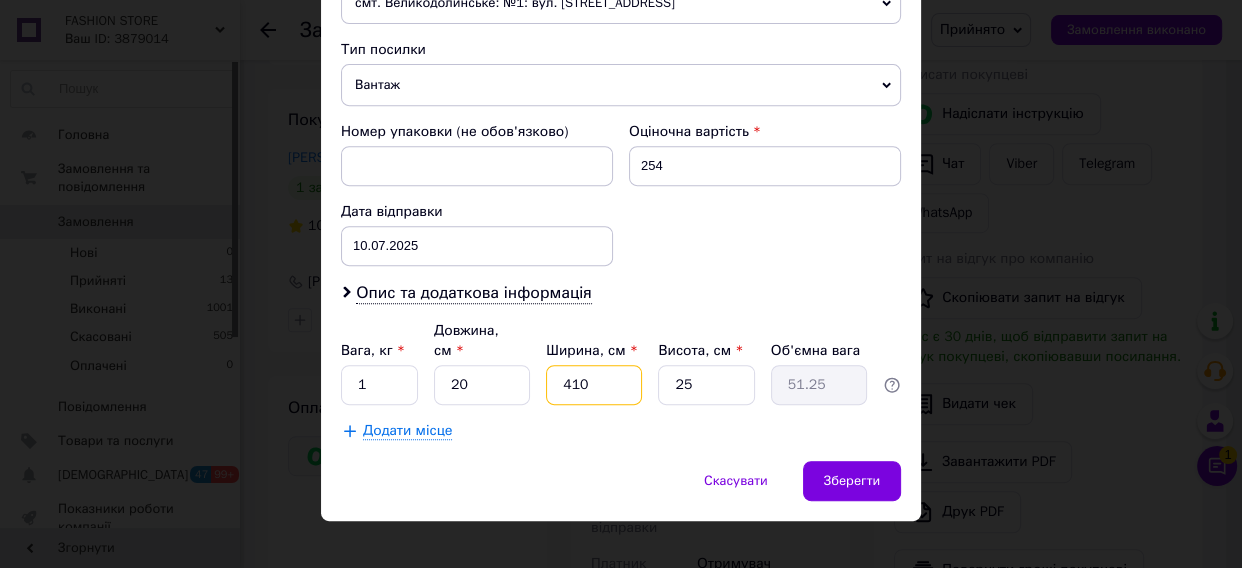 click on "410" at bounding box center [594, 385] 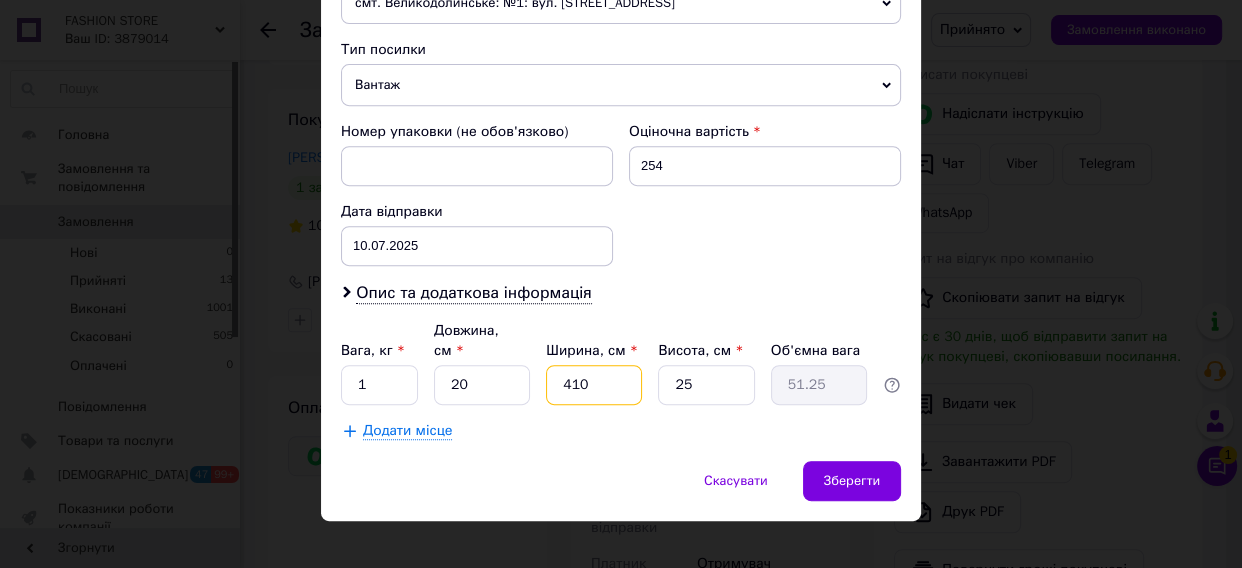 type on "10" 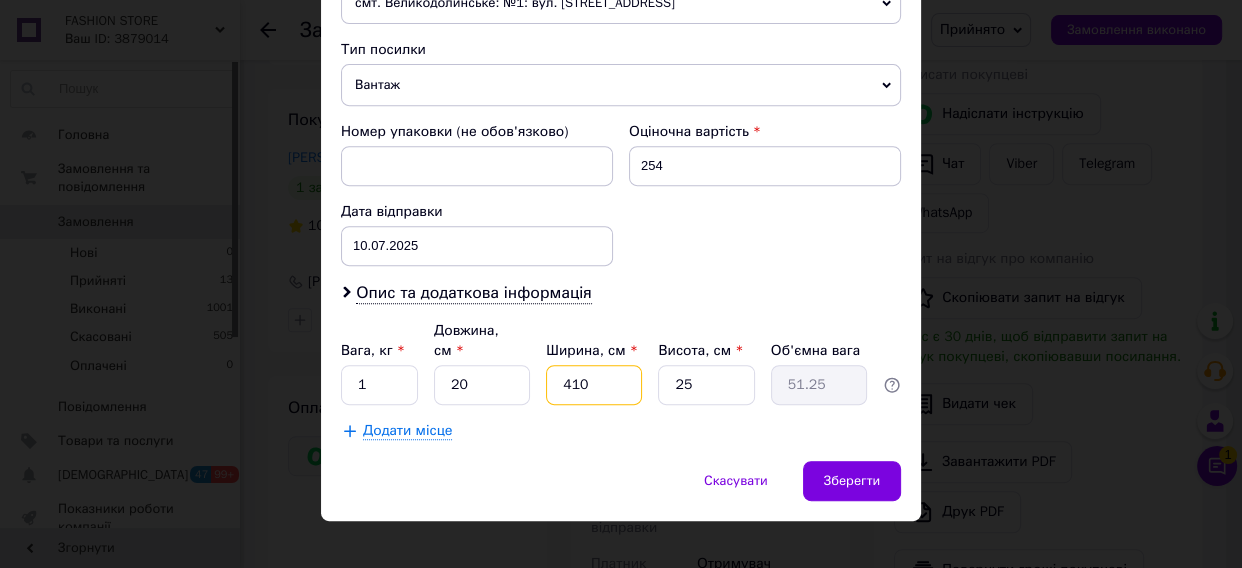 type on "1.25" 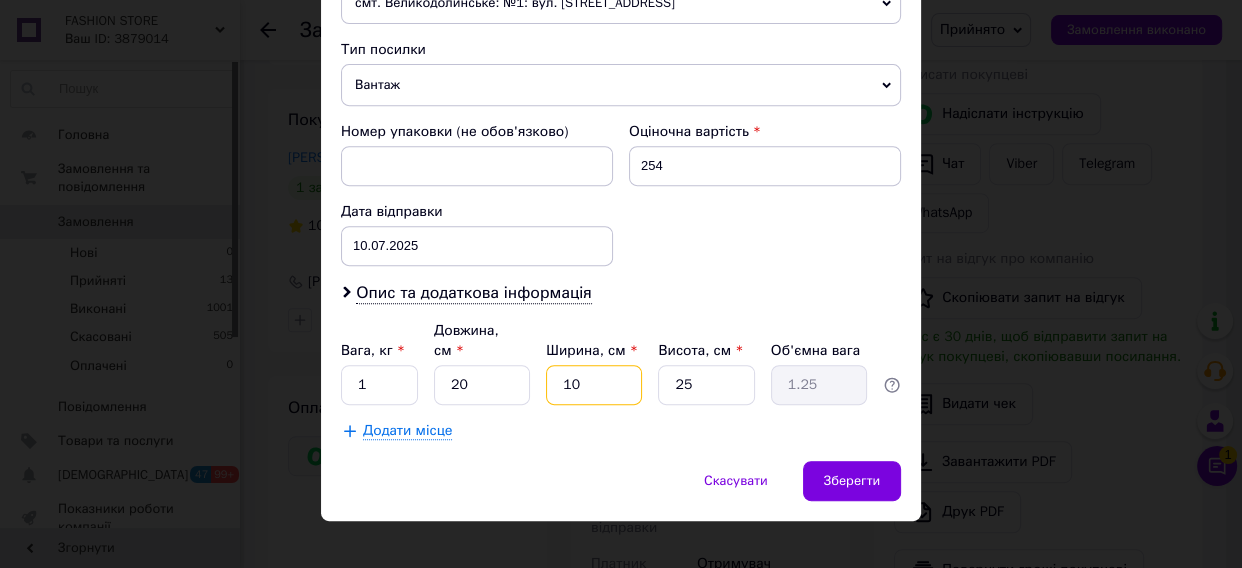 type on "10" 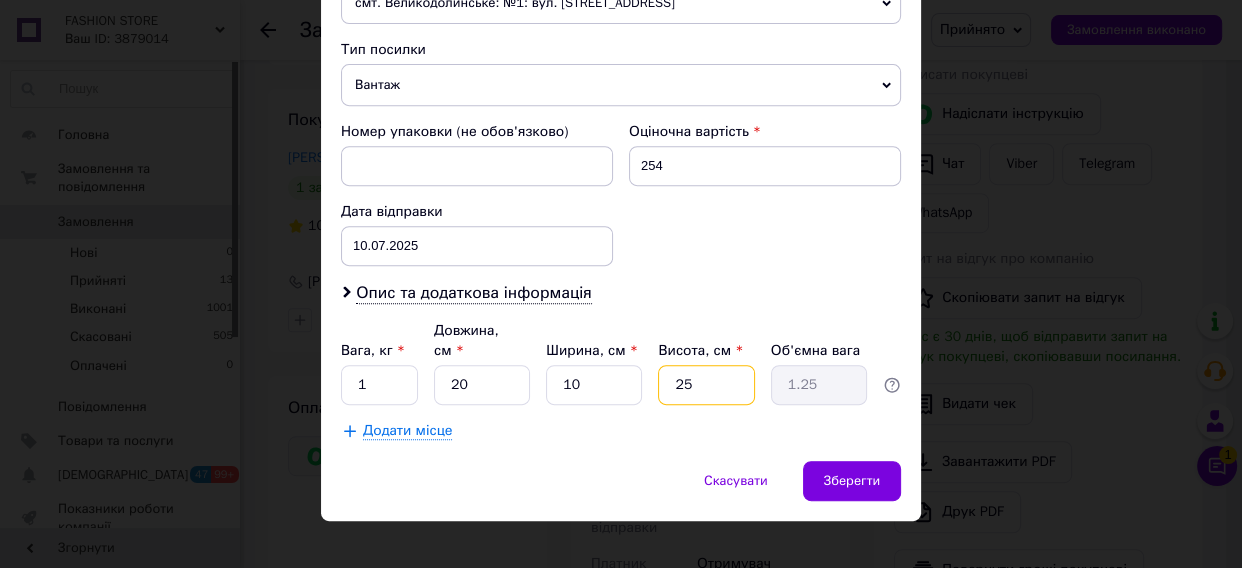 drag, startPoint x: 693, startPoint y: 360, endPoint x: 674, endPoint y: 361, distance: 19.026299 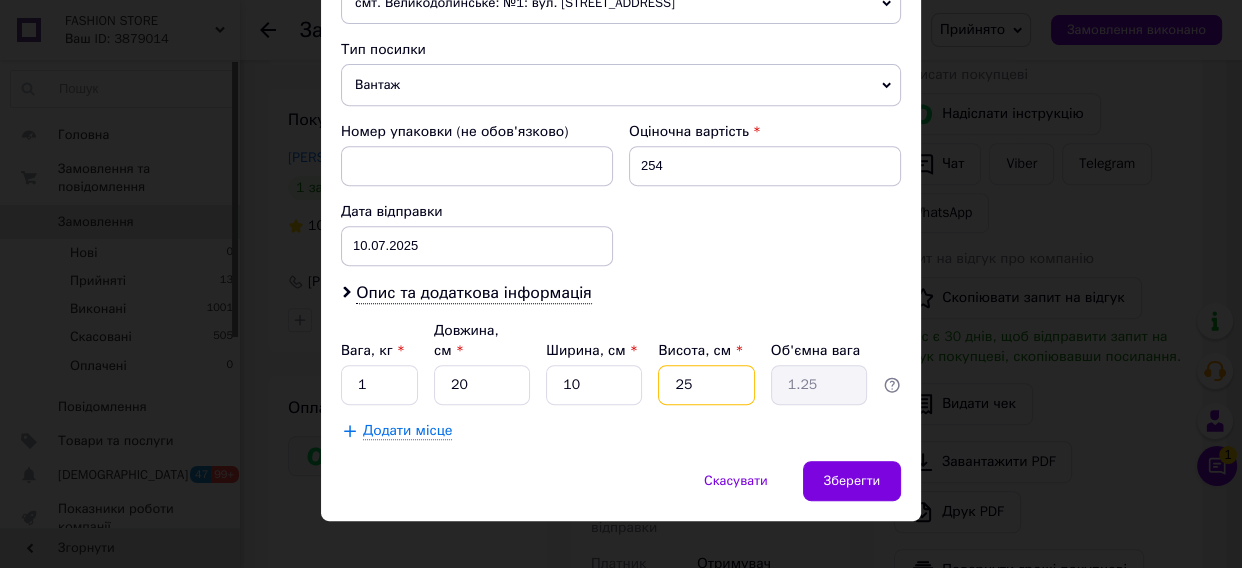 click on "25" at bounding box center (706, 385) 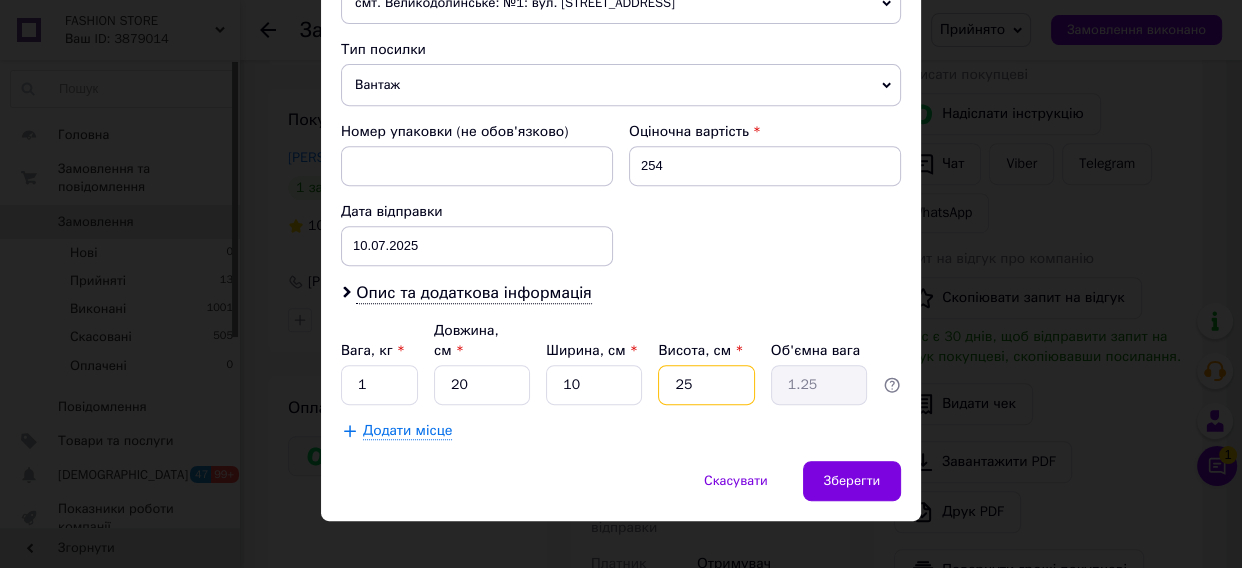 type 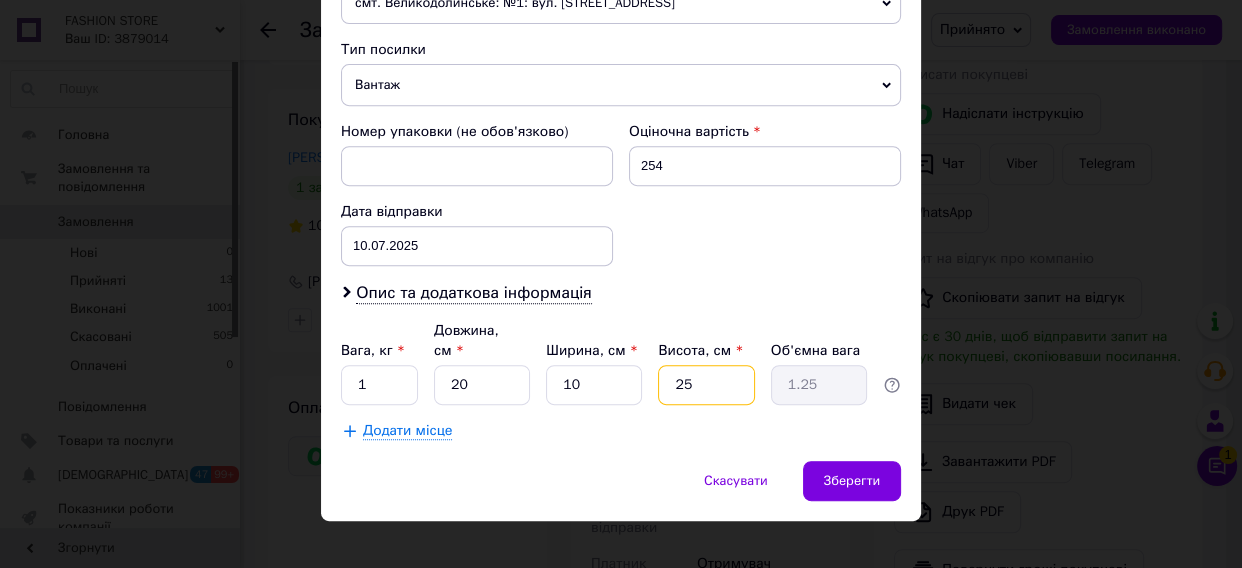 type 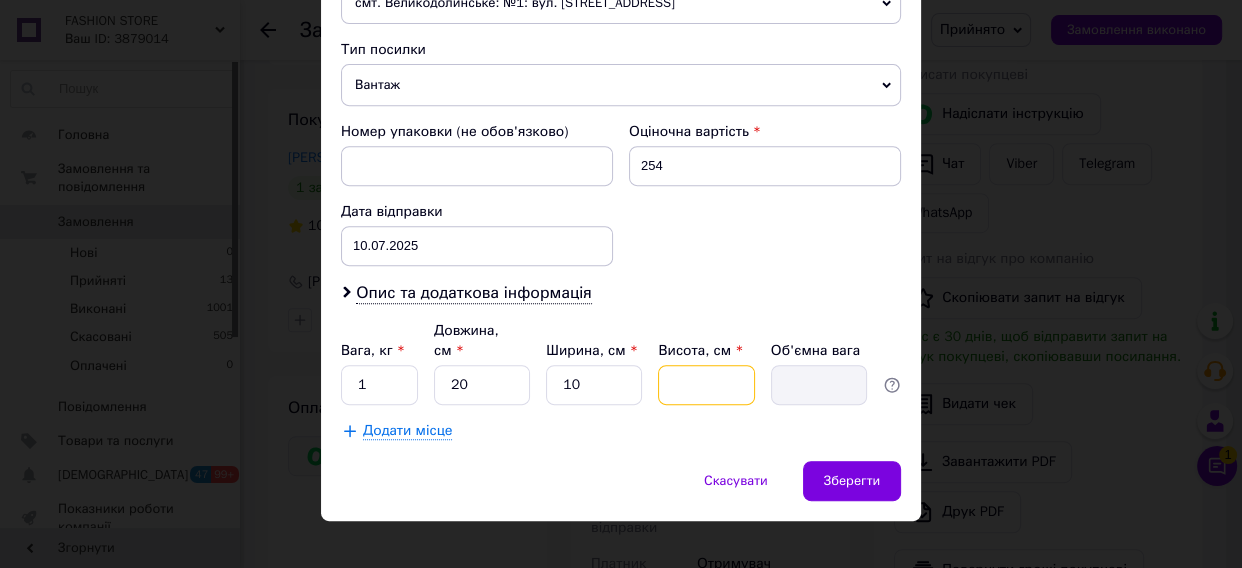 type on "1" 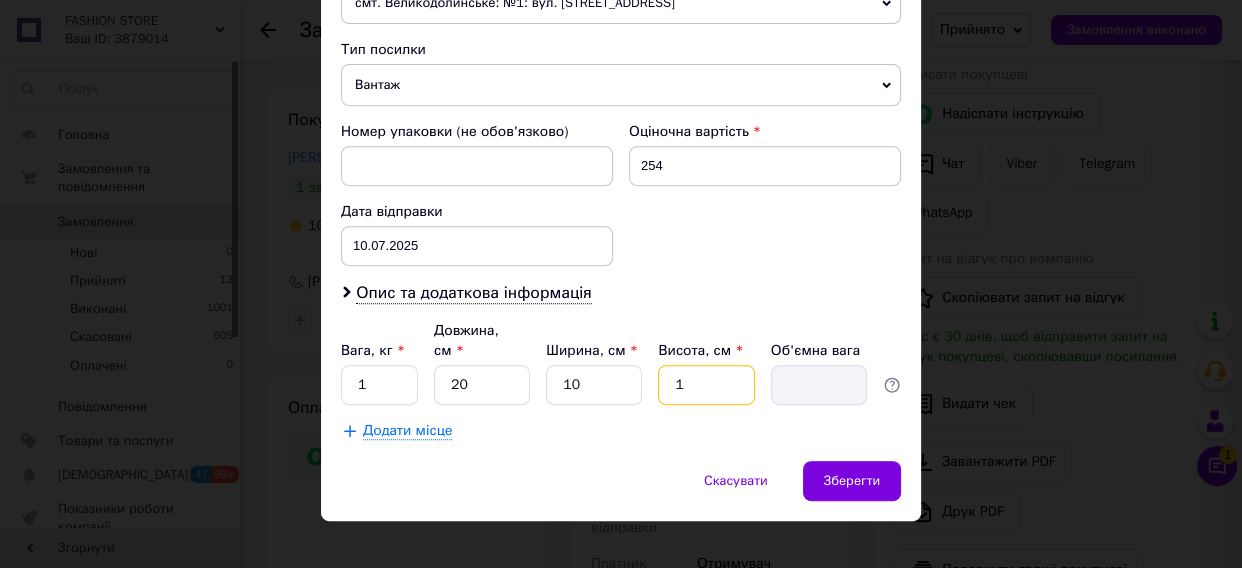 type on "0.1" 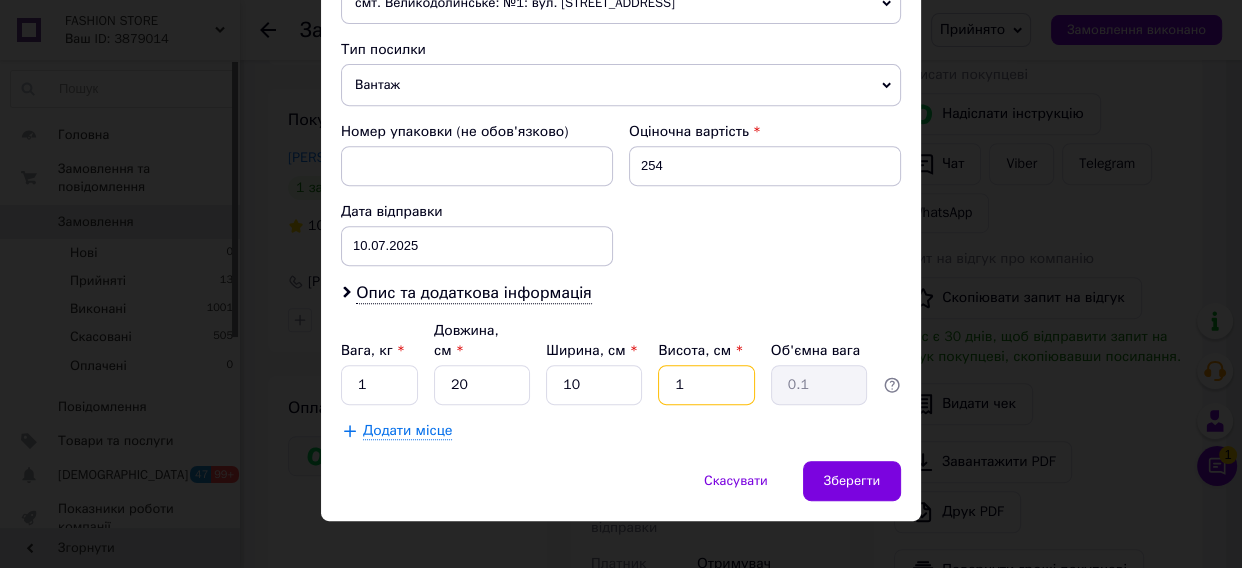 type on "13" 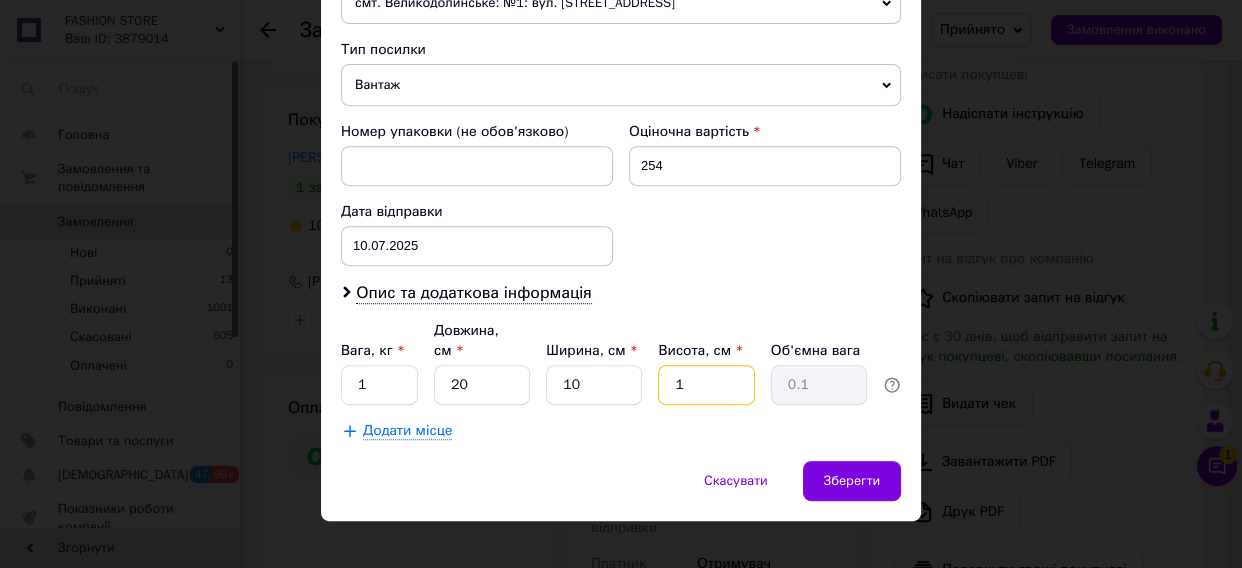 type on "0.65" 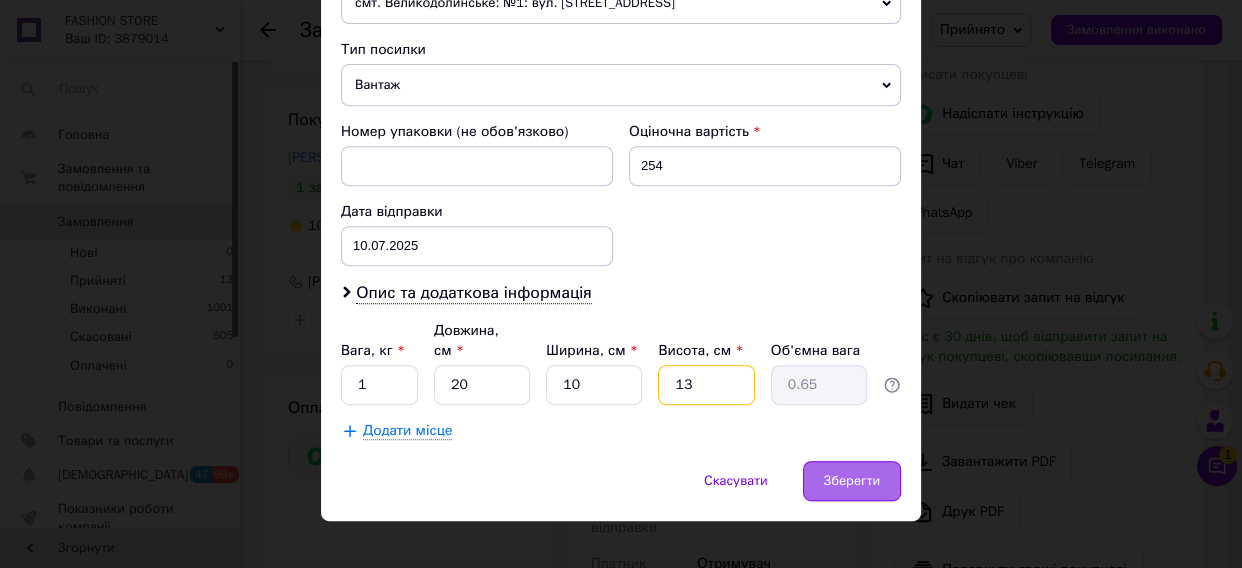 type on "13" 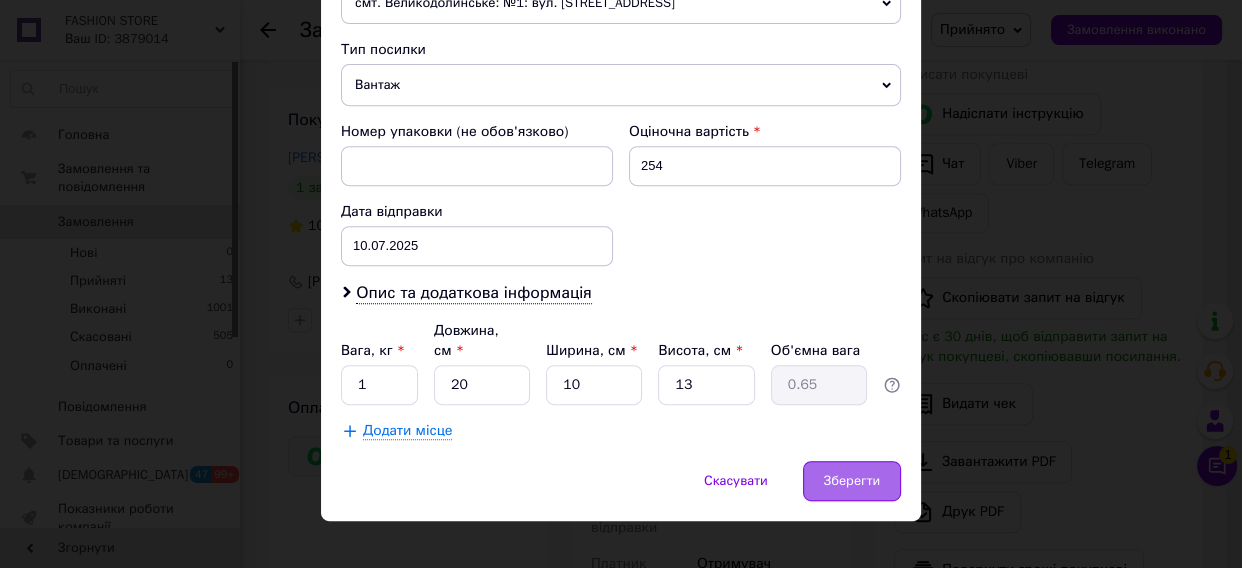 click on "Зберегти" at bounding box center (852, 481) 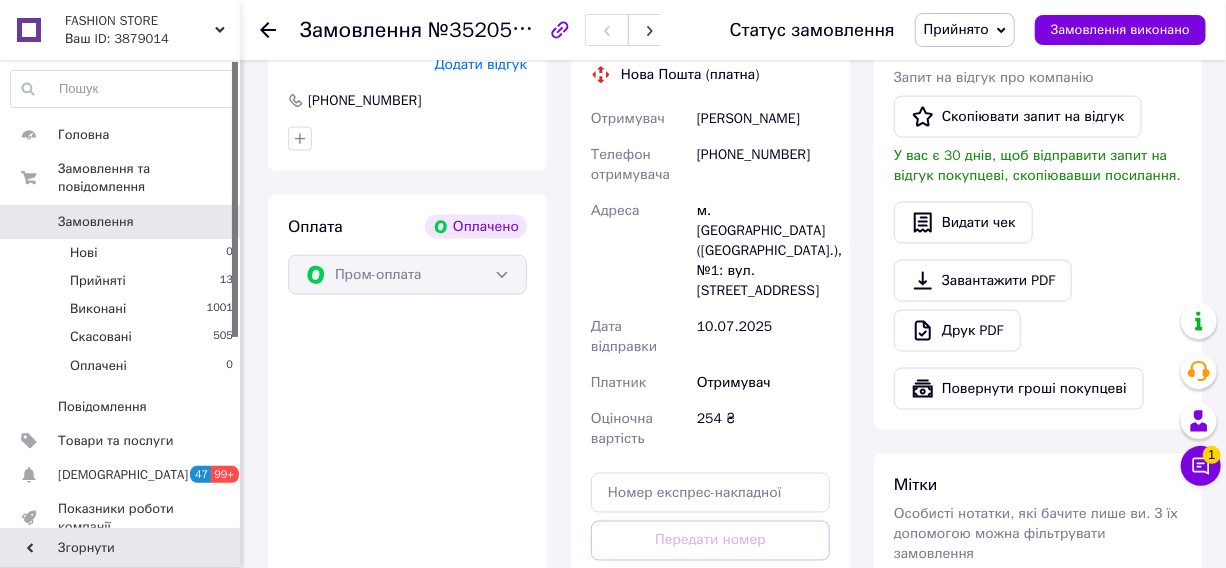 scroll, scrollTop: 1363, scrollLeft: 0, axis: vertical 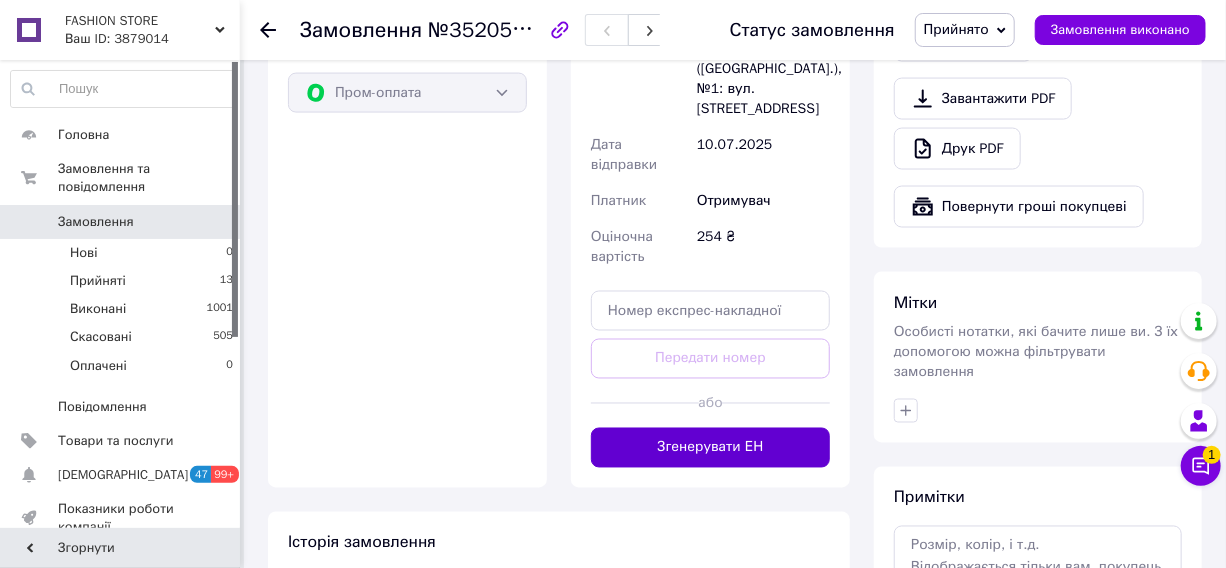 click on "Згенерувати ЕН" at bounding box center [710, 448] 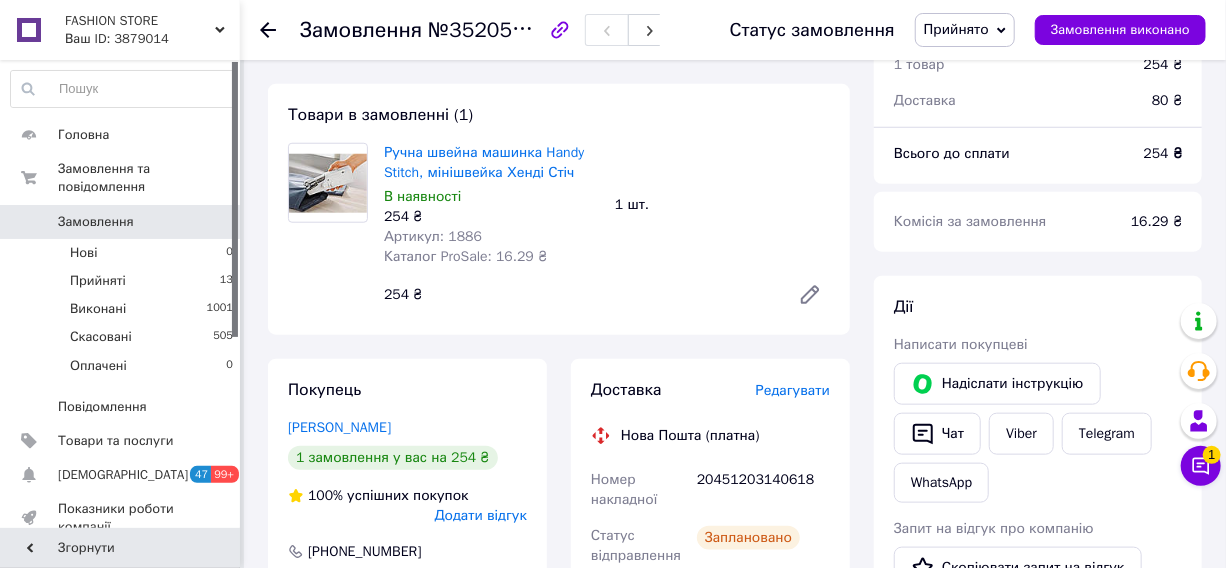 scroll, scrollTop: 640, scrollLeft: 0, axis: vertical 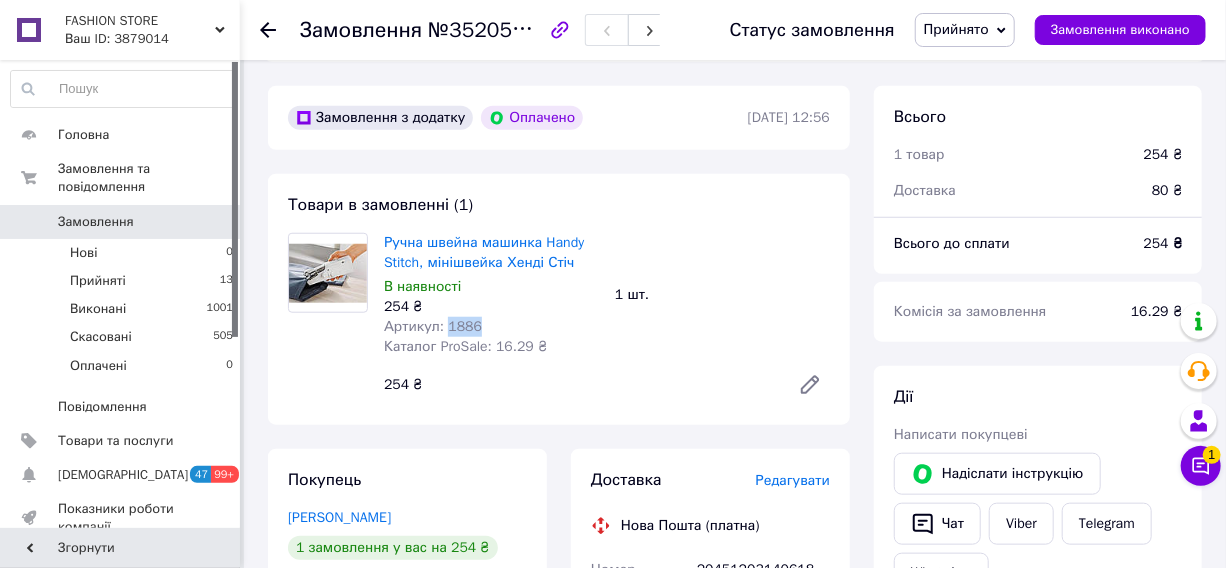 drag, startPoint x: 445, startPoint y: 327, endPoint x: 477, endPoint y: 322, distance: 32.38827 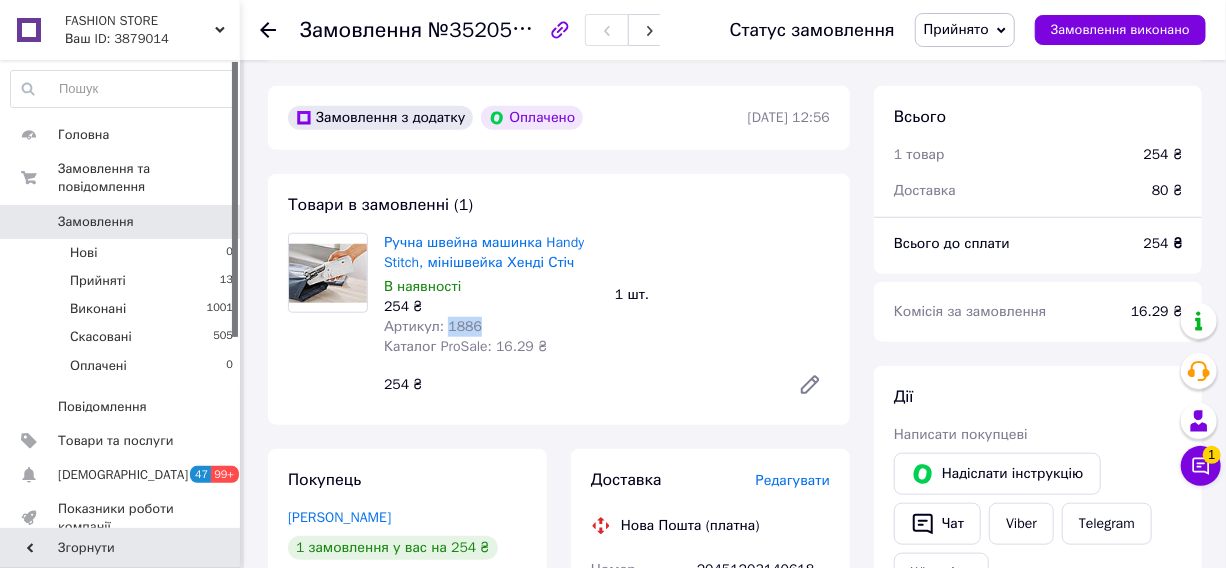 drag, startPoint x: 442, startPoint y: 324, endPoint x: 479, endPoint y: 320, distance: 37.215588 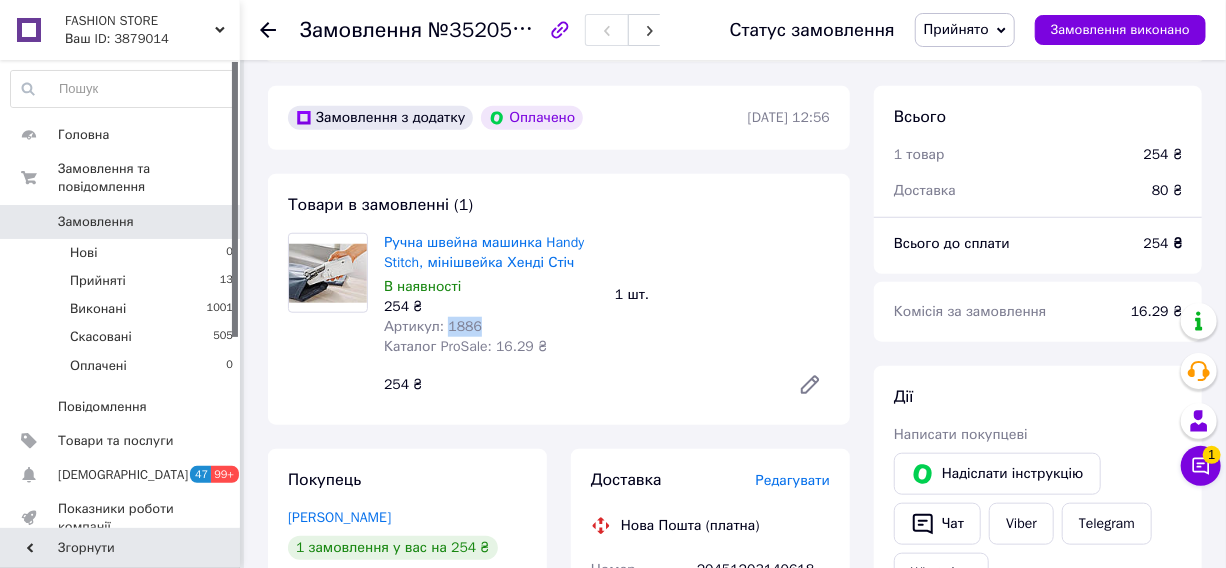 copy on "1886" 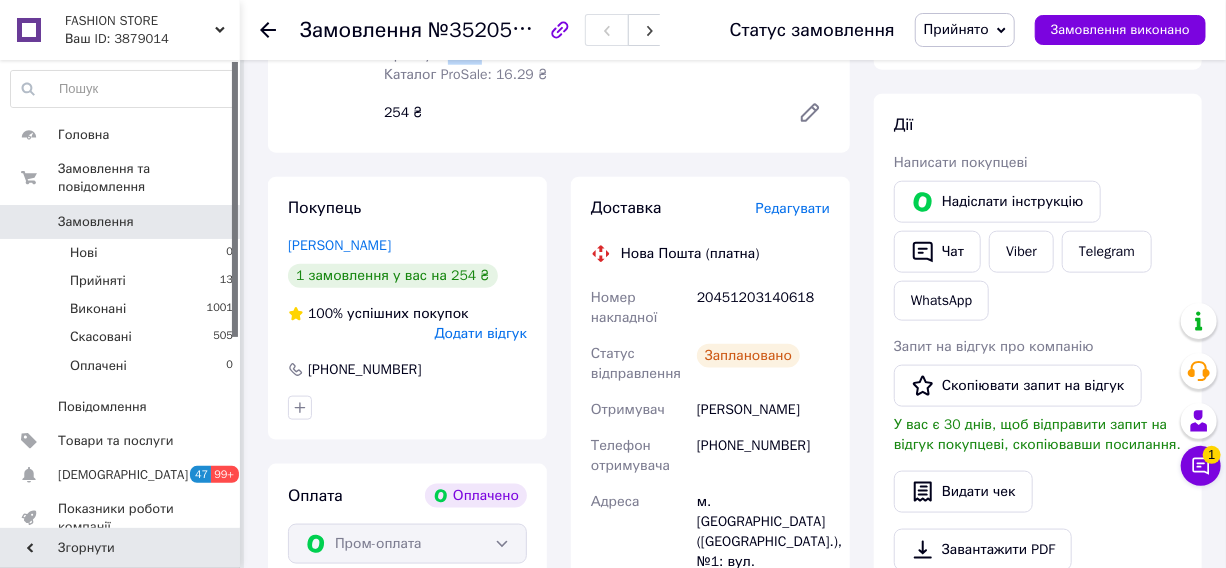 drag, startPoint x: 692, startPoint y: 409, endPoint x: 850, endPoint y: 405, distance: 158.05063 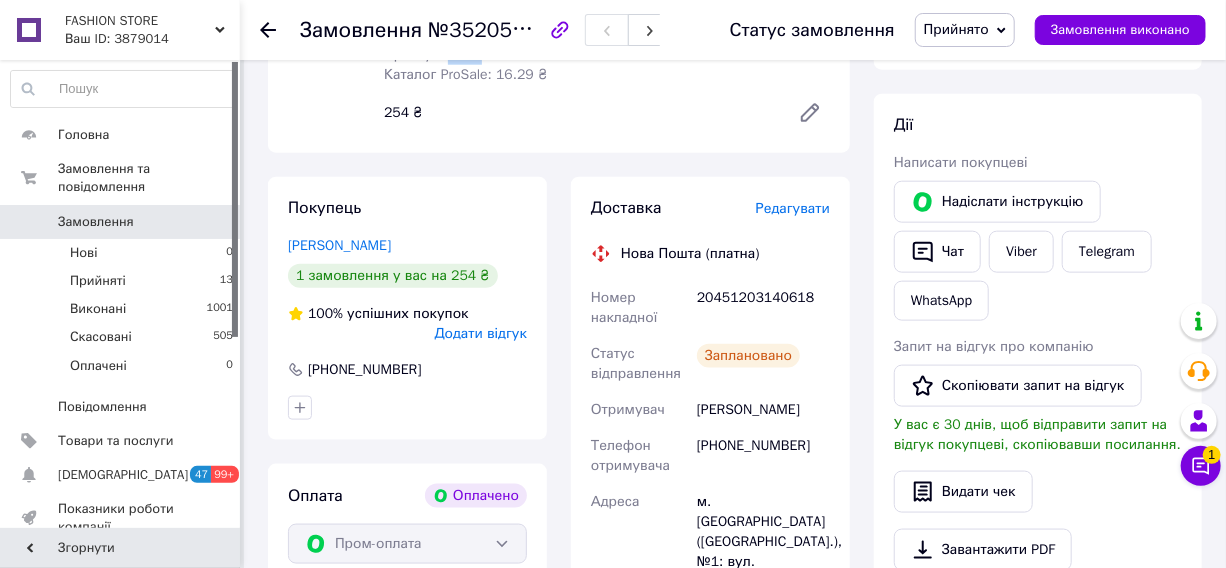 copy on "[PERSON_NAME]" 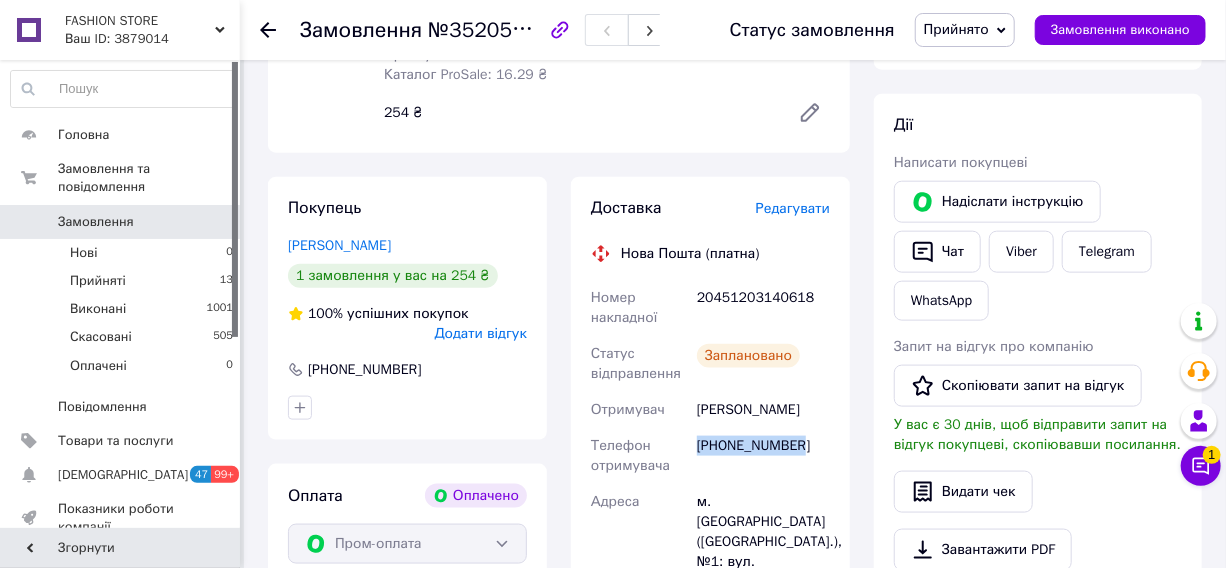 drag, startPoint x: 696, startPoint y: 446, endPoint x: 814, endPoint y: 442, distance: 118.06778 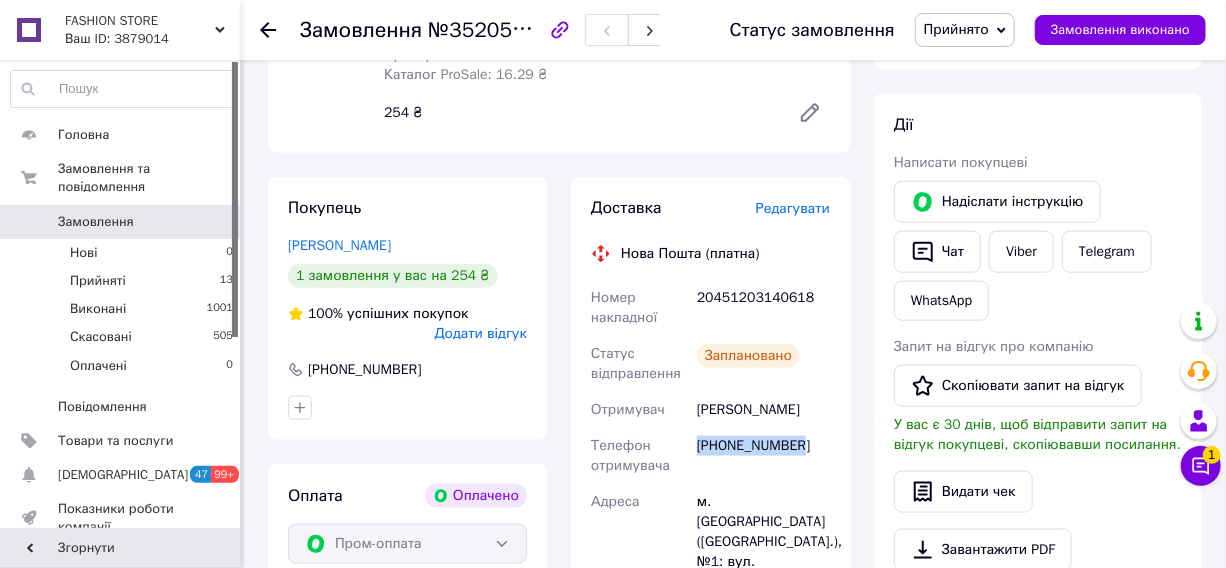 copy on "[PHONE_NUMBER]" 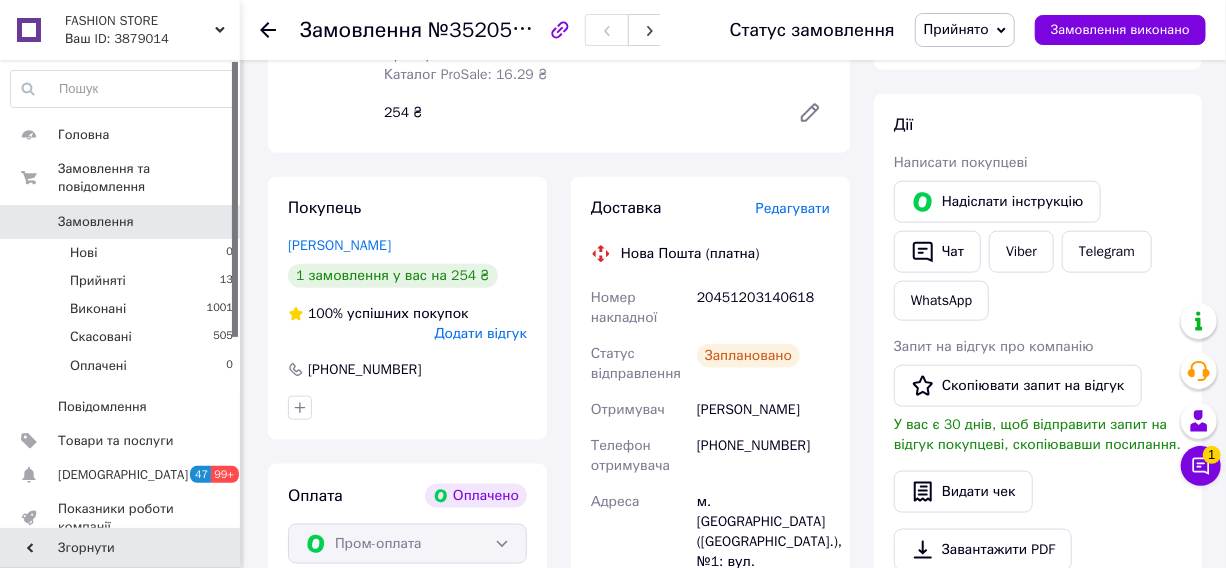 click on "Доставка Редагувати Нова Пошта (платна) Номер накладної 20451203140618 Статус відправлення Заплановано Отримувач Пономарев Саша Телефон отримувача +380938755220 Адреса м. Богуслав (Київська обл.), №1: вул. Корсунська, 9 Дата відправки 10.07.2025 Платник Отримувач Оціночна вартість 254 ₴ Вартість доставки 80 ₴ Роздрукувати ЕН Платник Отримувач Відправник Прізвище отримувача Пономарев Ім'я отримувача Саша По батькові отримувача Телефон отримувача +380938755220 Тип доставки У відділенні Кур'єром В поштоматі Місто -- Не обрано -- Відділення №1: вул. Корсунська, 9 Місце відправки 254 < >" at bounding box center [710, 528] 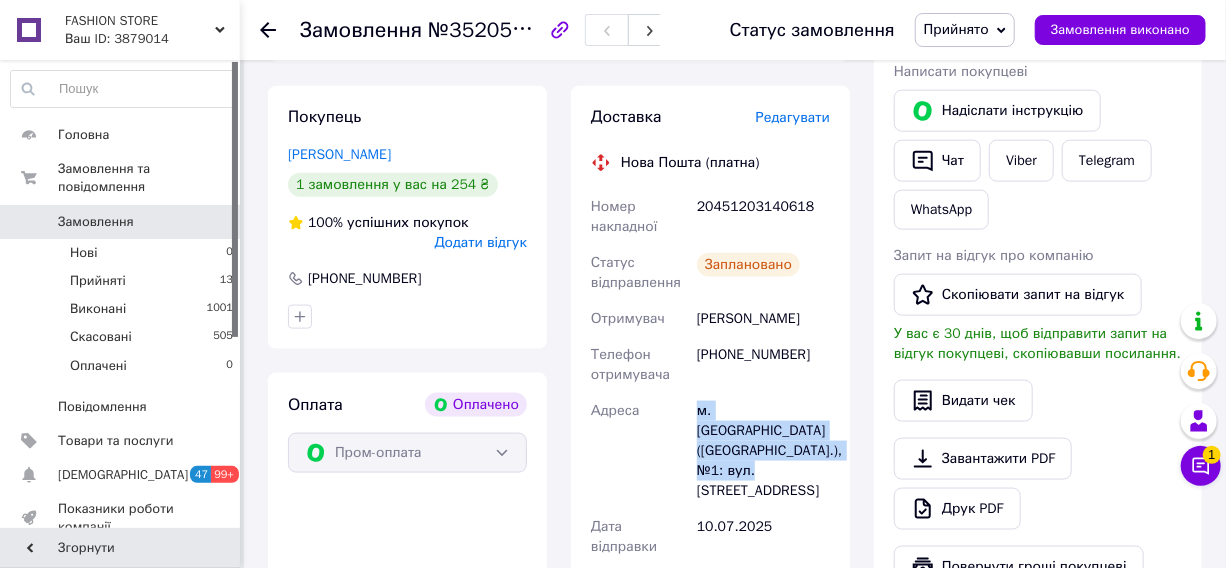 drag, startPoint x: 691, startPoint y: 409, endPoint x: 815, endPoint y: 449, distance: 130.29198 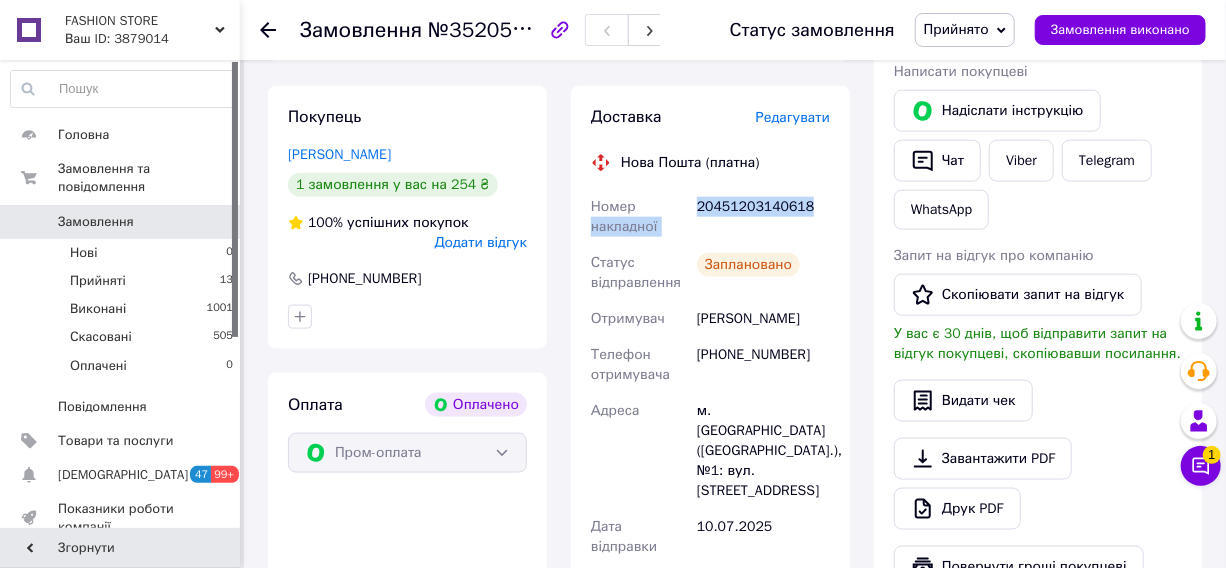 drag, startPoint x: 691, startPoint y: 200, endPoint x: 850, endPoint y: 192, distance: 159.20113 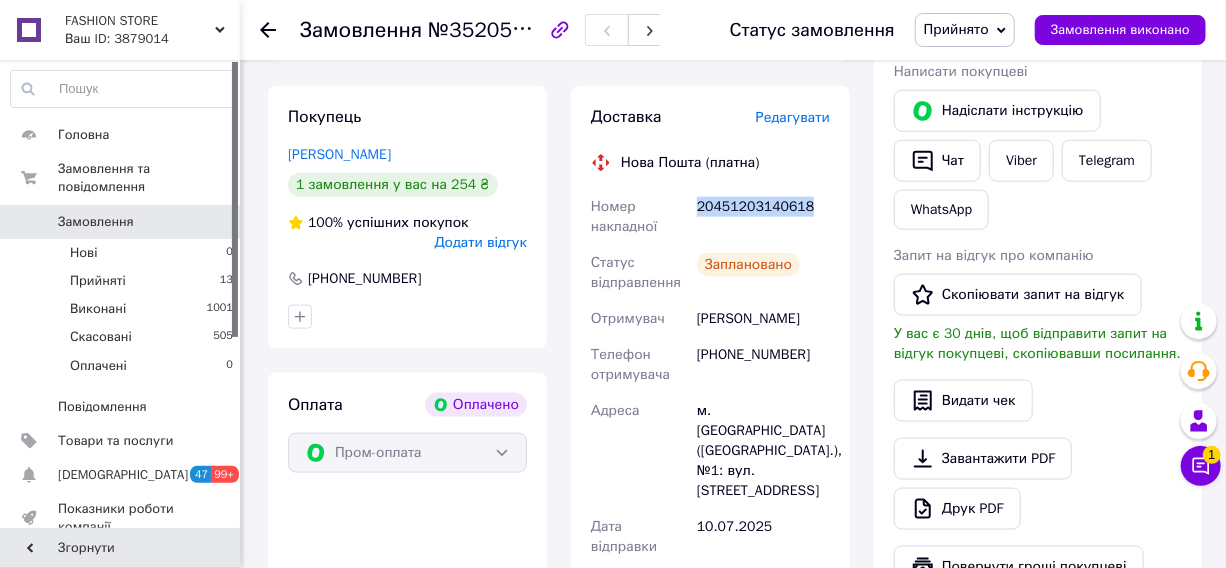 drag, startPoint x: 695, startPoint y: 206, endPoint x: 811, endPoint y: 212, distance: 116.15507 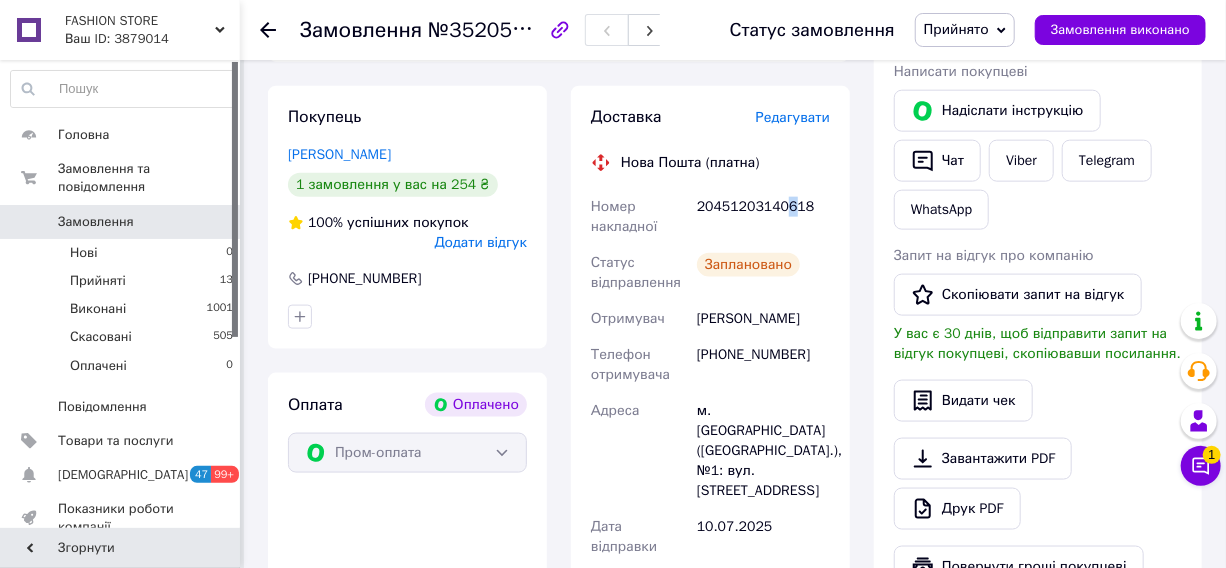 click on "20451203140618" at bounding box center (763, 217) 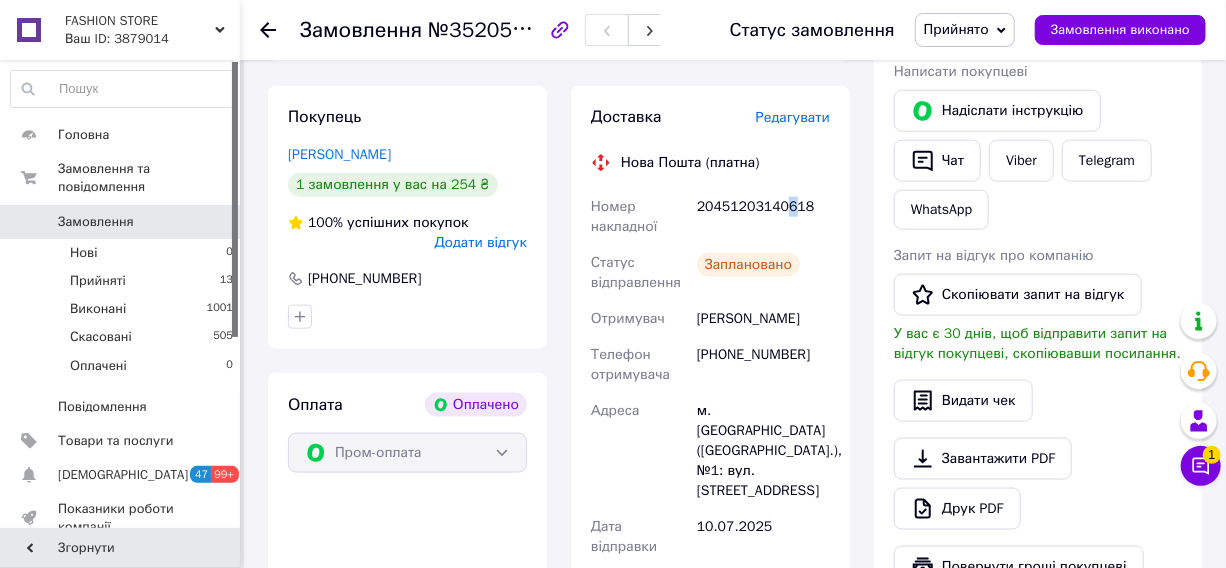 copy on "6" 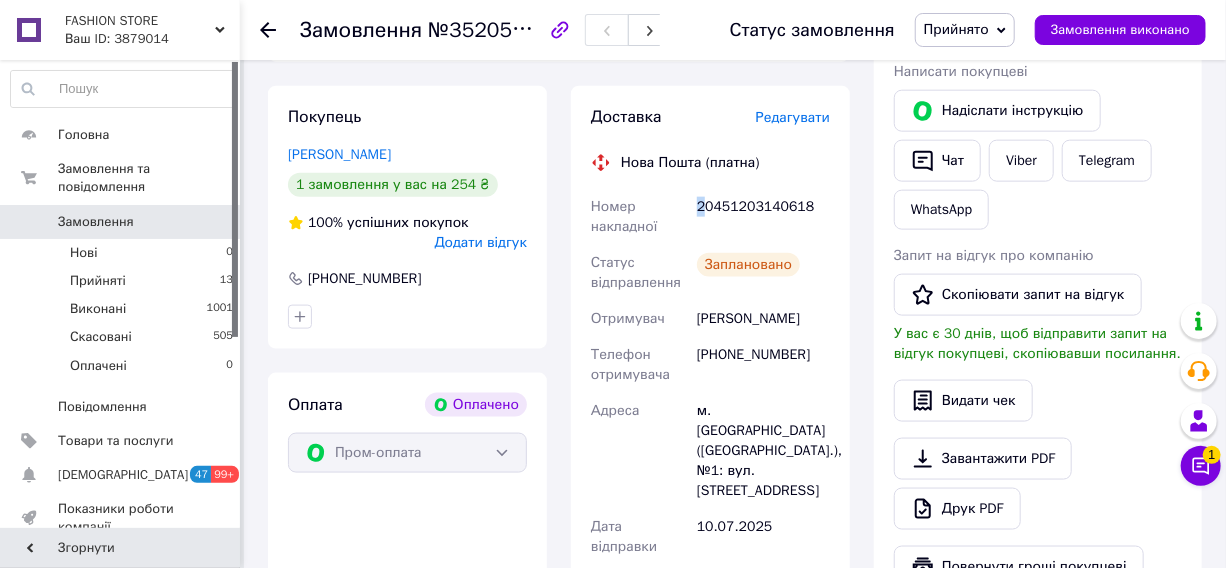 click on "20451203140618" at bounding box center [763, 217] 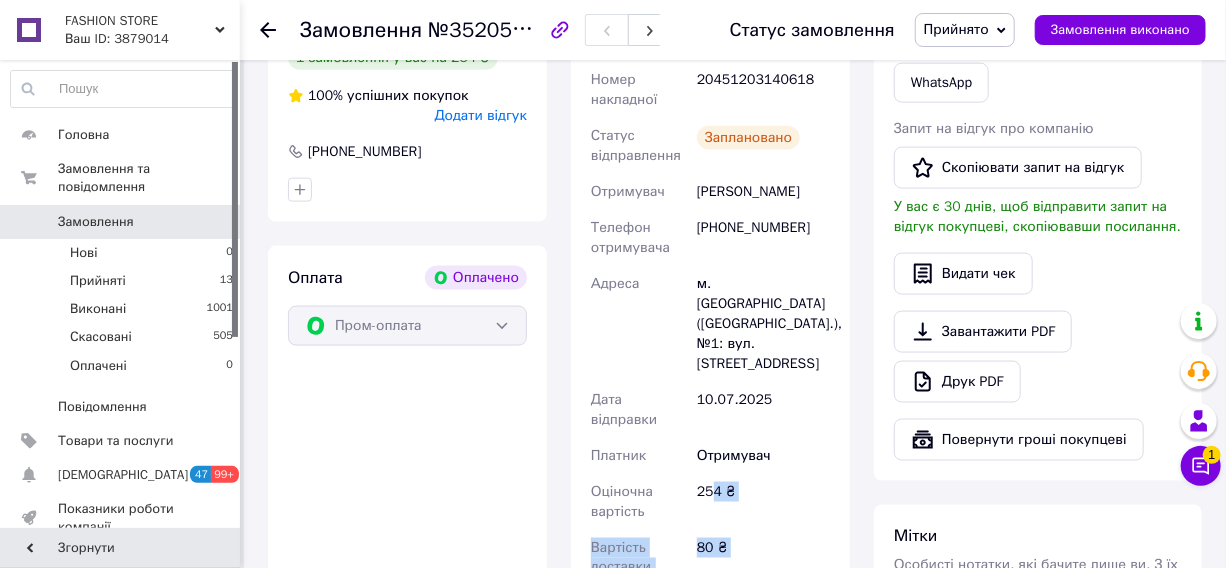 click on "Доставка Редагувати Нова Пошта (платна) Номер накладної 20451203140618 Статус відправлення Заплановано Отримувач Пономарев Саша Телефон отримувача +380938755220 Адреса м. Богуслав (Київська обл.), №1: вул. Корсунська, 9 Дата відправки 10.07.2025 Платник Отримувач Оціночна вартість 254 ₴ Вартість доставки 80 ₴ Роздрукувати ЕН Платник Отримувач Відправник Прізвище отримувача Пономарев Ім'я отримувача Саша По батькові отримувача Телефон отримувача +380938755220 Тип доставки У відділенні Кур'єром В поштоматі Місто -- Не обрано -- Відділення №1: вул. Корсунська, 9 Місце відправки 254 < >" at bounding box center [710, 310] 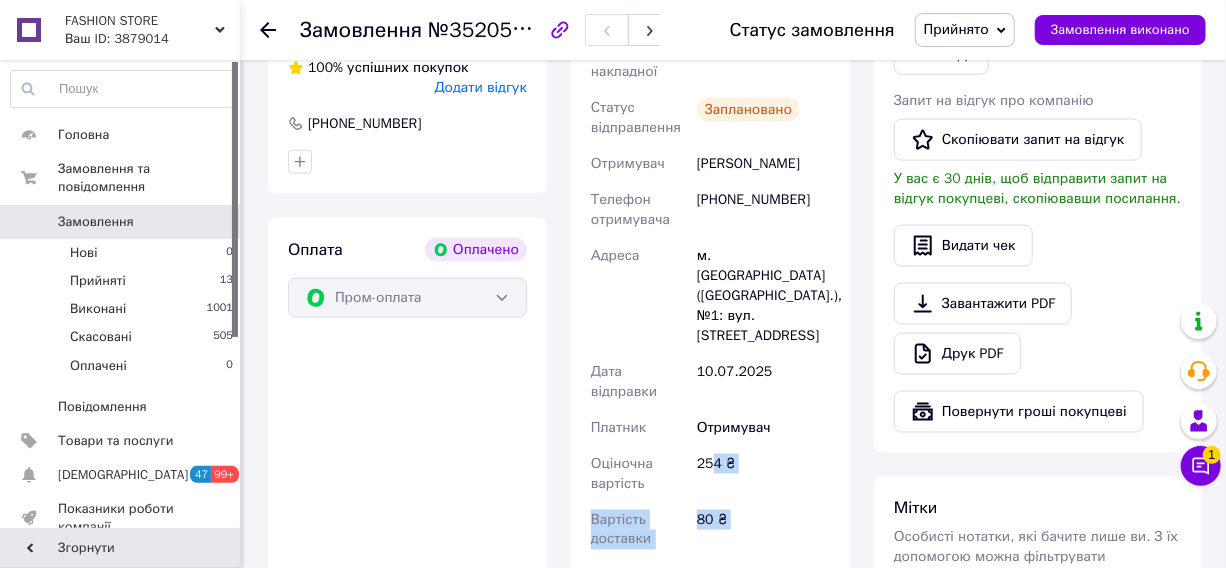 click on "80 ₴" at bounding box center [763, 530] 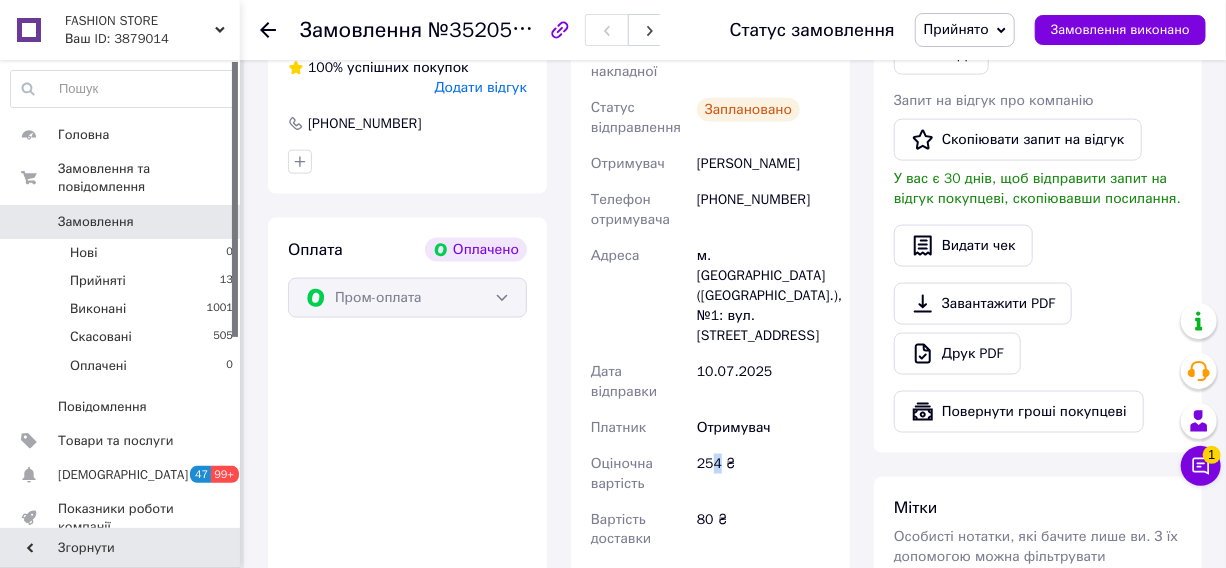 click on "254 ₴" at bounding box center (763, 474) 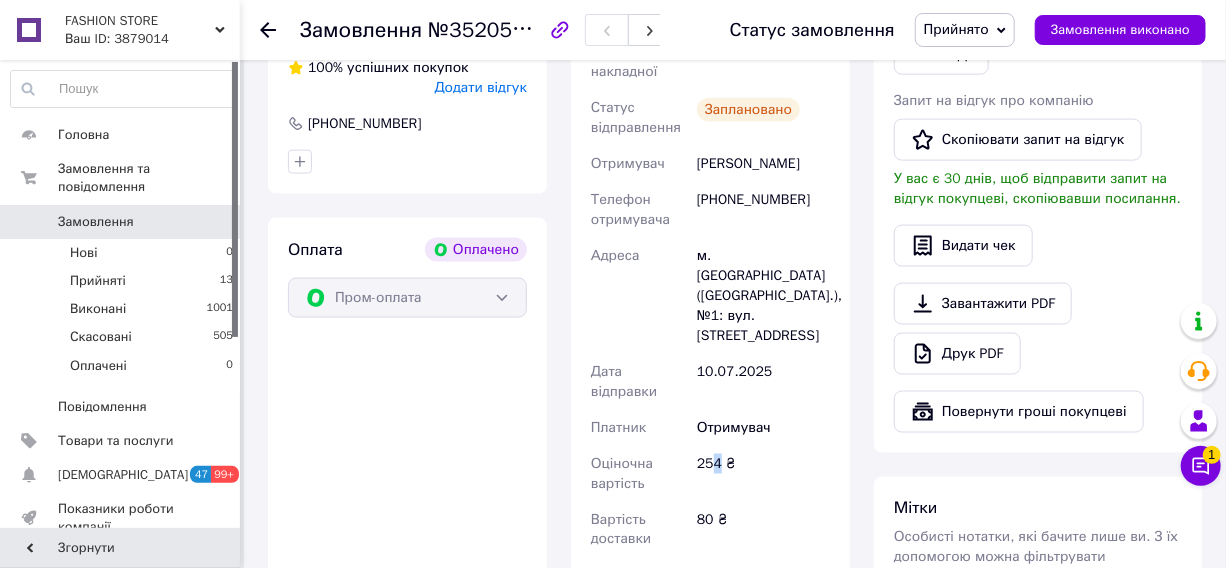 copy on "4" 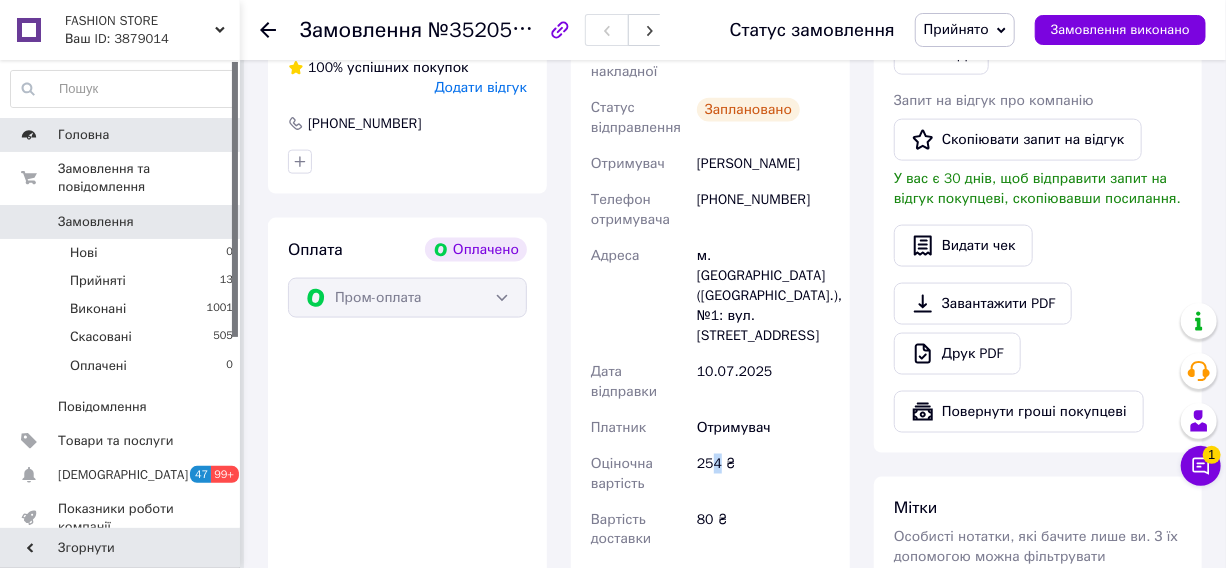 click on "Головна" at bounding box center (83, 135) 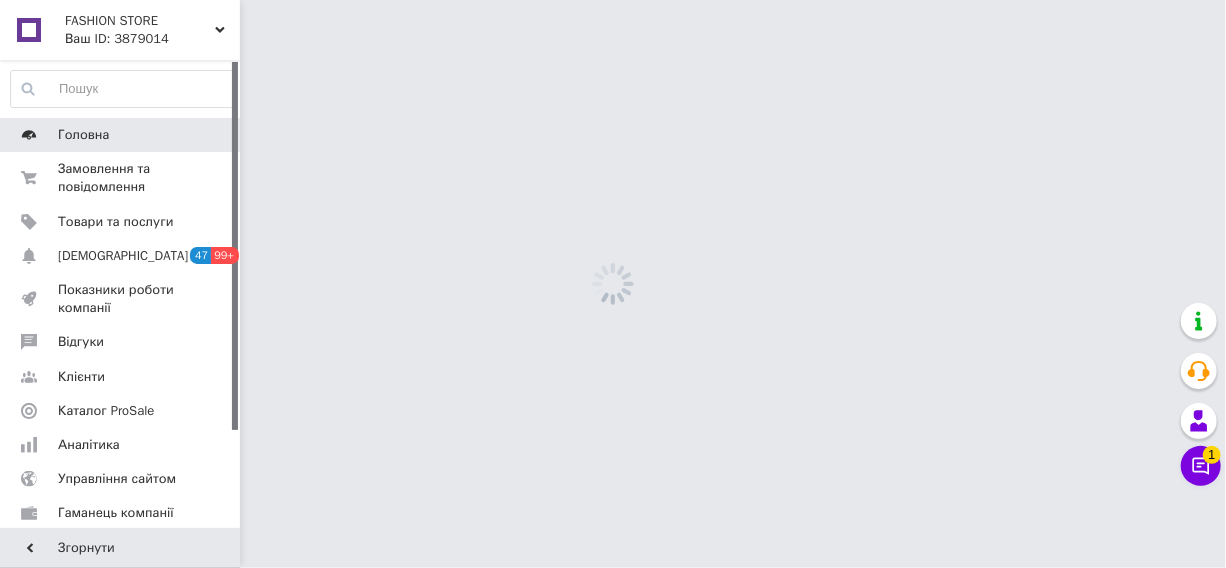 scroll, scrollTop: 0, scrollLeft: 0, axis: both 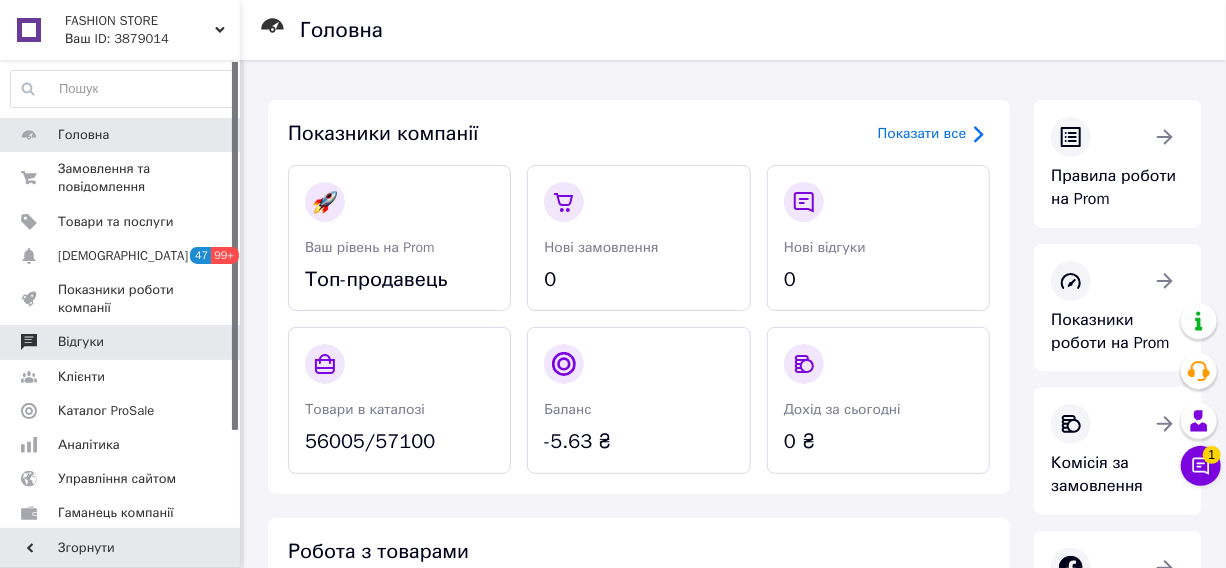 click on "Відгуки" at bounding box center [81, 342] 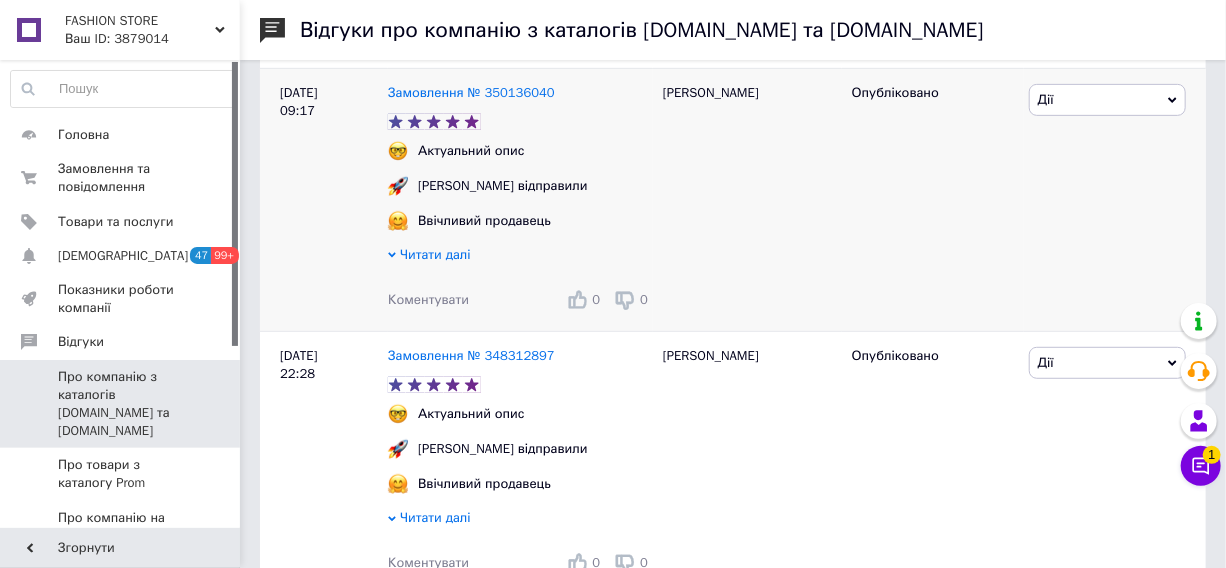 scroll, scrollTop: 0, scrollLeft: 0, axis: both 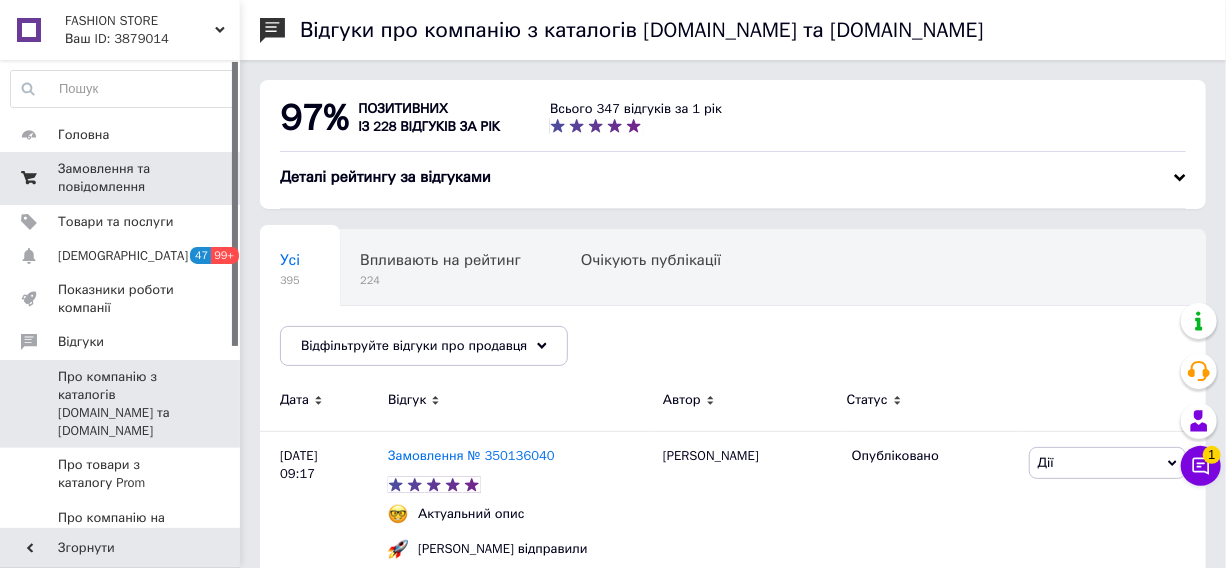 click on "Замовлення та повідомлення" at bounding box center (121, 178) 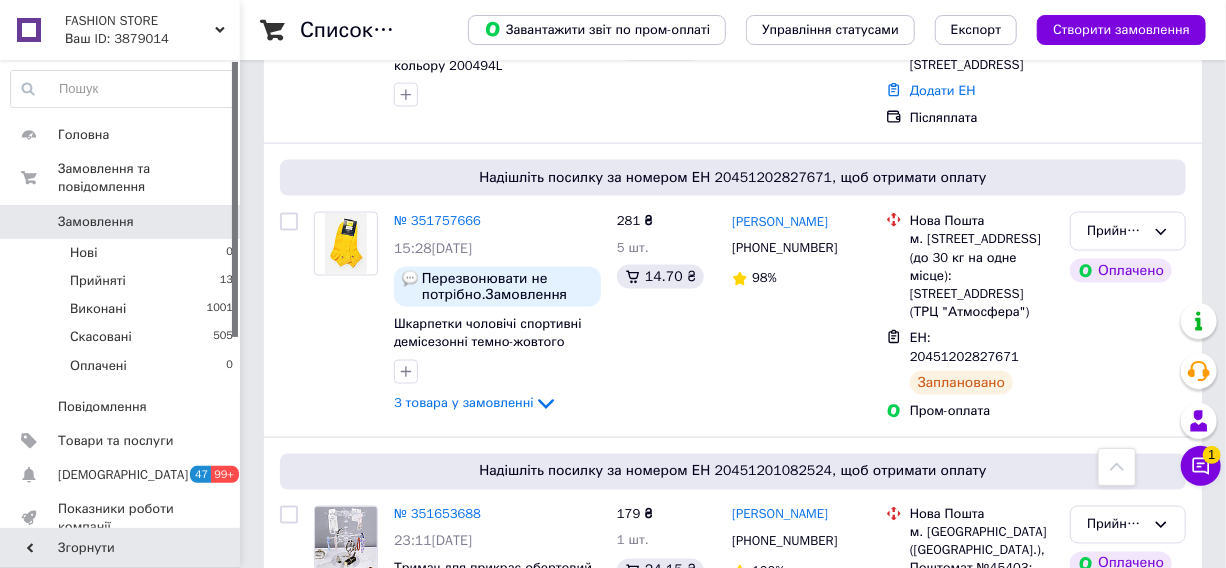scroll, scrollTop: 1454, scrollLeft: 0, axis: vertical 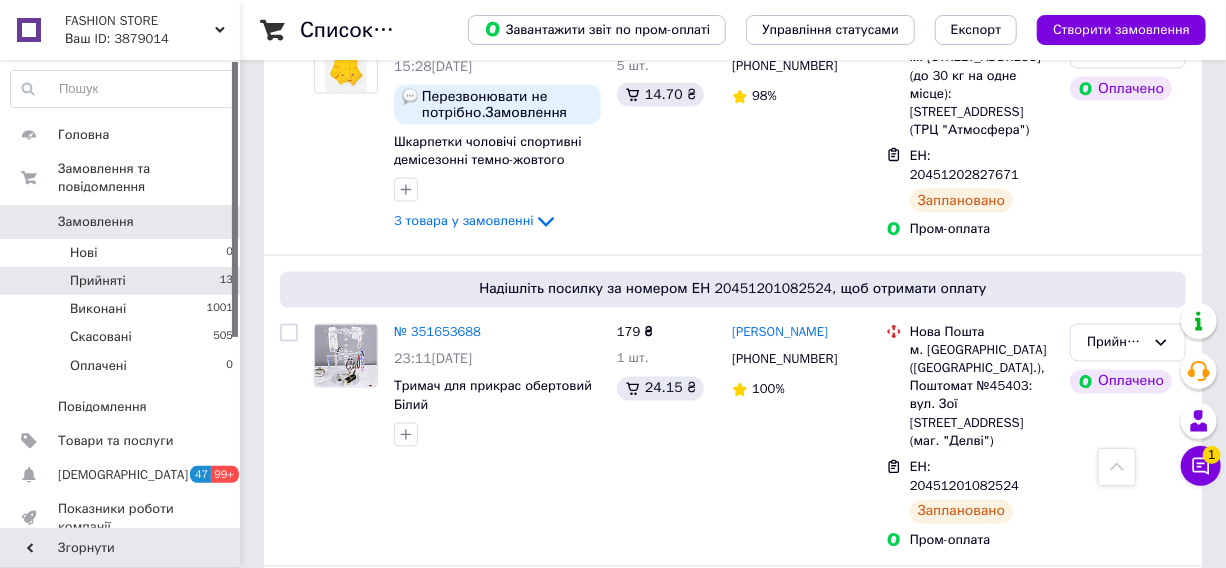 click on "Прийняті 13" at bounding box center (122, 281) 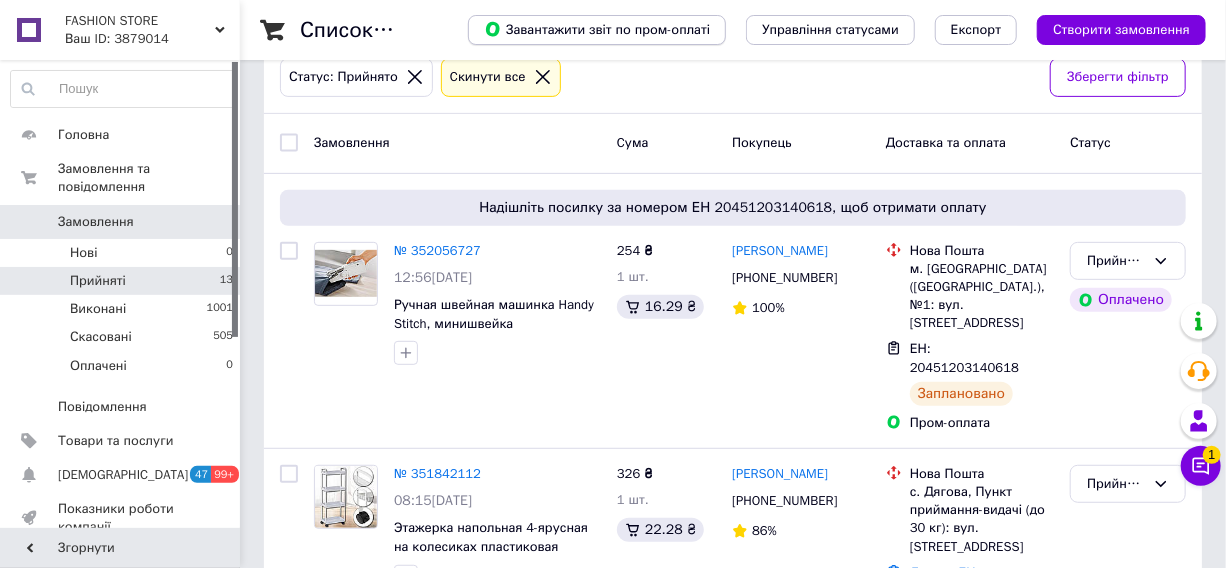 scroll, scrollTop: 183, scrollLeft: 0, axis: vertical 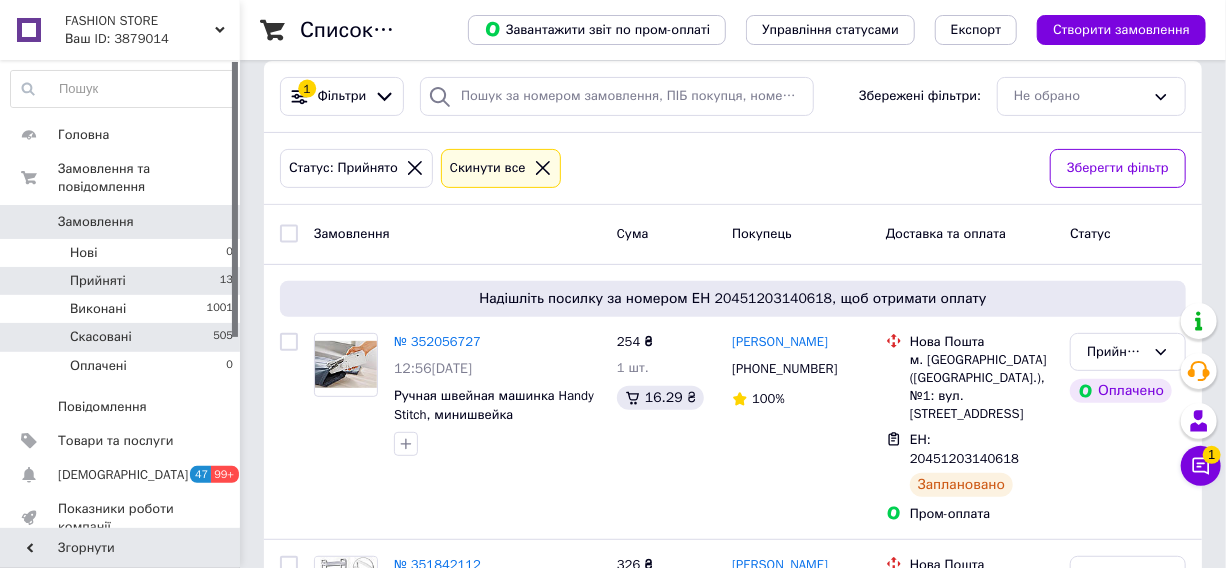 click on "Скасовані 505" at bounding box center (122, 337) 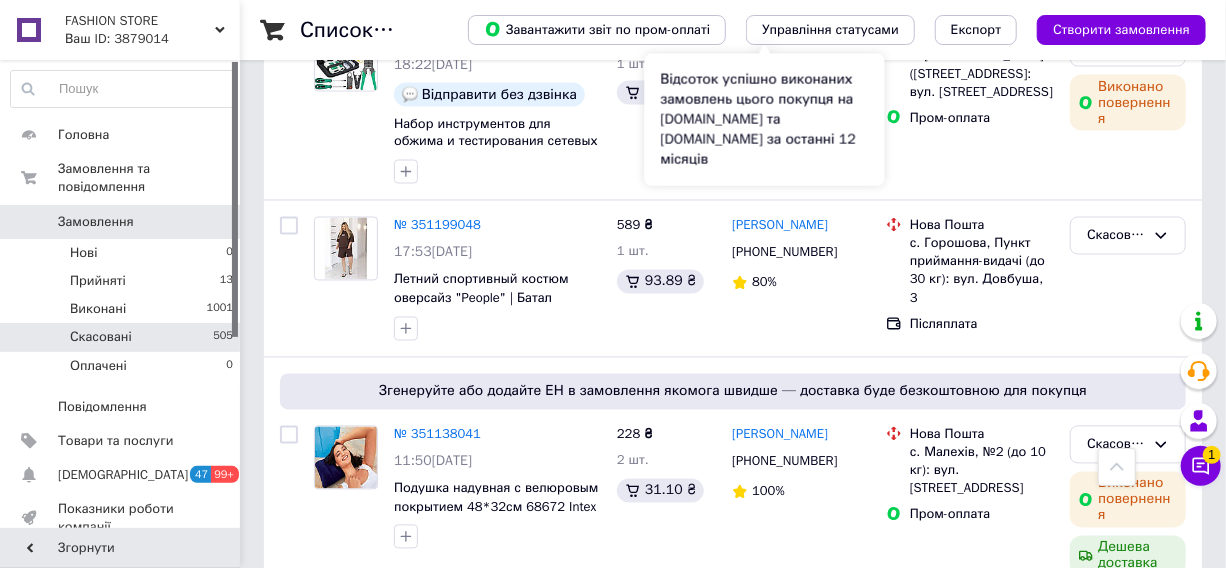 scroll, scrollTop: 1454, scrollLeft: 0, axis: vertical 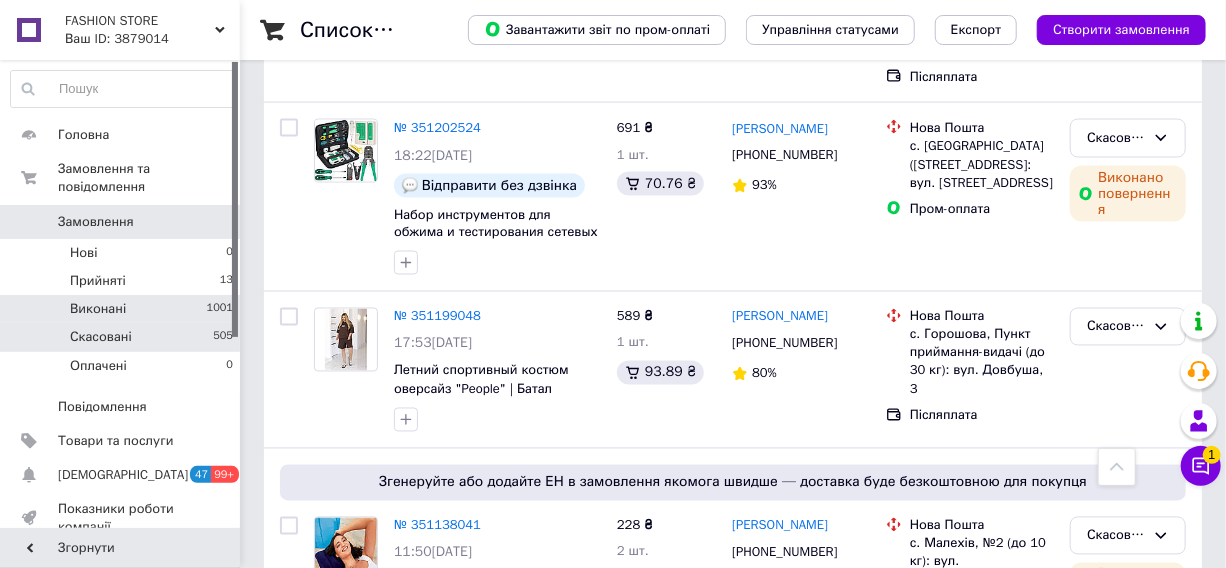 click on "1001" at bounding box center (220, 309) 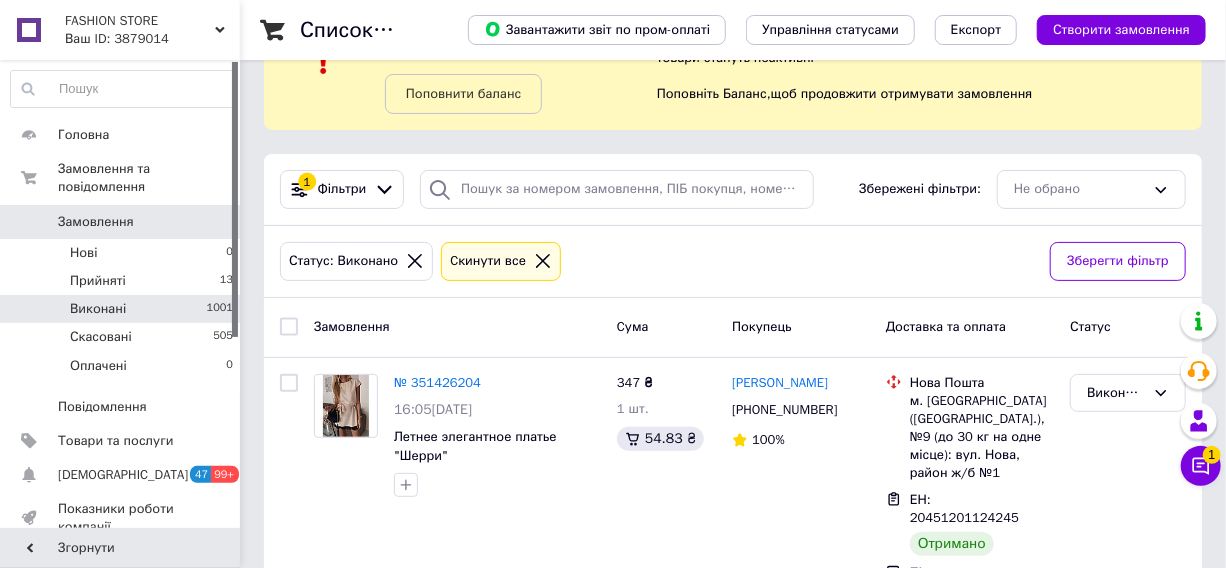 scroll, scrollTop: 0, scrollLeft: 0, axis: both 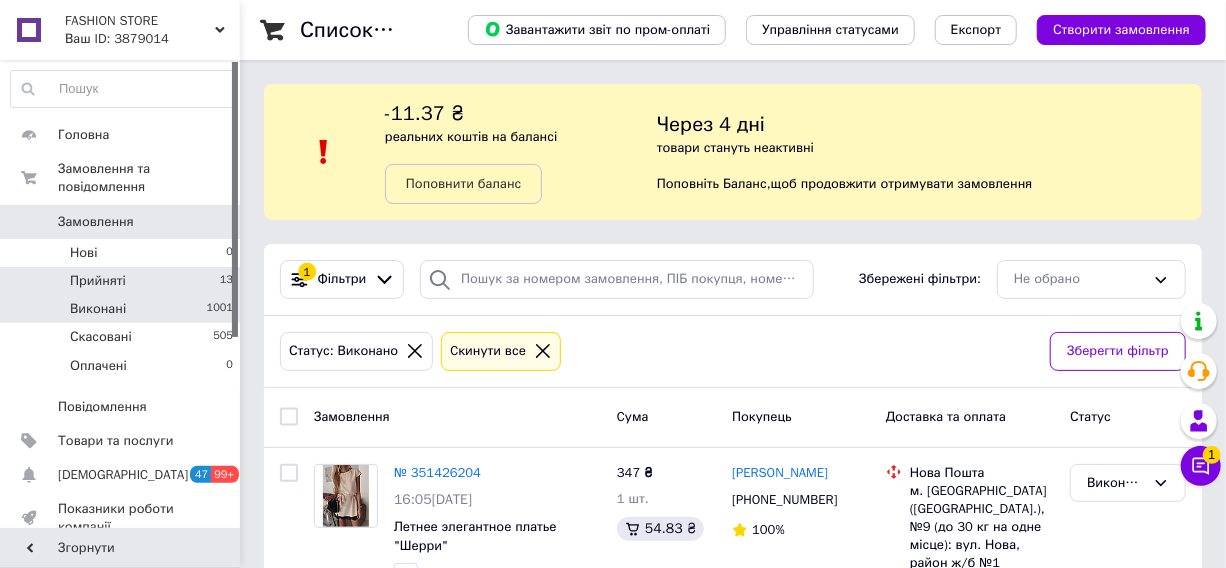 click on "Прийняті 13" at bounding box center [122, 281] 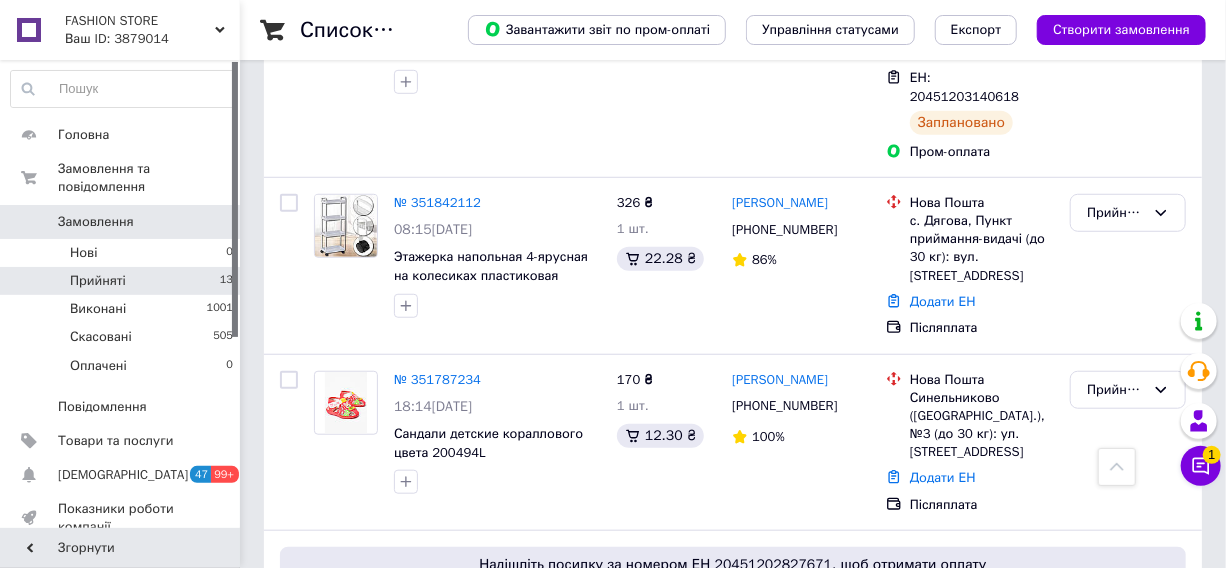 scroll, scrollTop: 181, scrollLeft: 0, axis: vertical 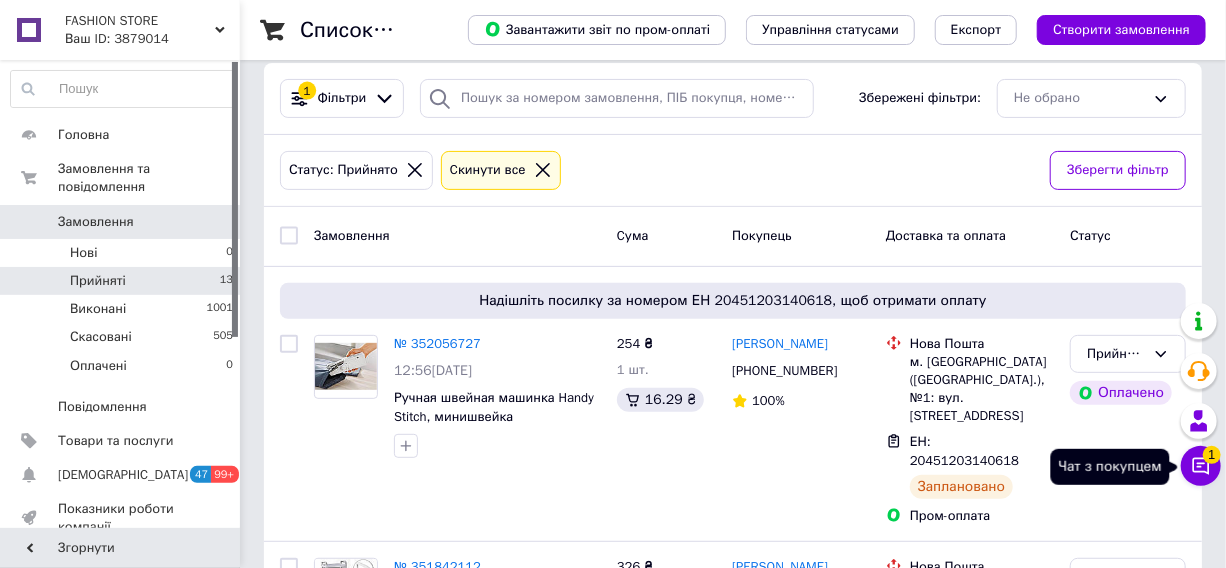 click on "Чат з покупцем 1" at bounding box center [1201, 466] 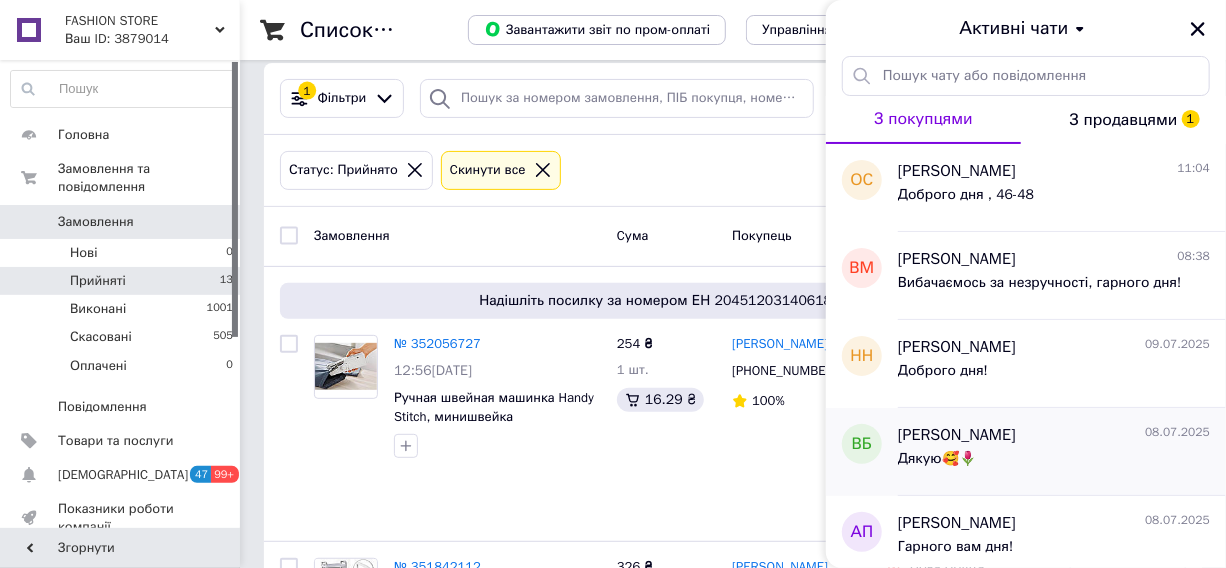 click on "Дякую🥰🌷" at bounding box center (1054, 463) 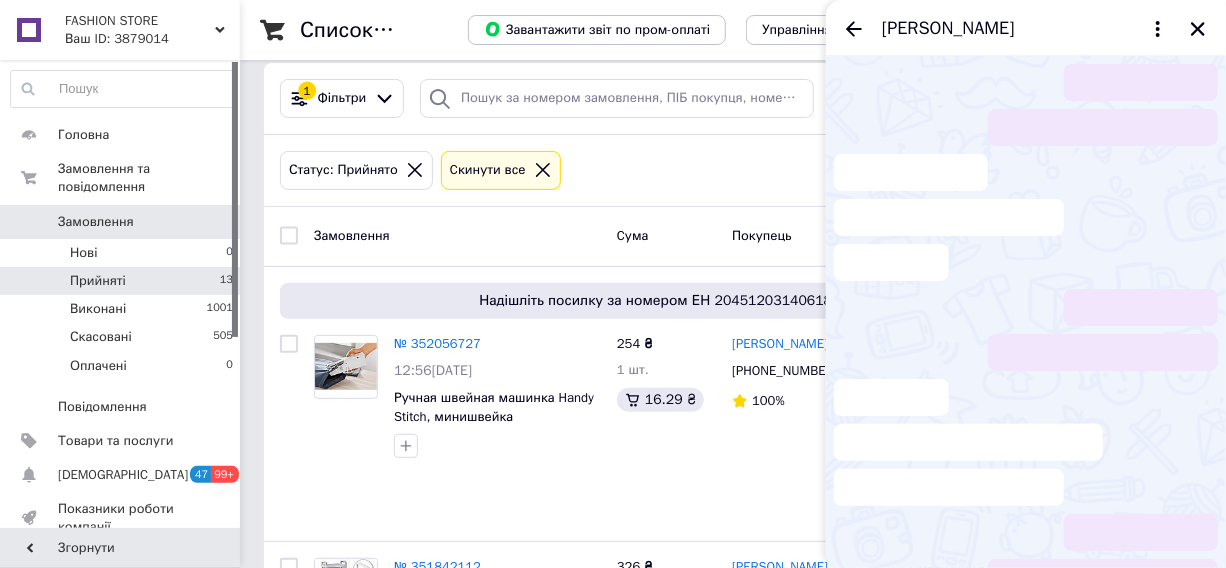 scroll, scrollTop: 0, scrollLeft: 0, axis: both 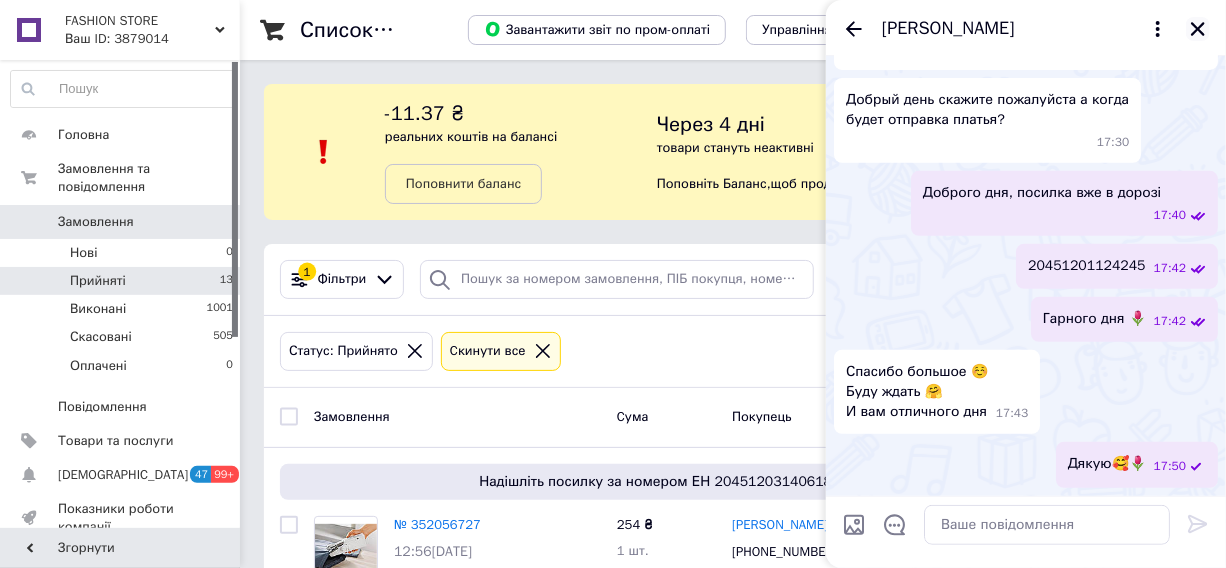 click 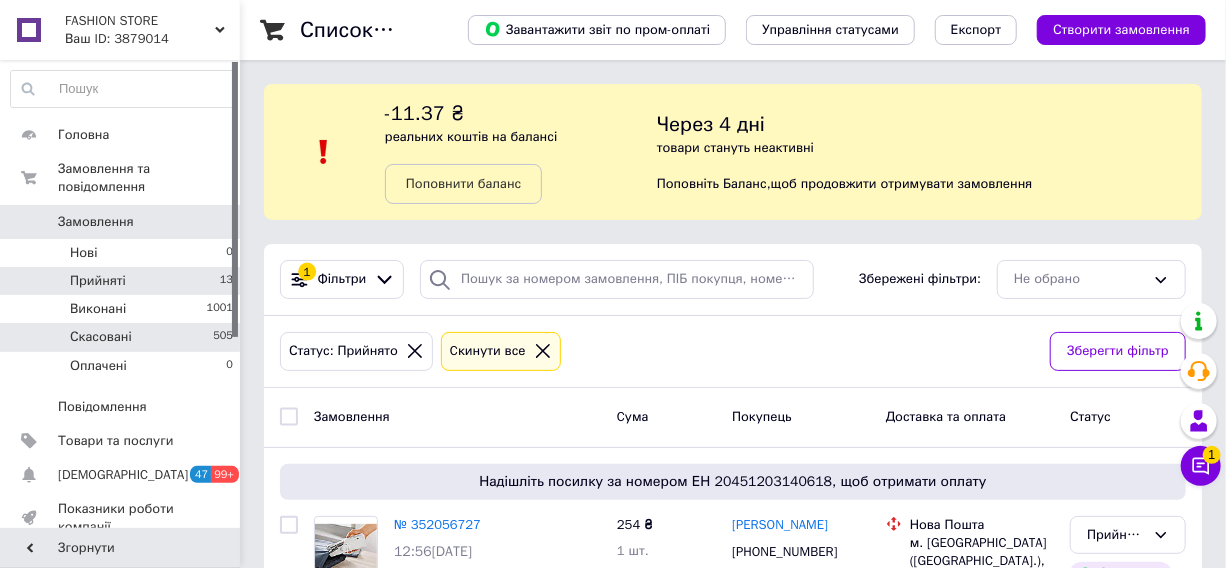click on "Скасовані 505" at bounding box center (122, 337) 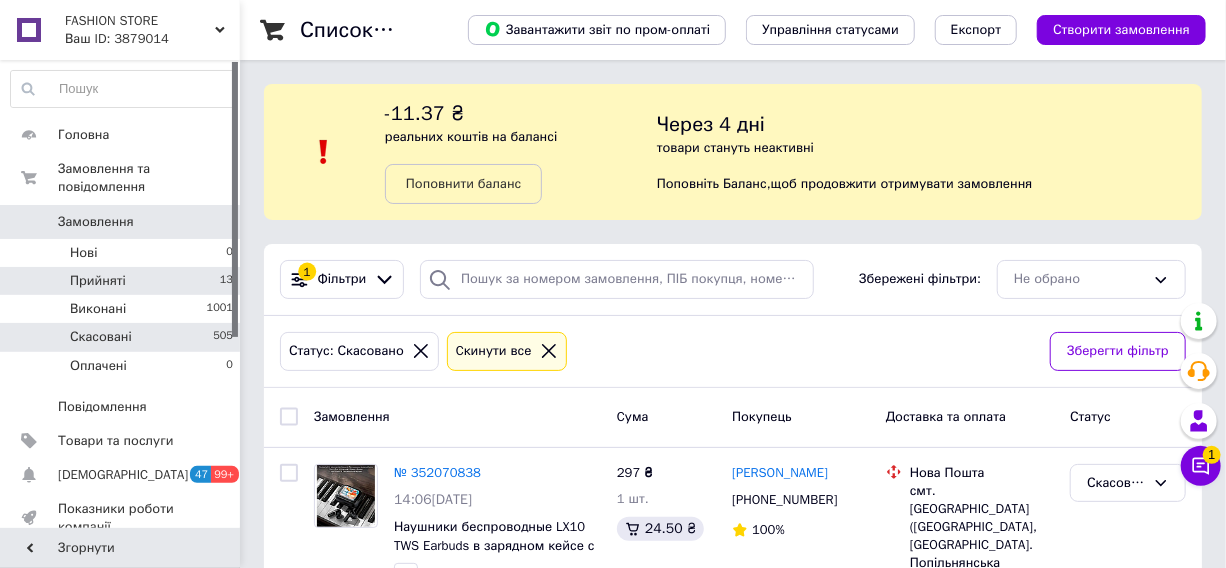 click on "13" at bounding box center (226, 281) 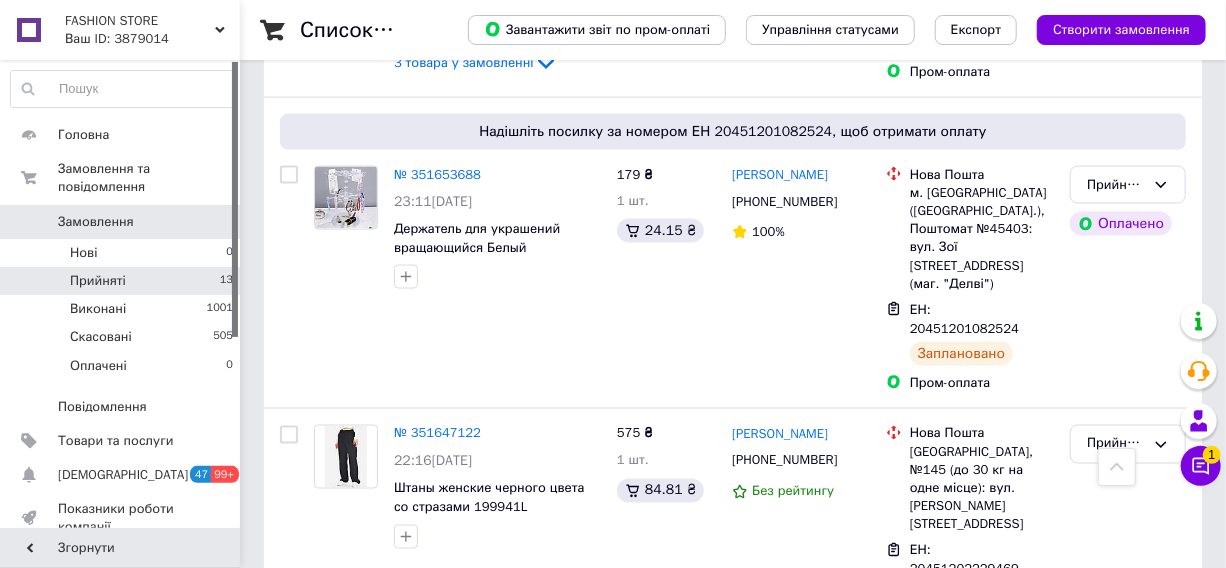 scroll, scrollTop: 2272, scrollLeft: 0, axis: vertical 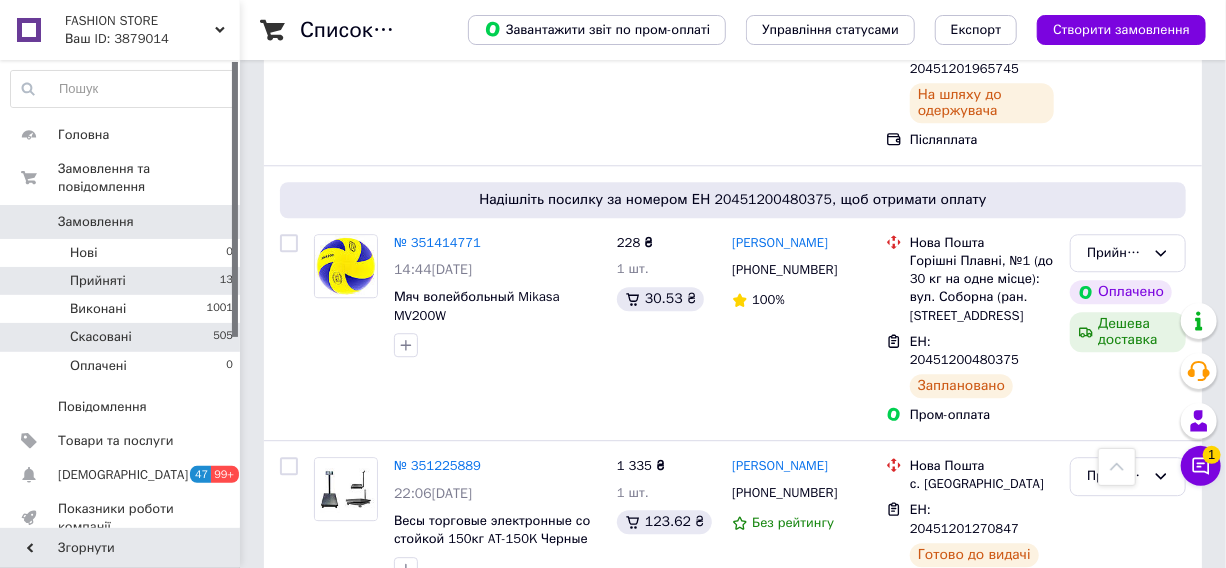 click on "505" at bounding box center [223, 337] 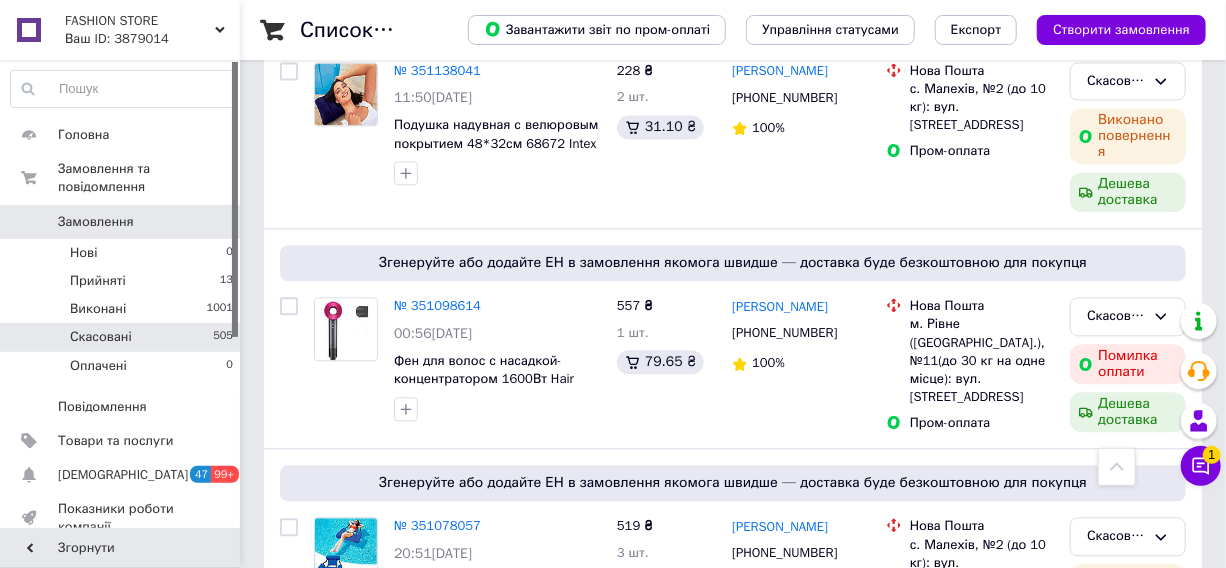 scroll, scrollTop: 2272, scrollLeft: 0, axis: vertical 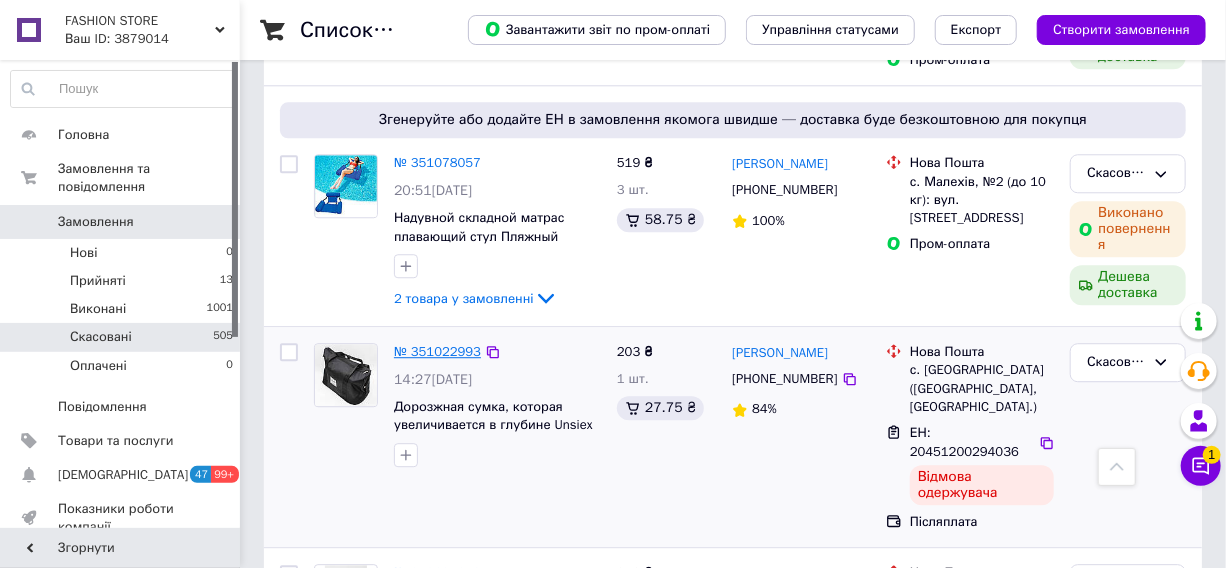 click on "№ 351022993" at bounding box center (437, 351) 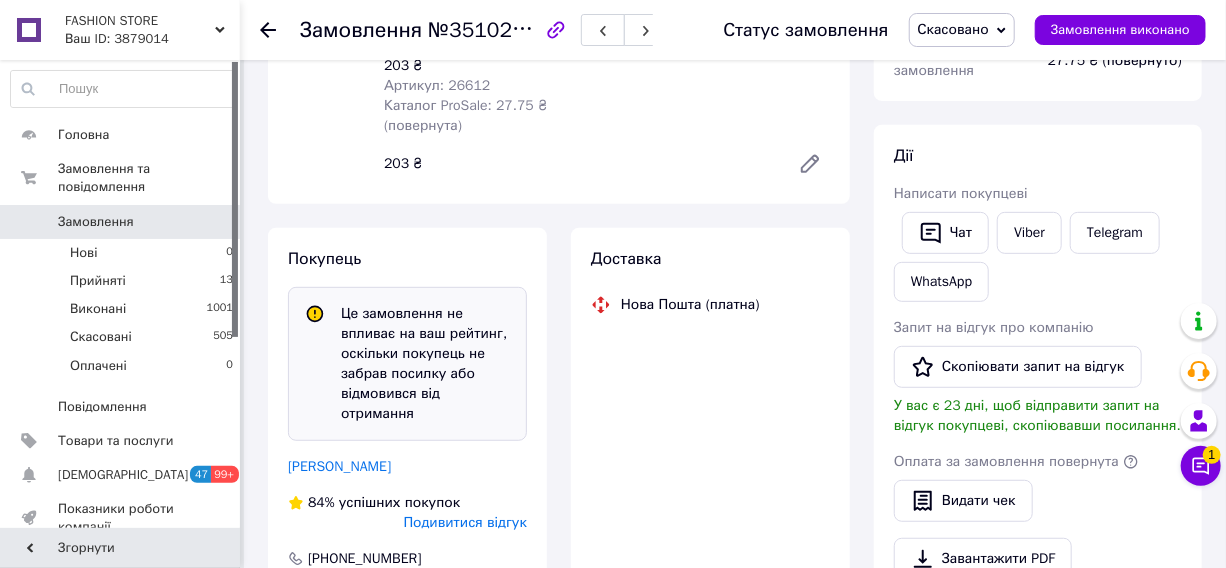 scroll, scrollTop: 1212, scrollLeft: 0, axis: vertical 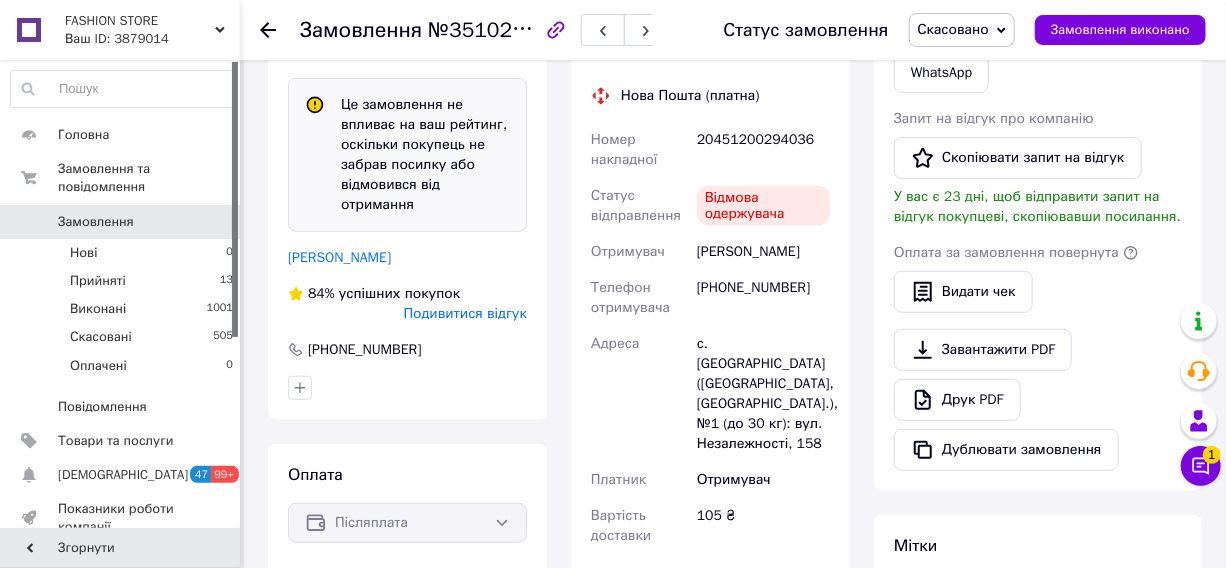 click on "Подивитися відгук" at bounding box center (465, 313) 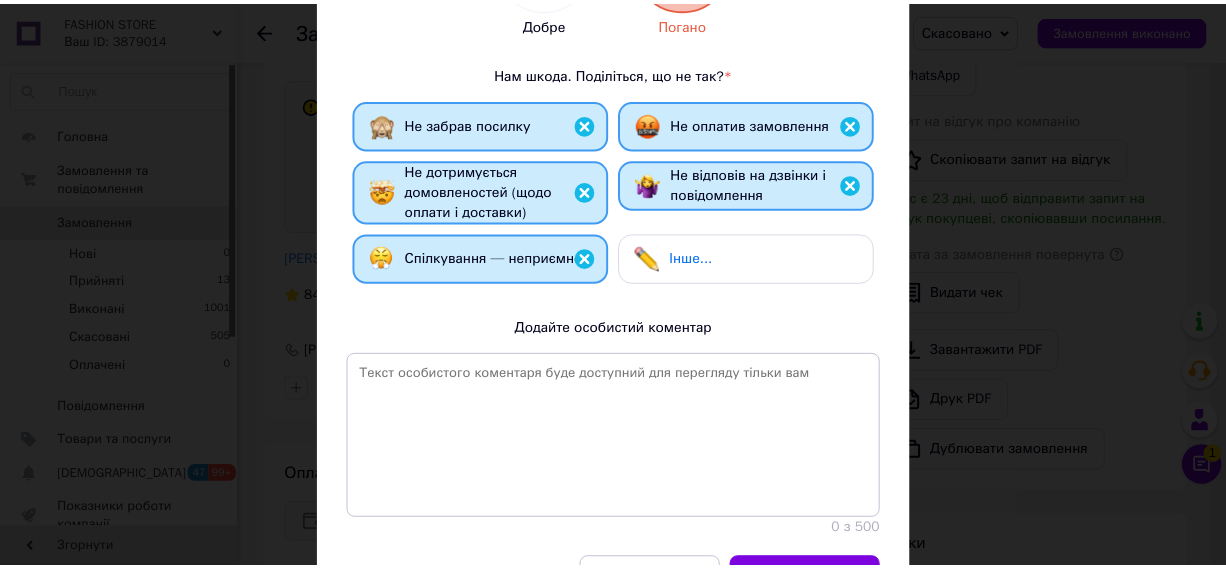 scroll, scrollTop: 0, scrollLeft: 0, axis: both 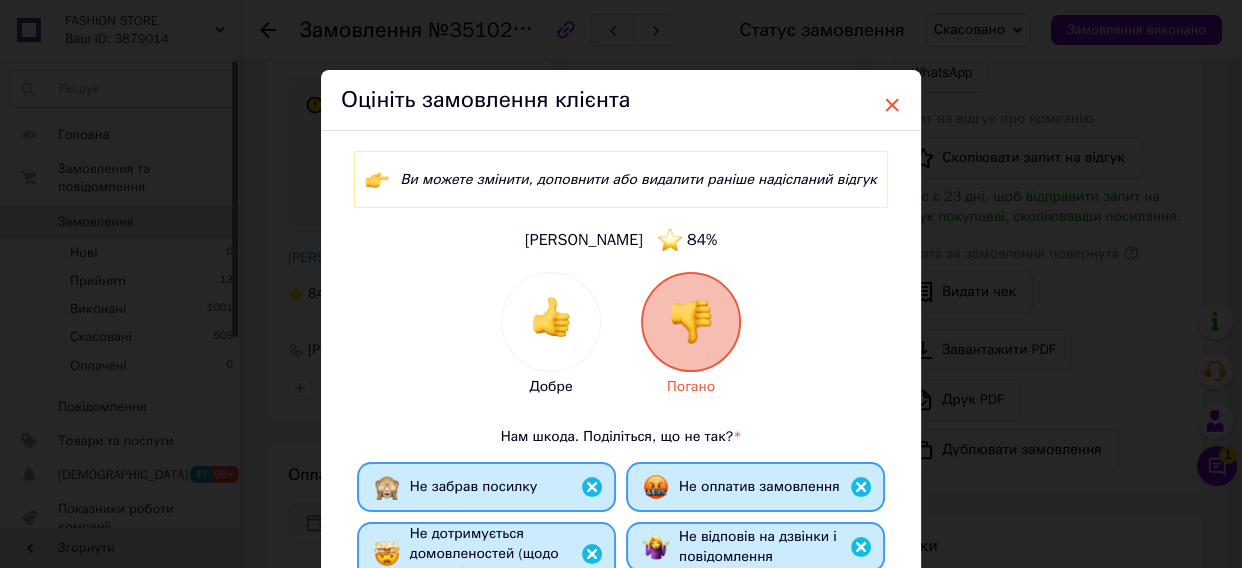 click on "×" at bounding box center (892, 105) 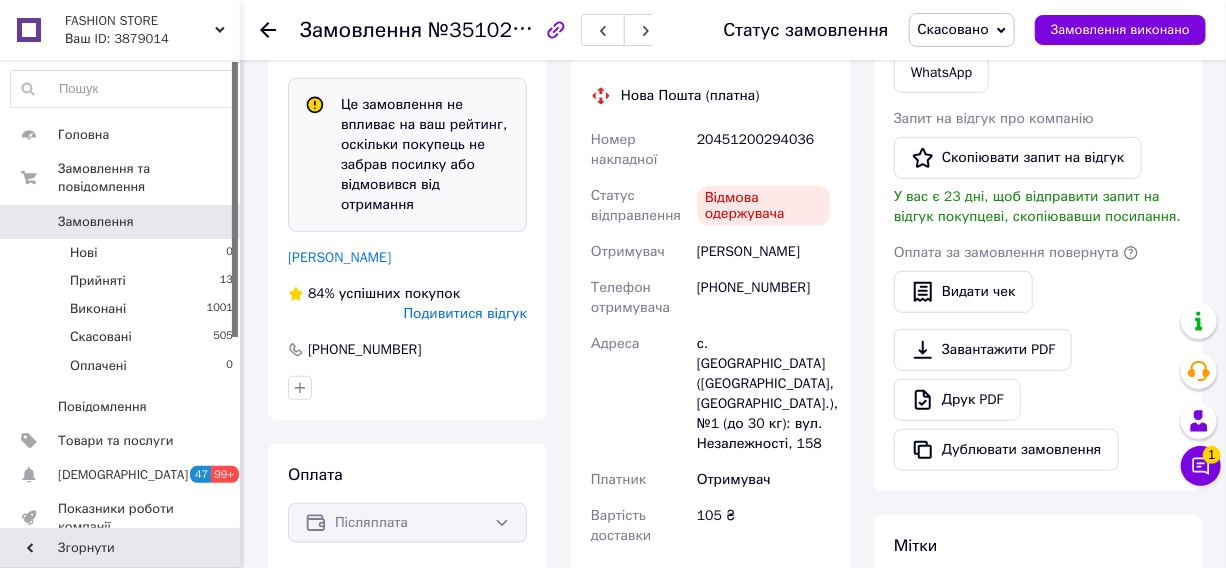 scroll, scrollTop: 330, scrollLeft: 0, axis: vertical 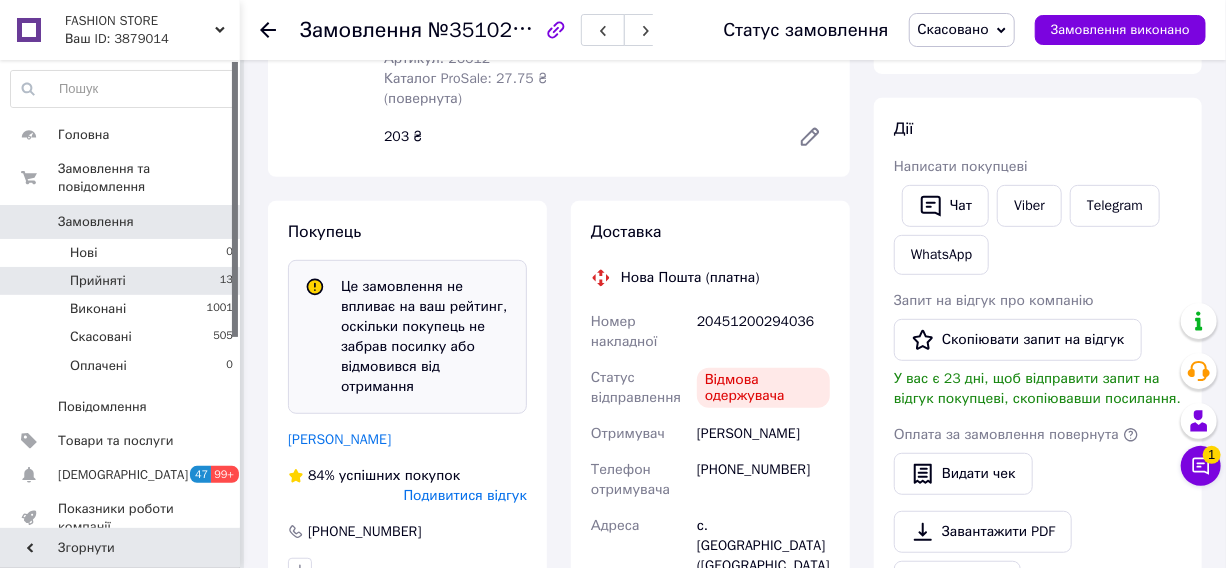 click on "Прийняті" at bounding box center [98, 281] 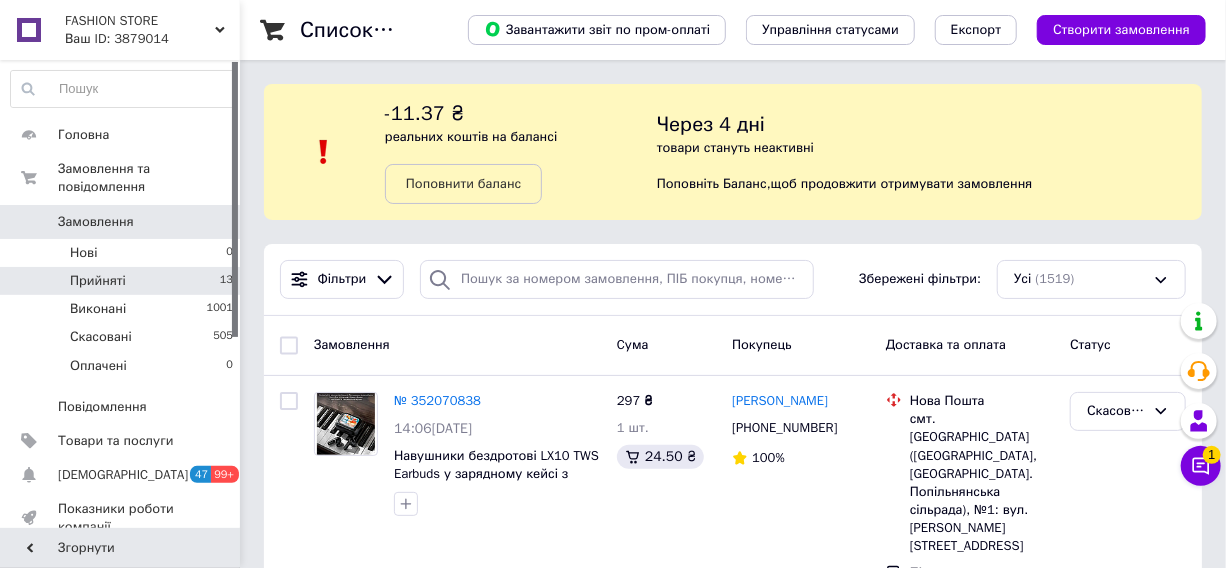 click on "Прийняті 13" at bounding box center [122, 281] 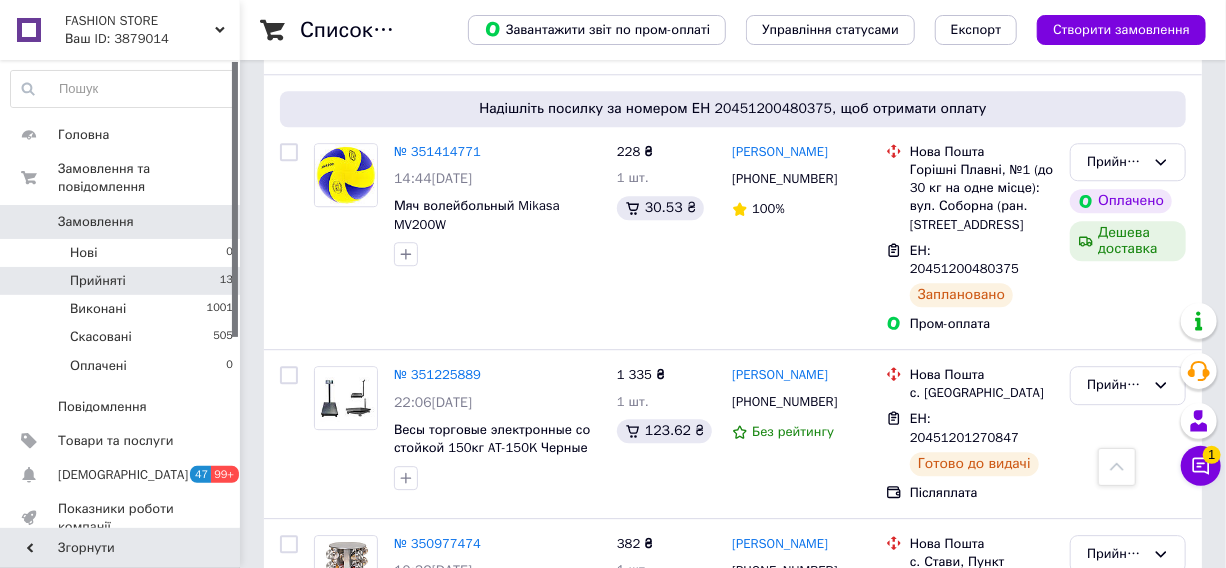 scroll, scrollTop: 2545, scrollLeft: 0, axis: vertical 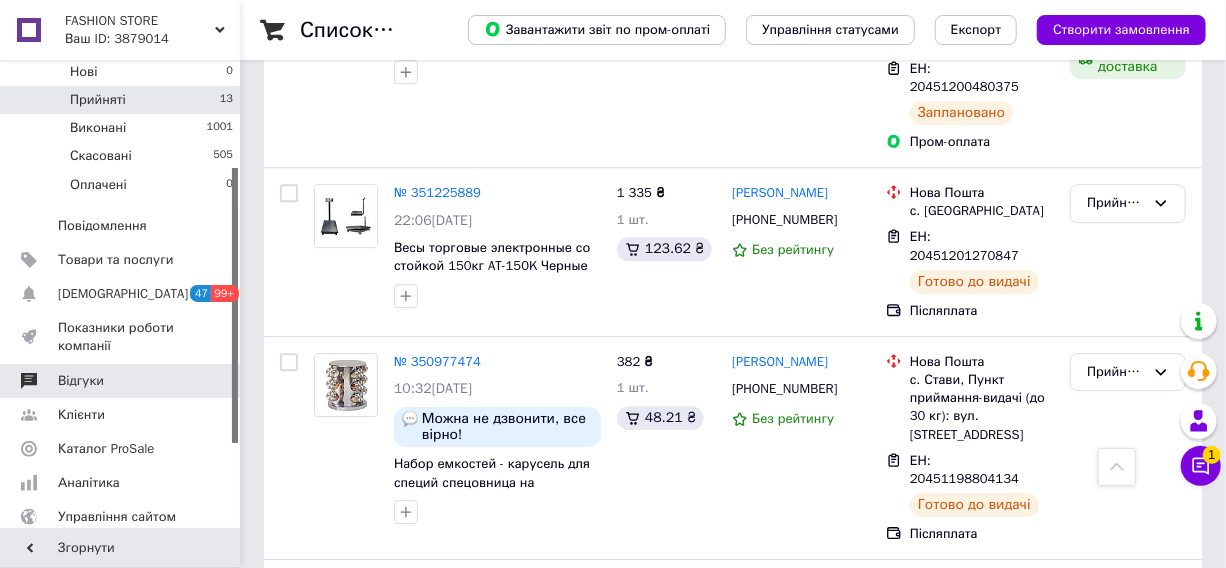 click on "Відгуки" at bounding box center [121, 381] 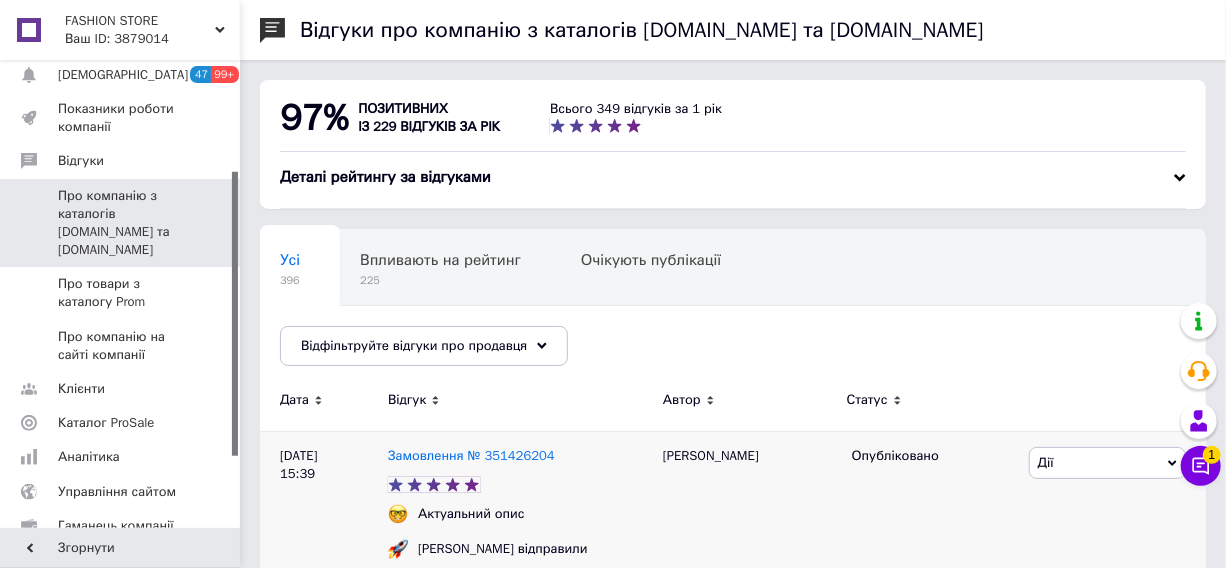 scroll, scrollTop: 181, scrollLeft: 0, axis: vertical 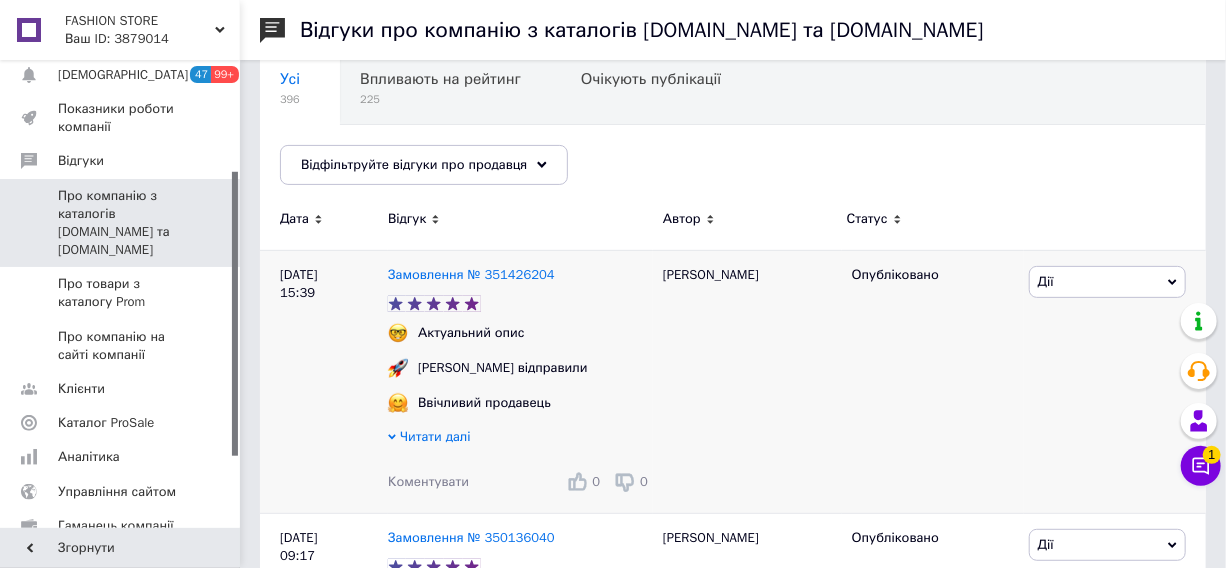 click on "Читати далі" at bounding box center [435, 436] 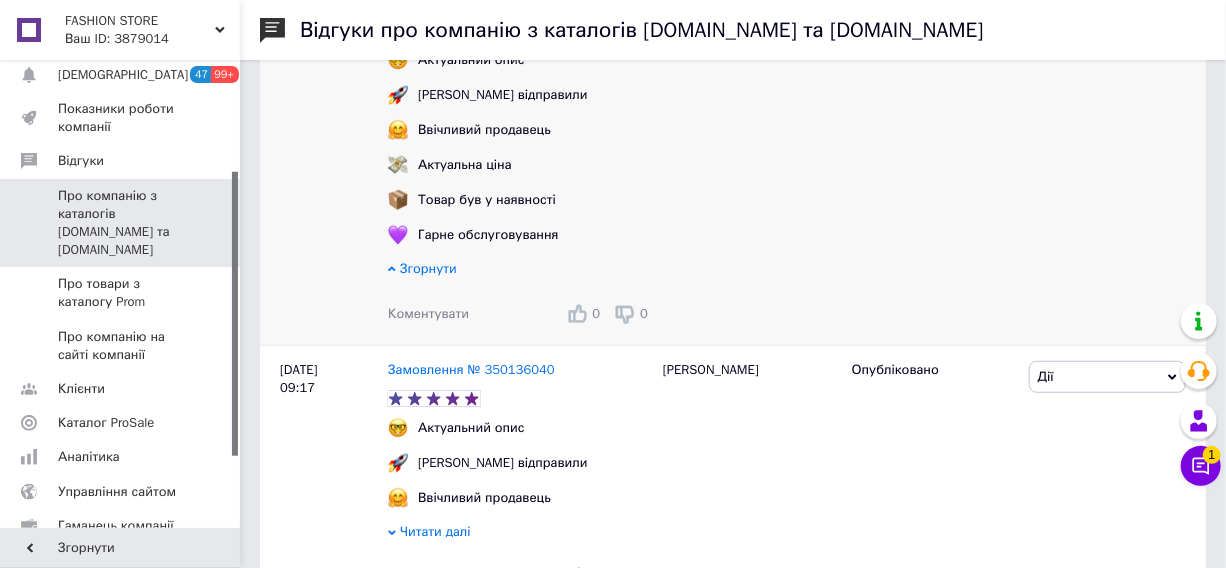scroll, scrollTop: 272, scrollLeft: 0, axis: vertical 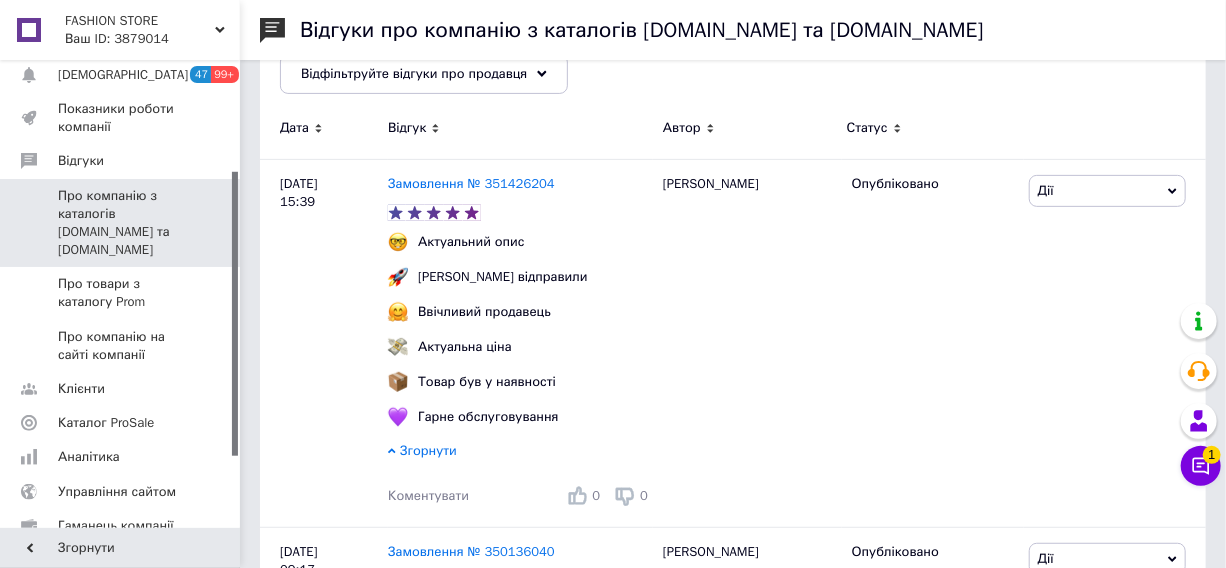 click on "FASHION STORE Ваш ID: 3879014" at bounding box center (149, 30) 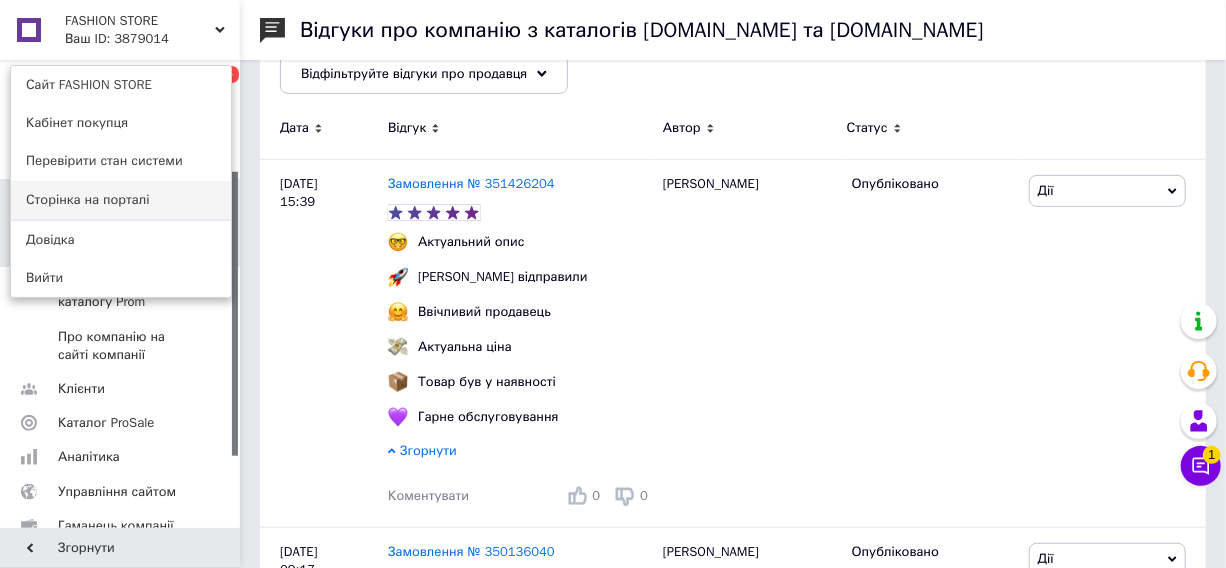 click on "Сторінка на порталі" at bounding box center (121, 200) 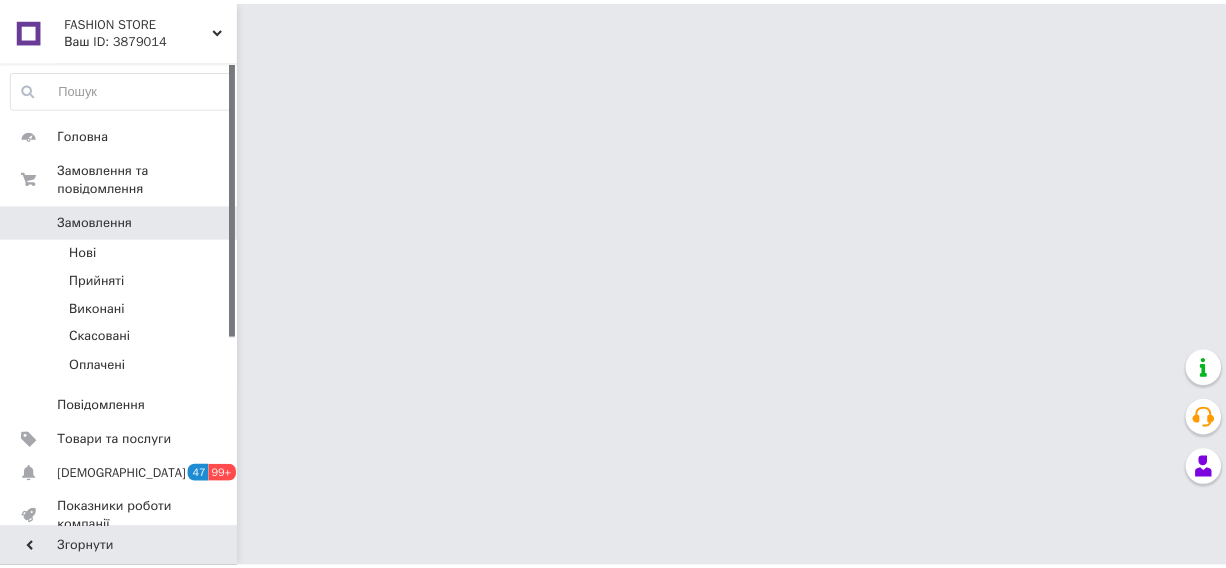 scroll, scrollTop: 0, scrollLeft: 0, axis: both 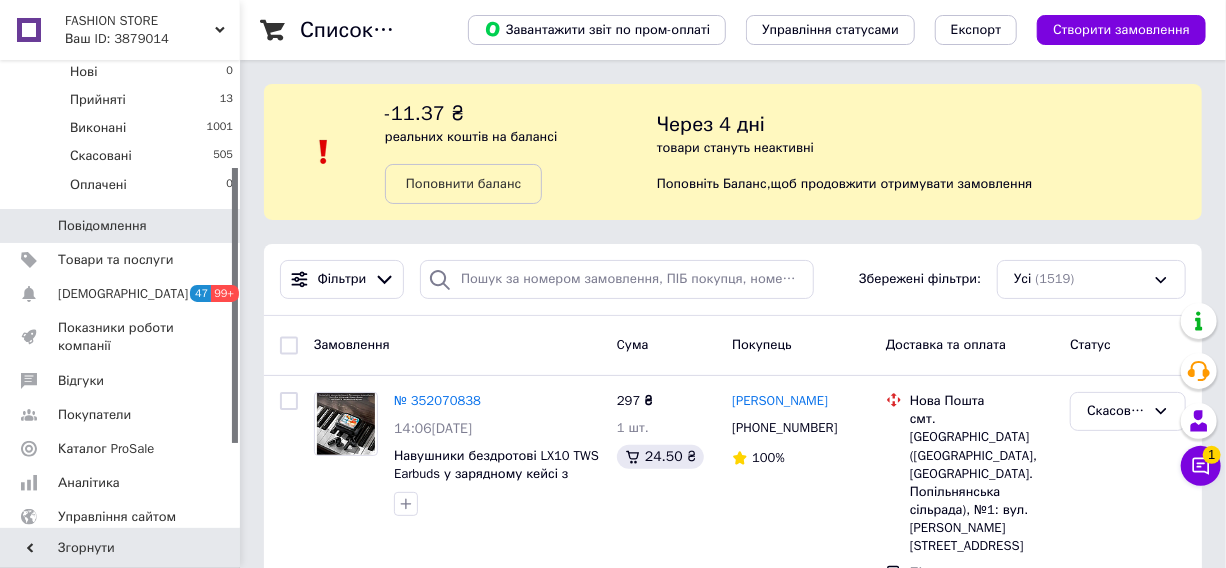 click on "Покупатели" at bounding box center [94, 415] 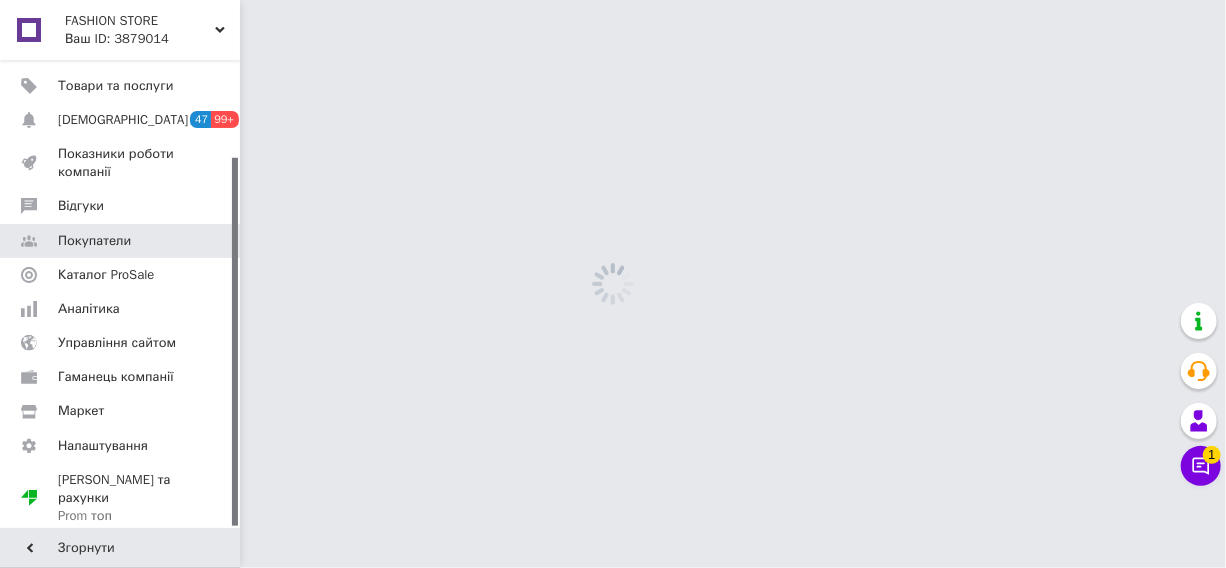 scroll, scrollTop: 122, scrollLeft: 0, axis: vertical 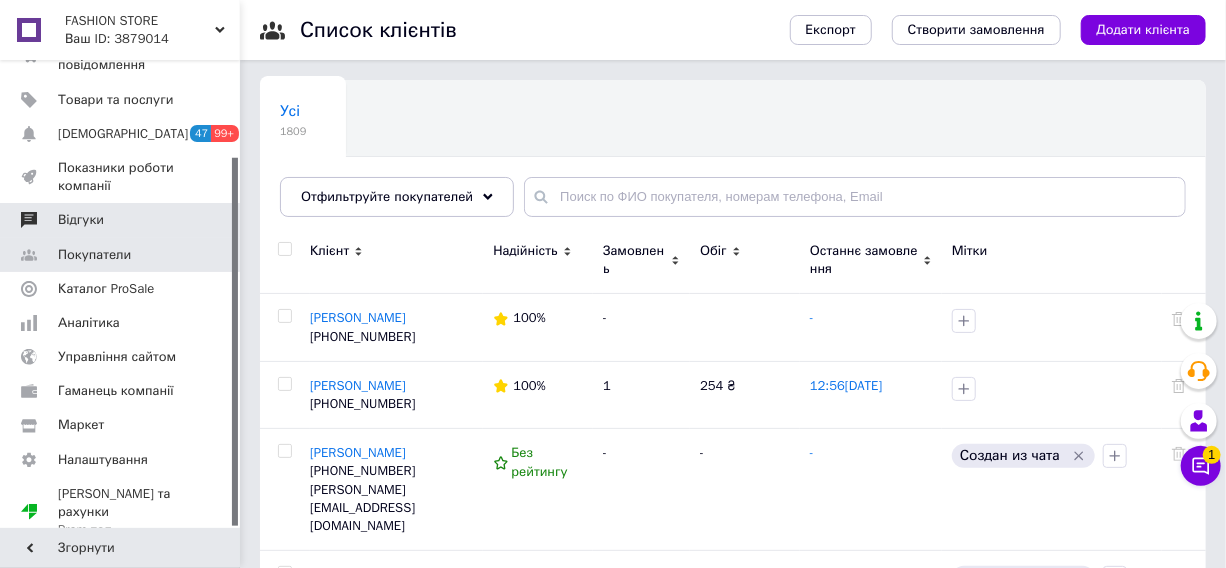 click on "Відгуки" at bounding box center [121, 220] 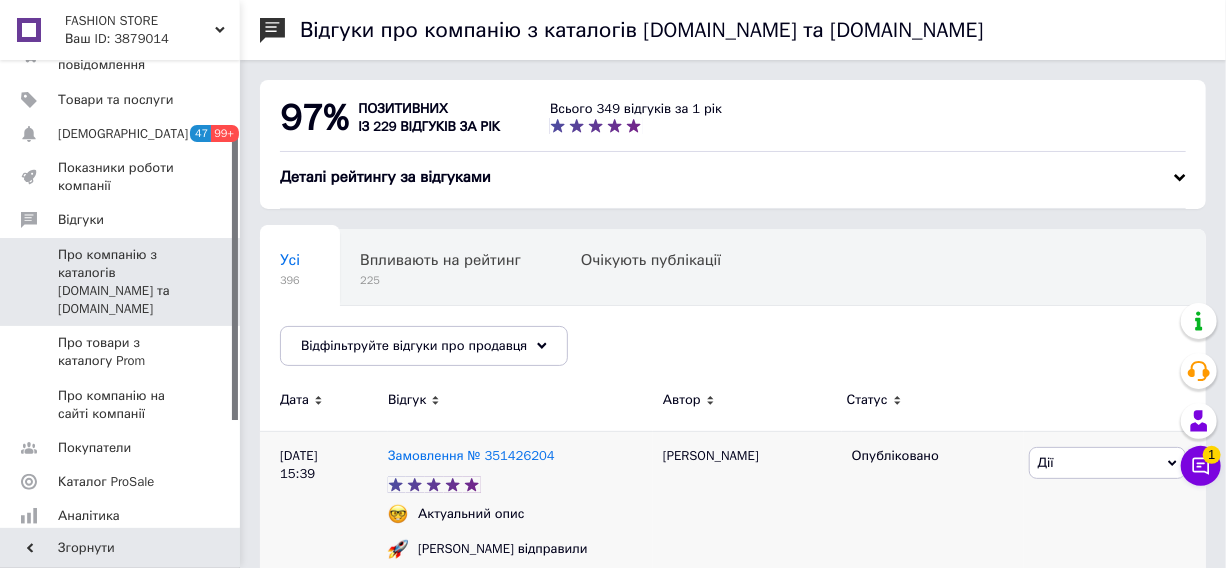 scroll, scrollTop: 181, scrollLeft: 0, axis: vertical 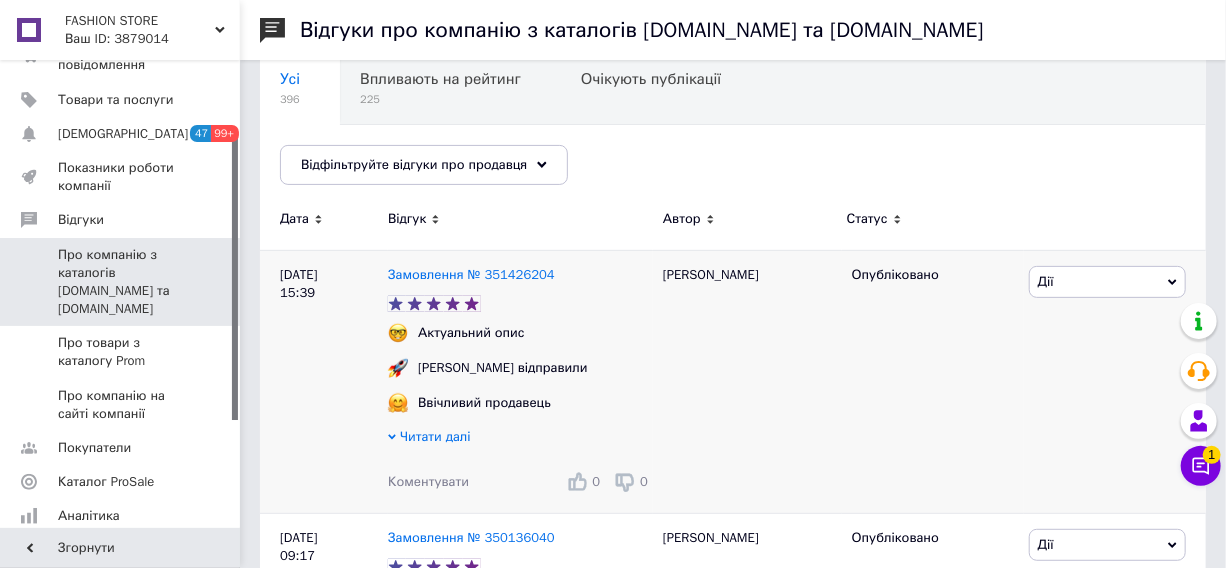 click on "Читати далі" at bounding box center (435, 436) 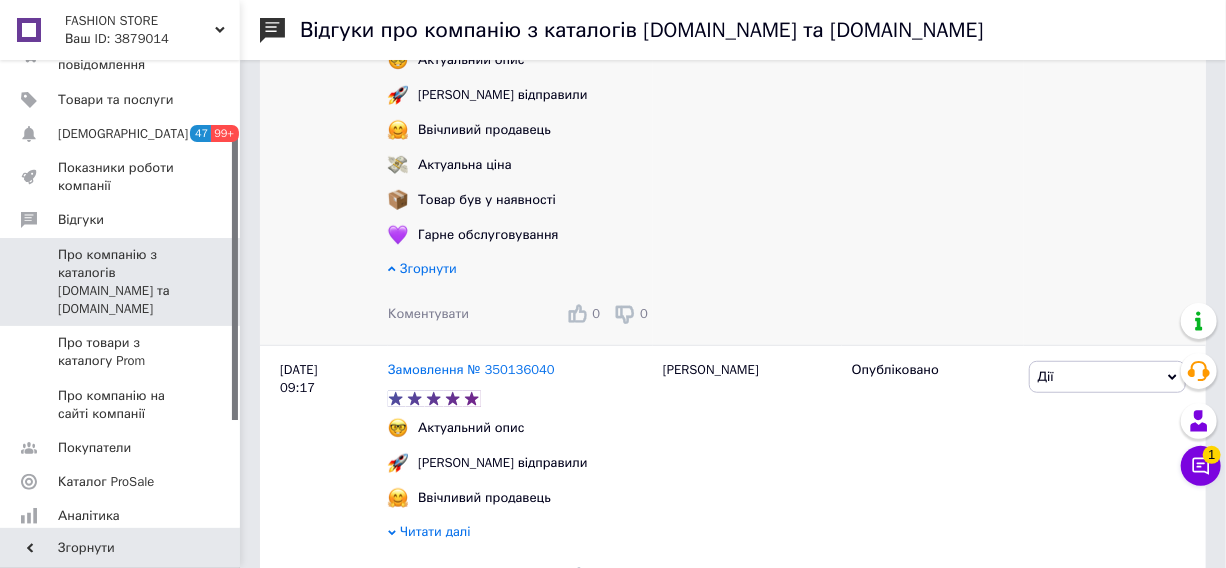scroll, scrollTop: 0, scrollLeft: 0, axis: both 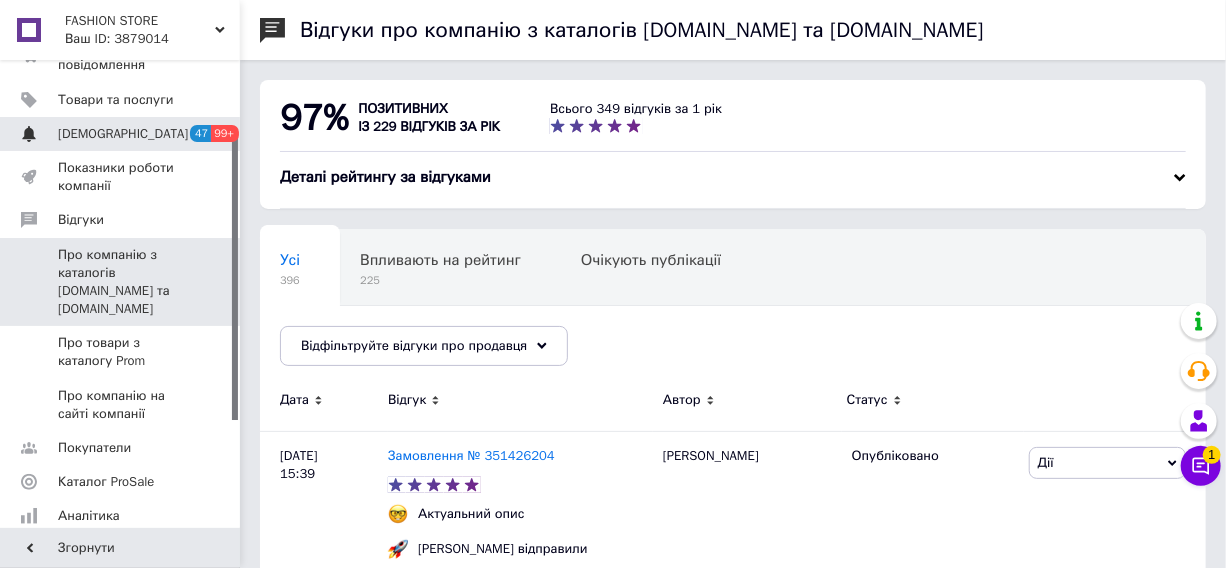 click on "Сповіщення 47 99+" at bounding box center (122, 134) 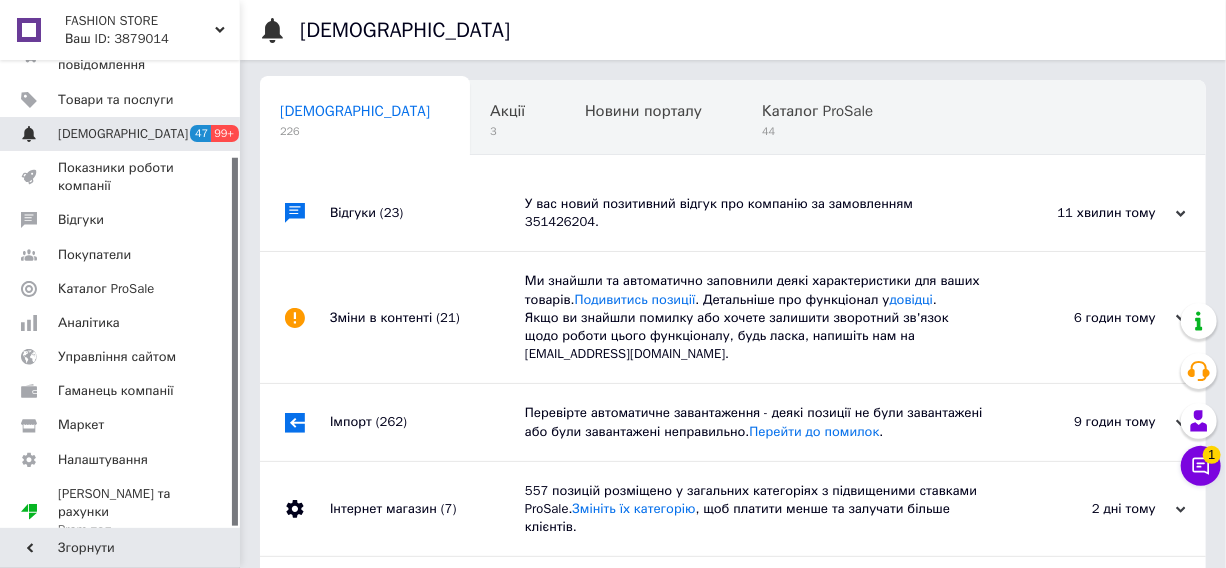 scroll, scrollTop: 0, scrollLeft: 4, axis: horizontal 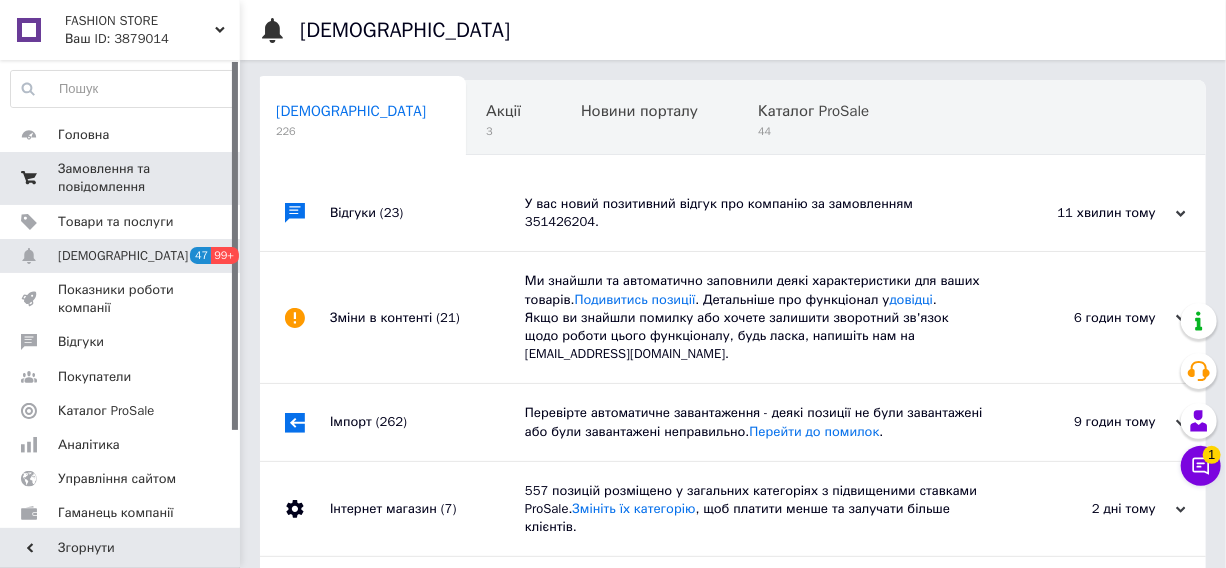 click on "Замовлення та повідомлення" at bounding box center [121, 178] 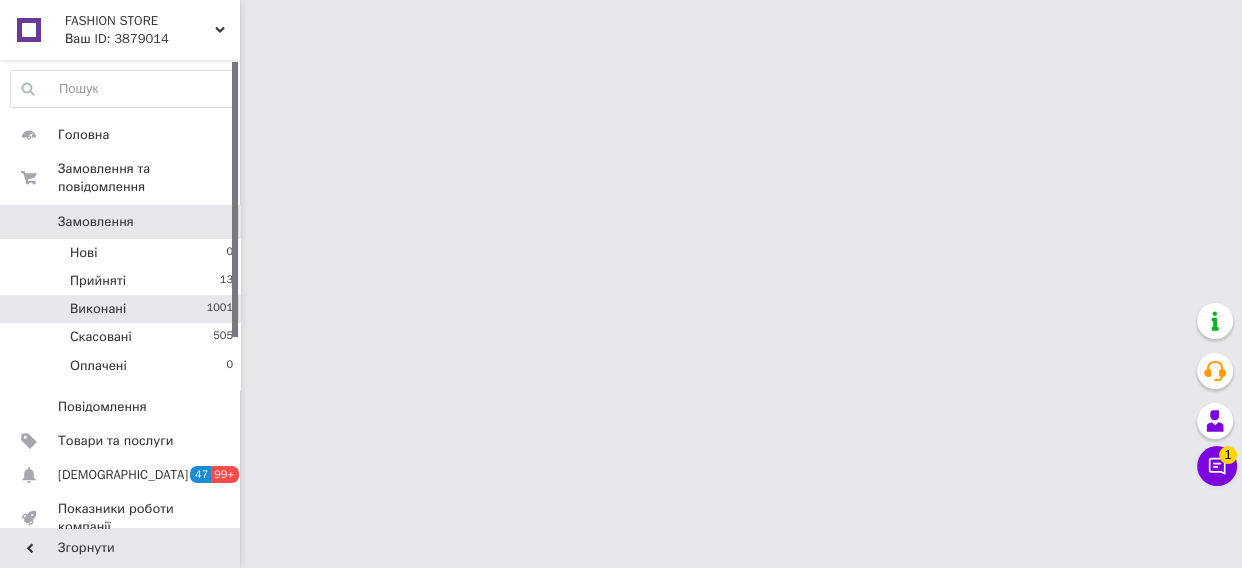 click on "Виконані 1001" at bounding box center (122, 309) 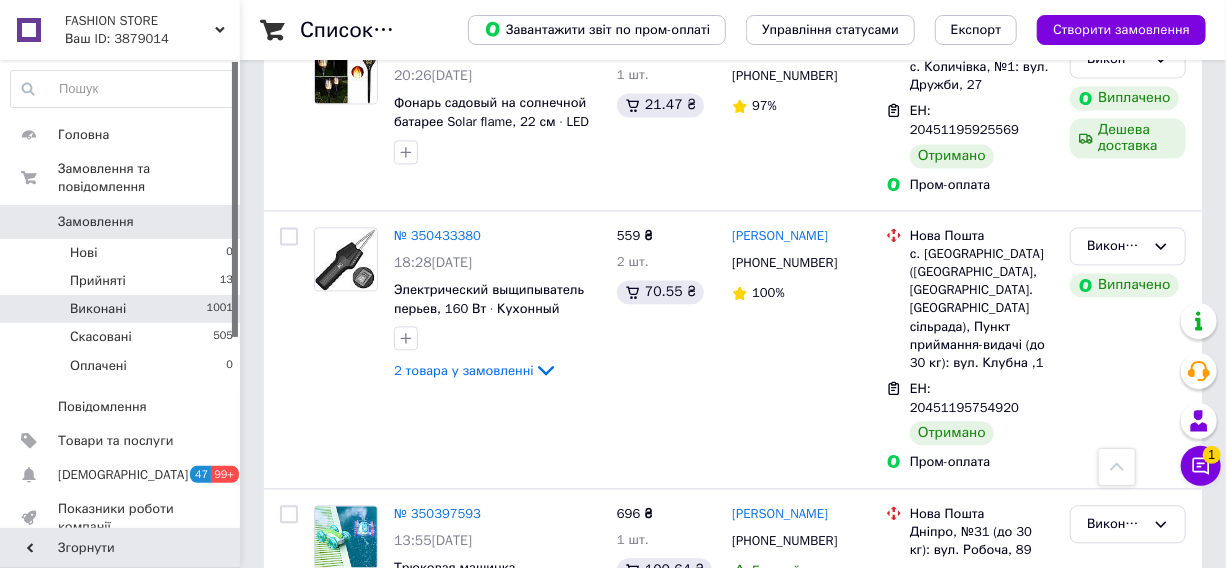 scroll, scrollTop: 1909, scrollLeft: 0, axis: vertical 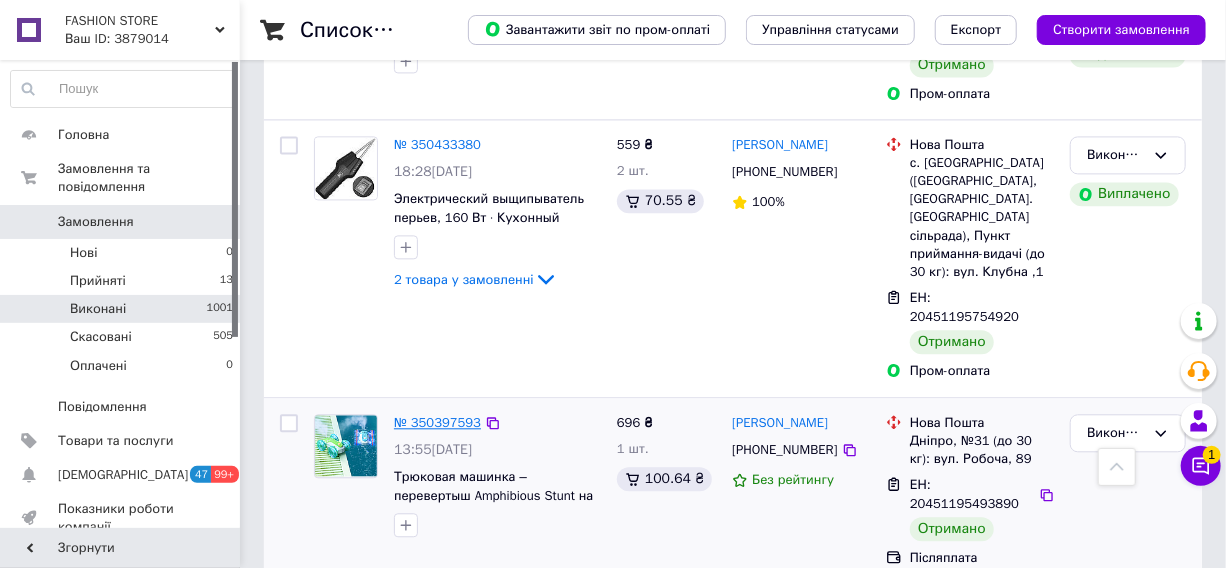 click on "№ 350397593" at bounding box center [437, 422] 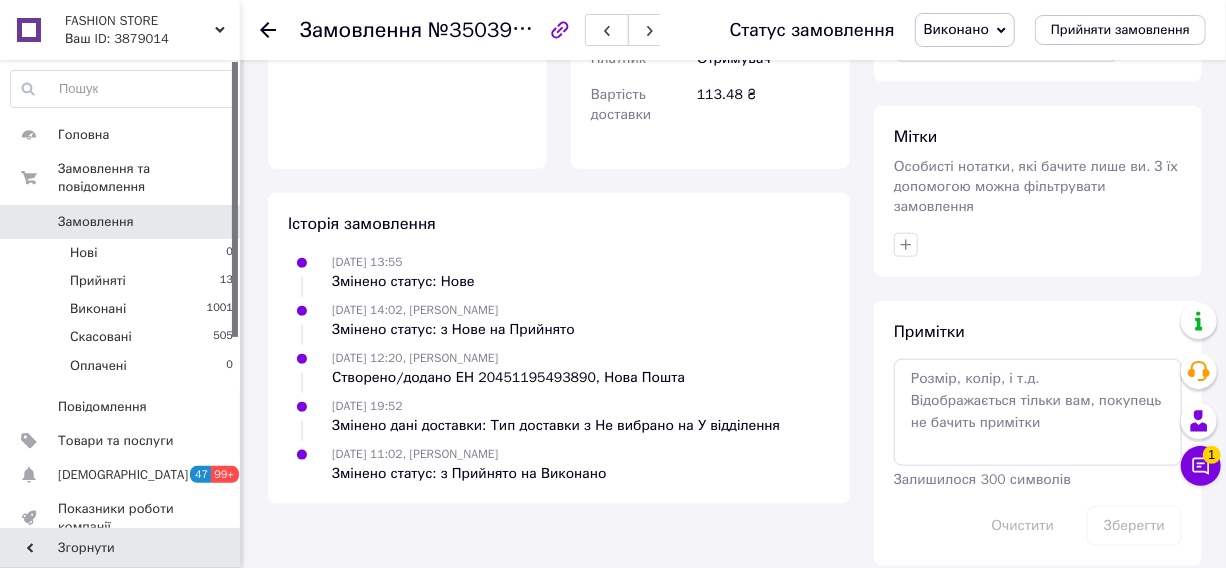 scroll, scrollTop: 0, scrollLeft: 0, axis: both 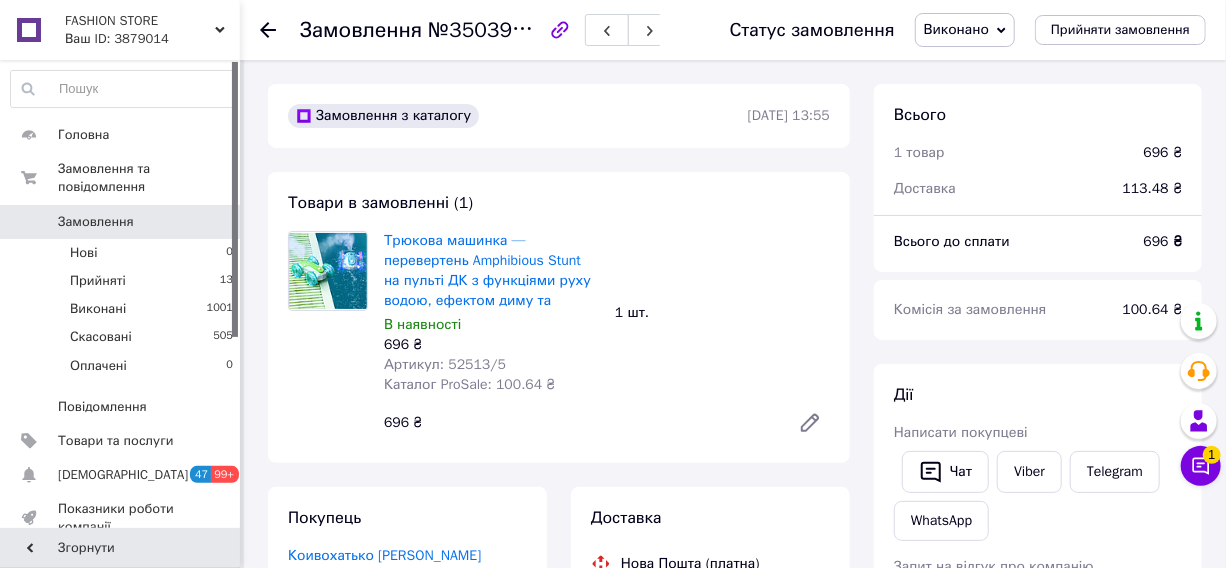 click 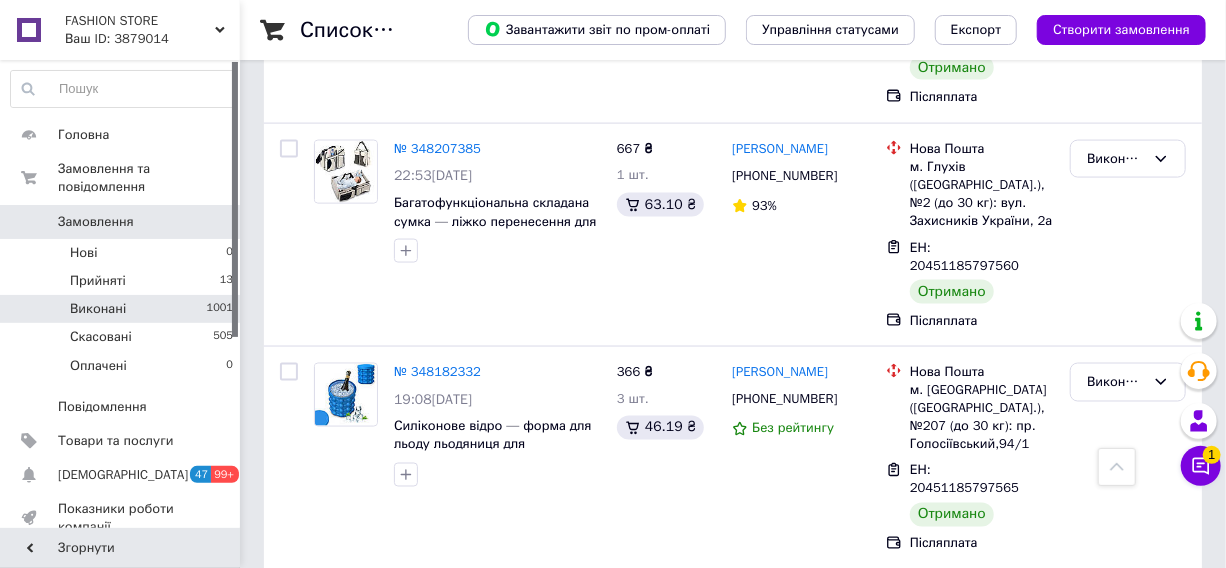 scroll, scrollTop: 4818, scrollLeft: 0, axis: vertical 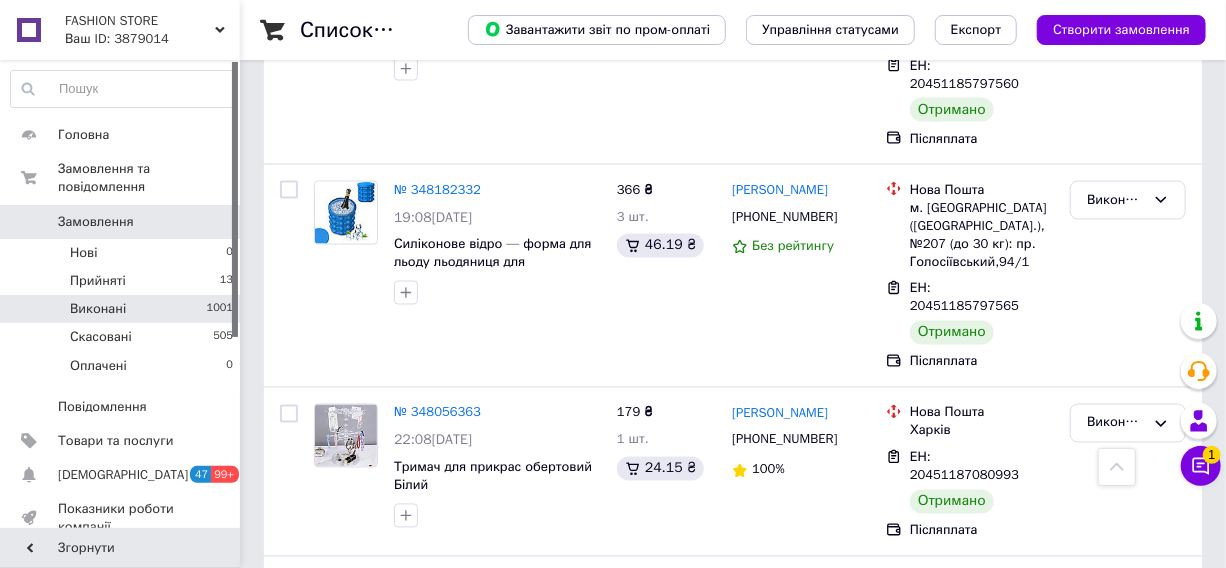 click on "№ 347791497" at bounding box center (437, 1064) 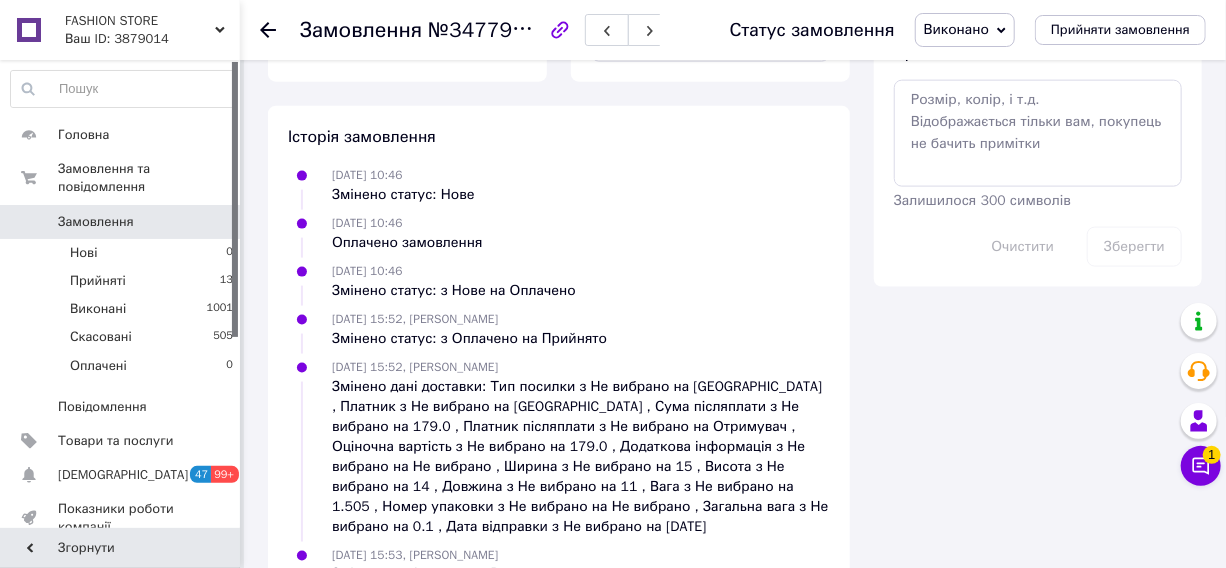 scroll, scrollTop: 1308, scrollLeft: 0, axis: vertical 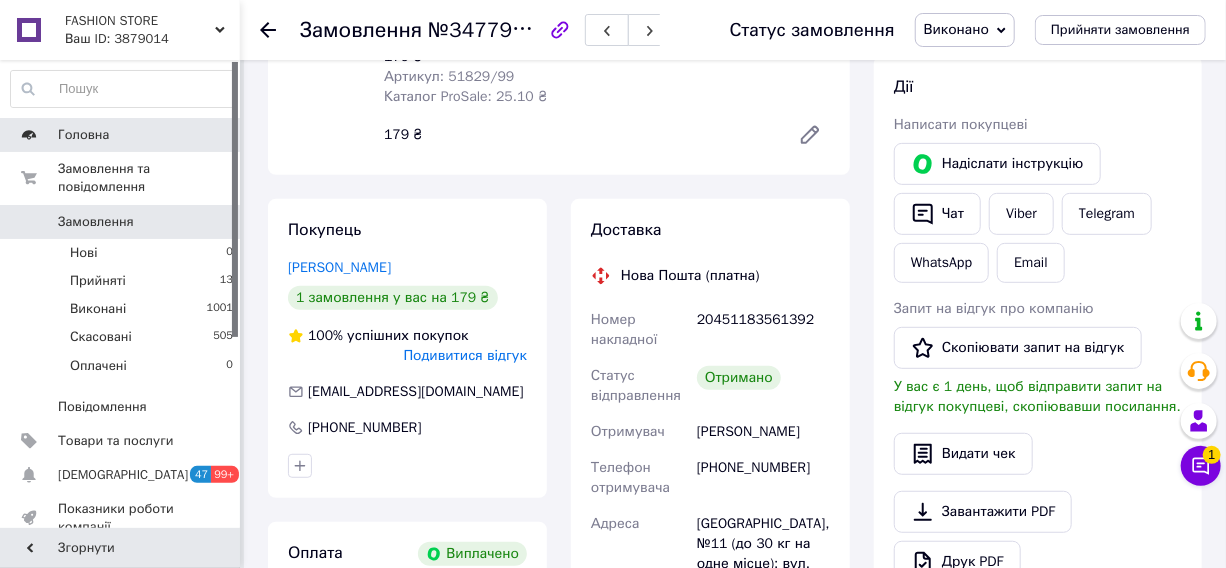 click on "Головна" at bounding box center [122, 135] 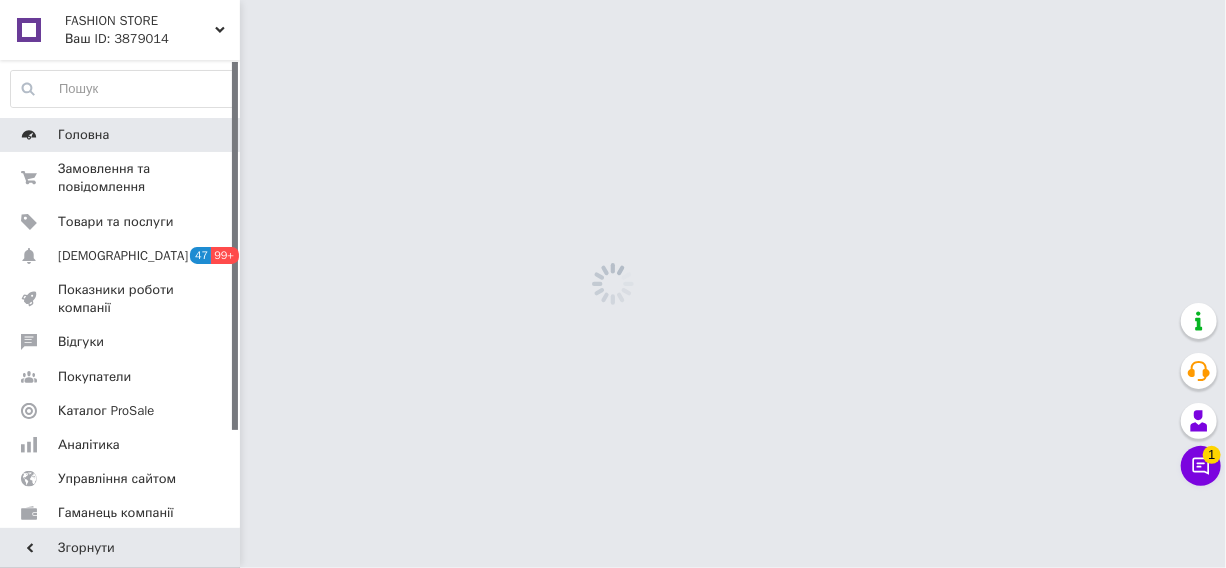 scroll, scrollTop: 0, scrollLeft: 0, axis: both 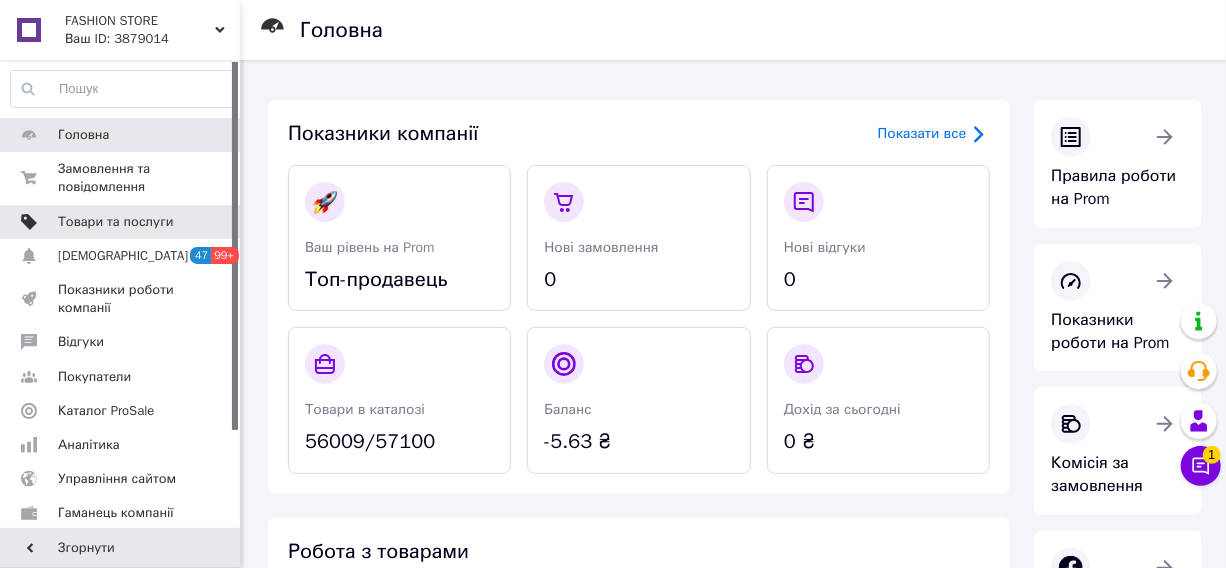 click on "Товари та послуги" at bounding box center [115, 222] 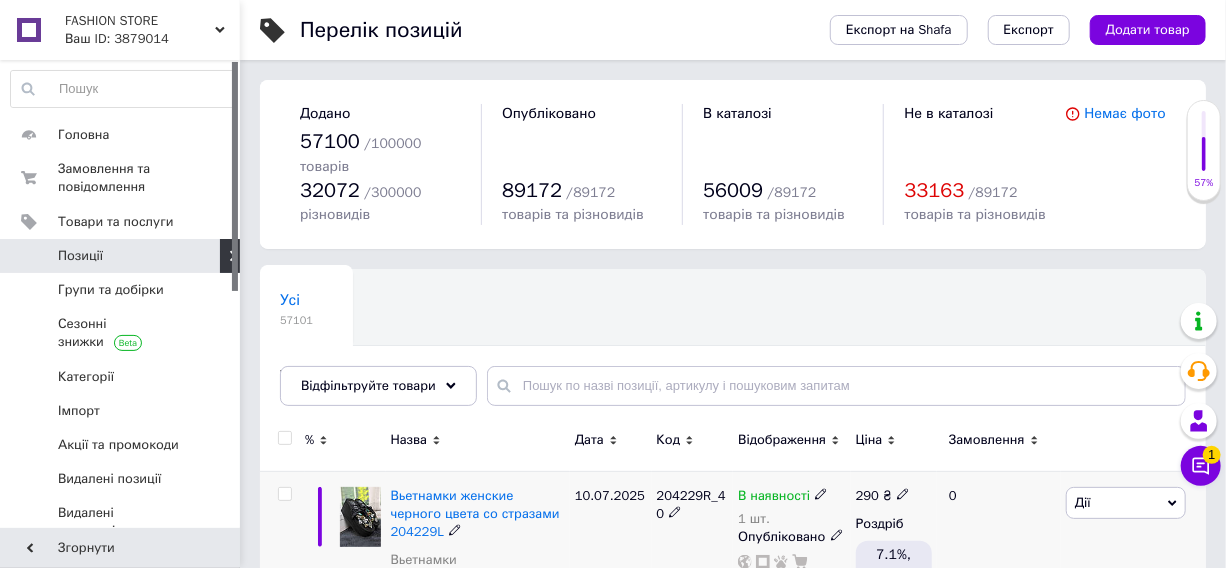 scroll, scrollTop: 181, scrollLeft: 0, axis: vertical 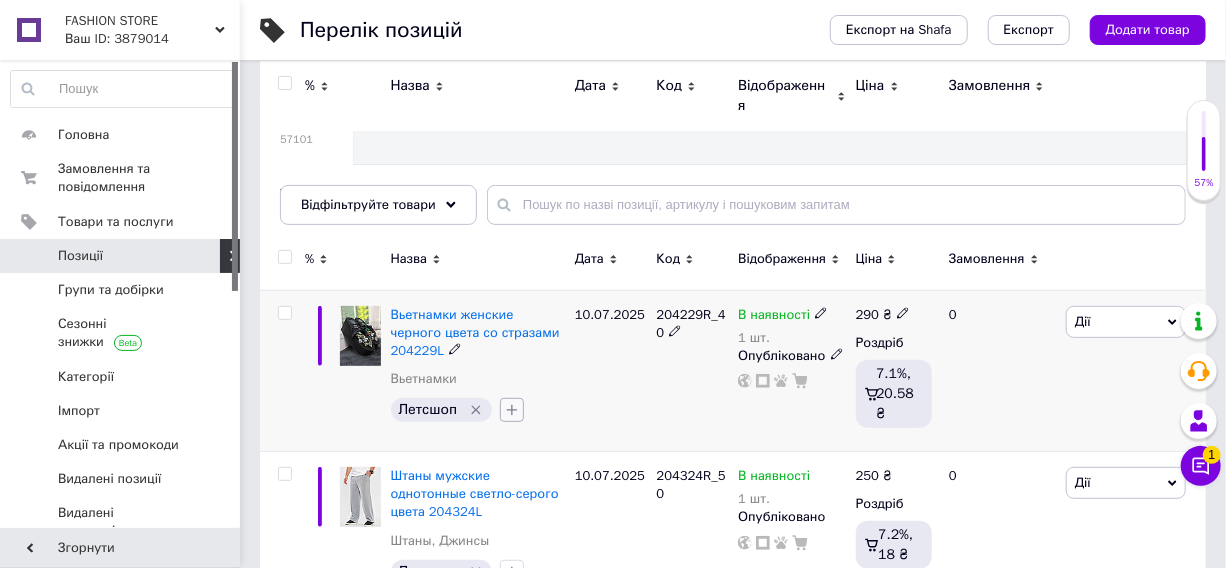 click 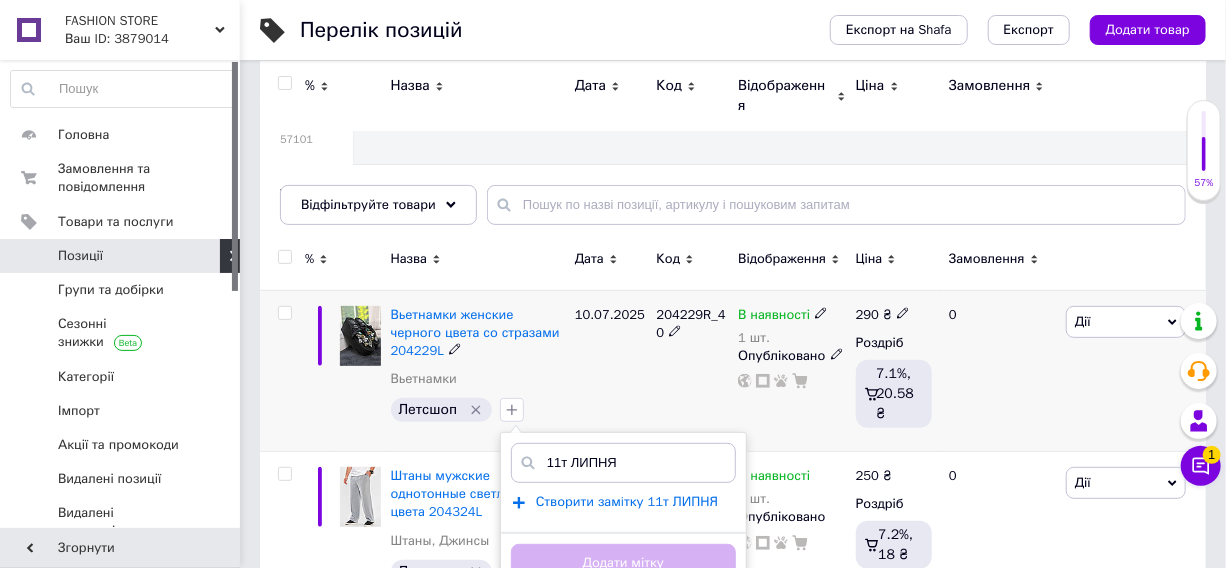 type on "11т ЛИПНЯ" 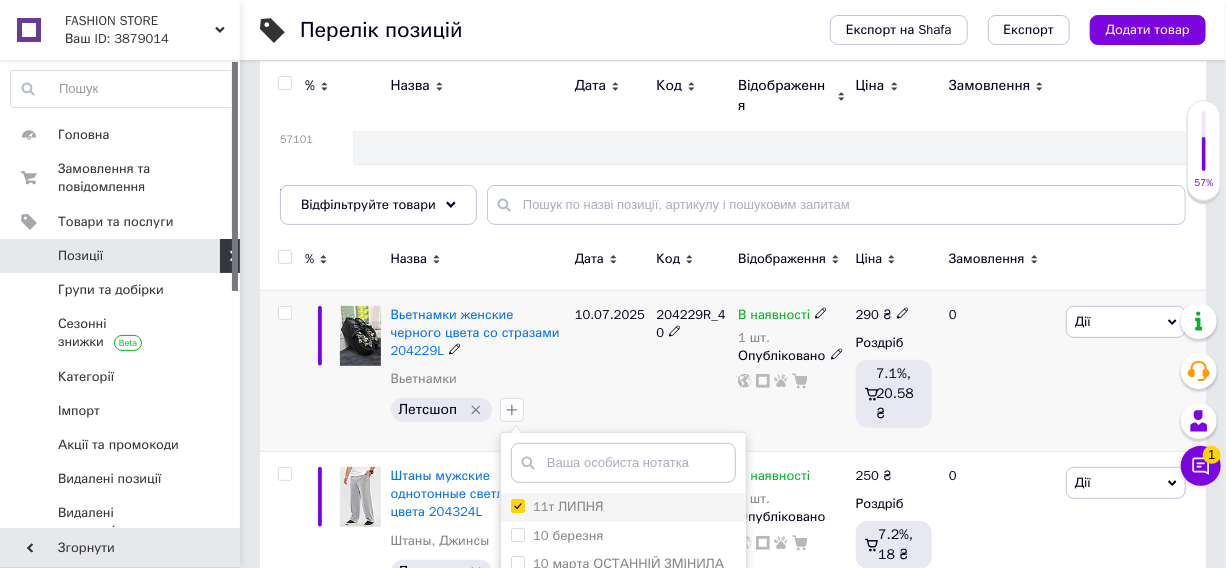 scroll, scrollTop: 181, scrollLeft: 0, axis: vertical 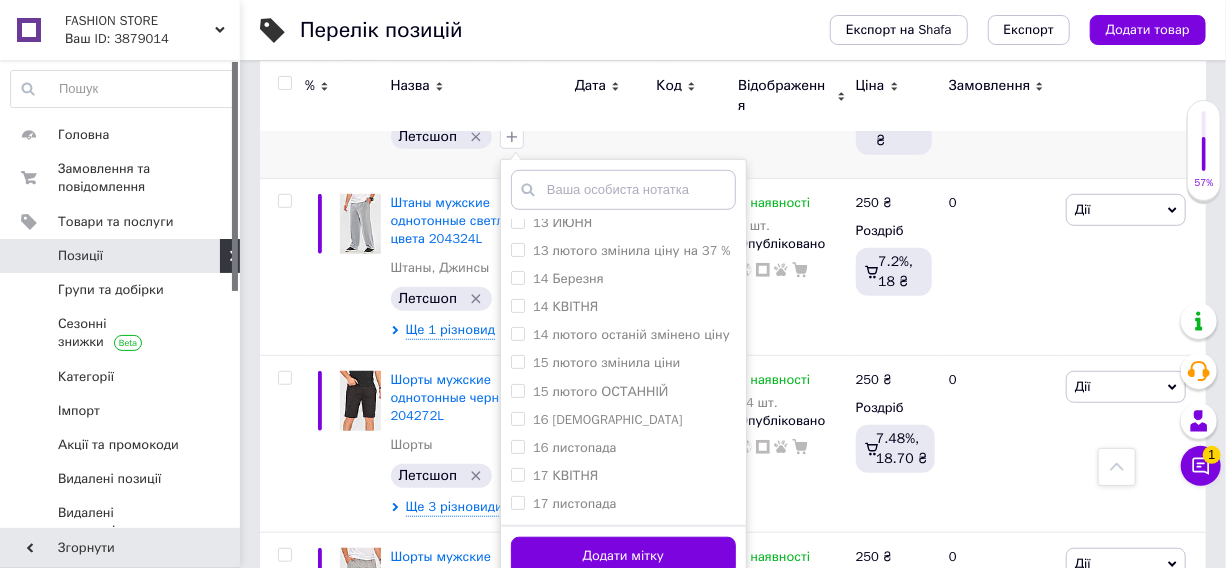 click on "Додати мітку" at bounding box center [623, 555] 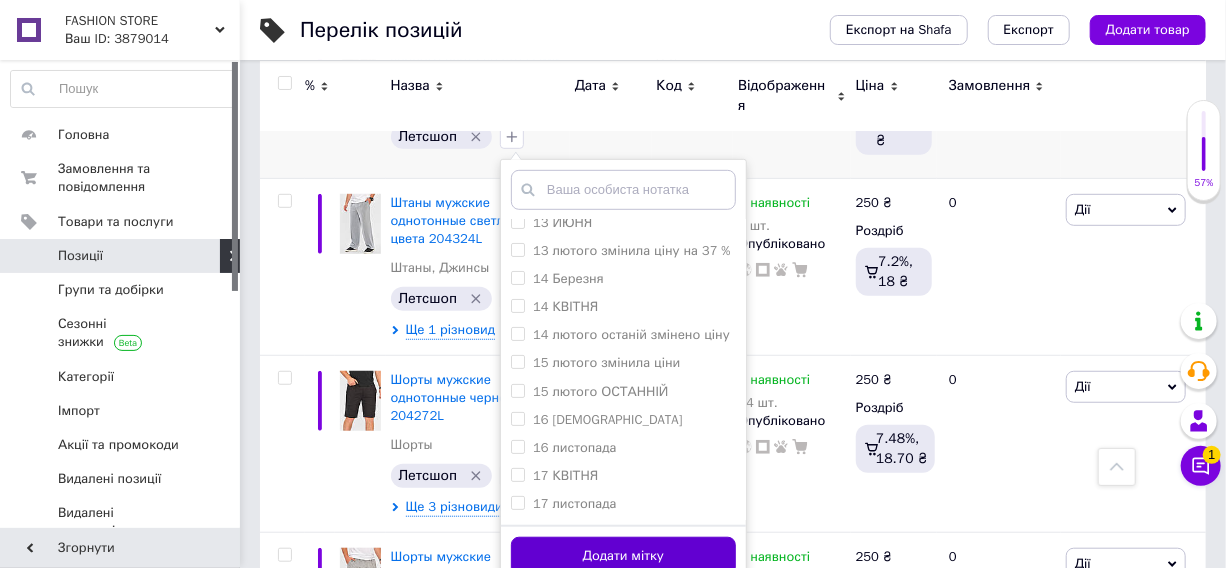 click on "Додати мітку" at bounding box center (623, 556) 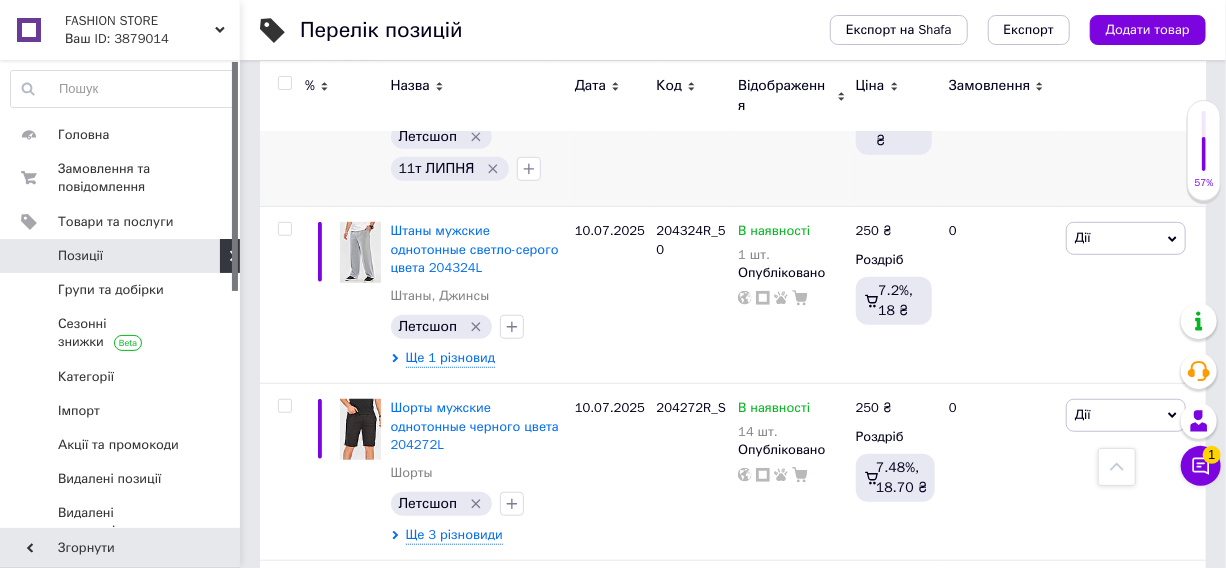 click at bounding box center [284, 83] 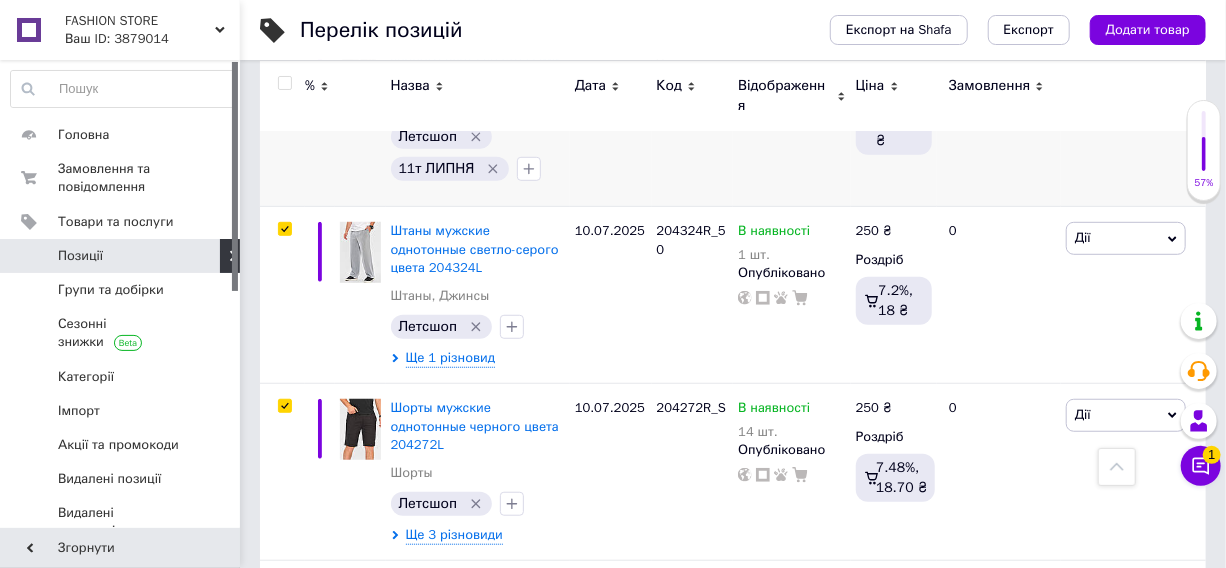 checkbox on "true" 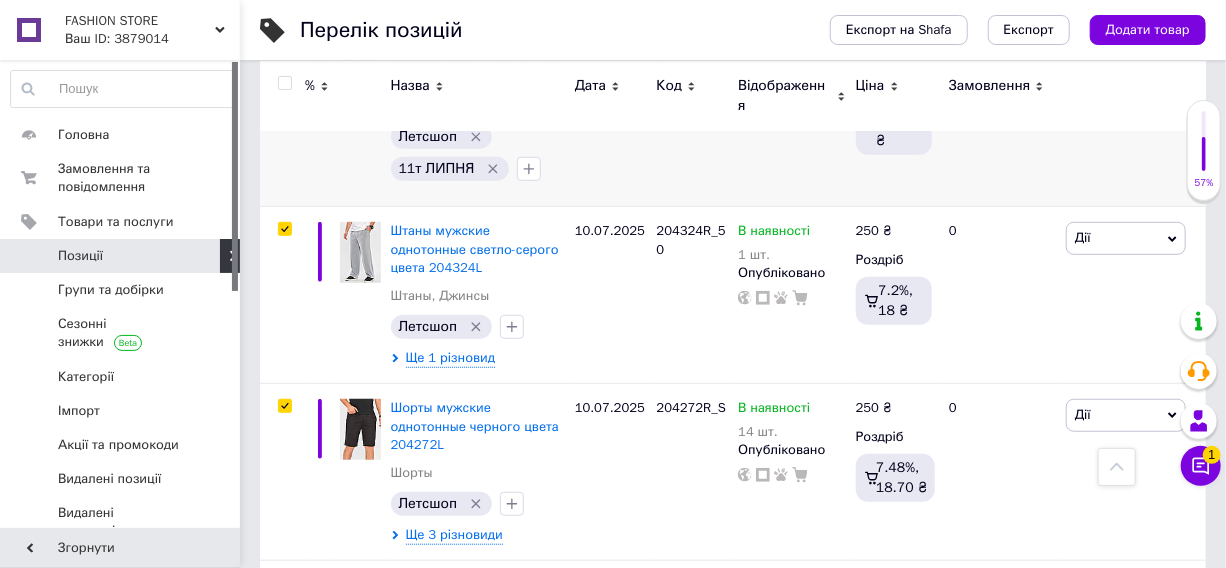 checkbox on "true" 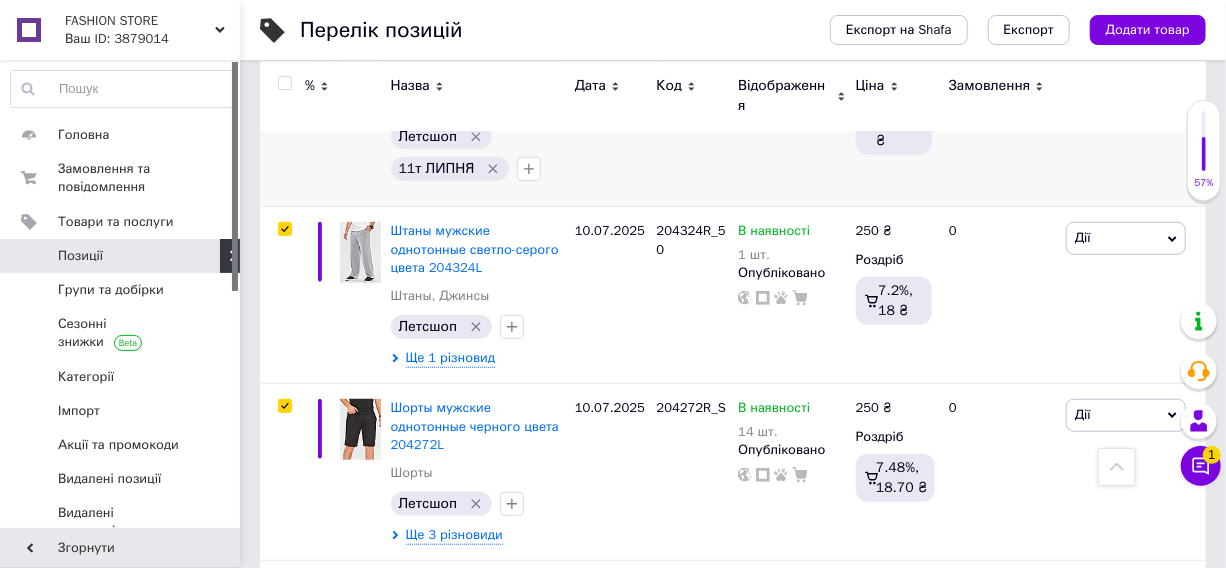 checkbox on "true" 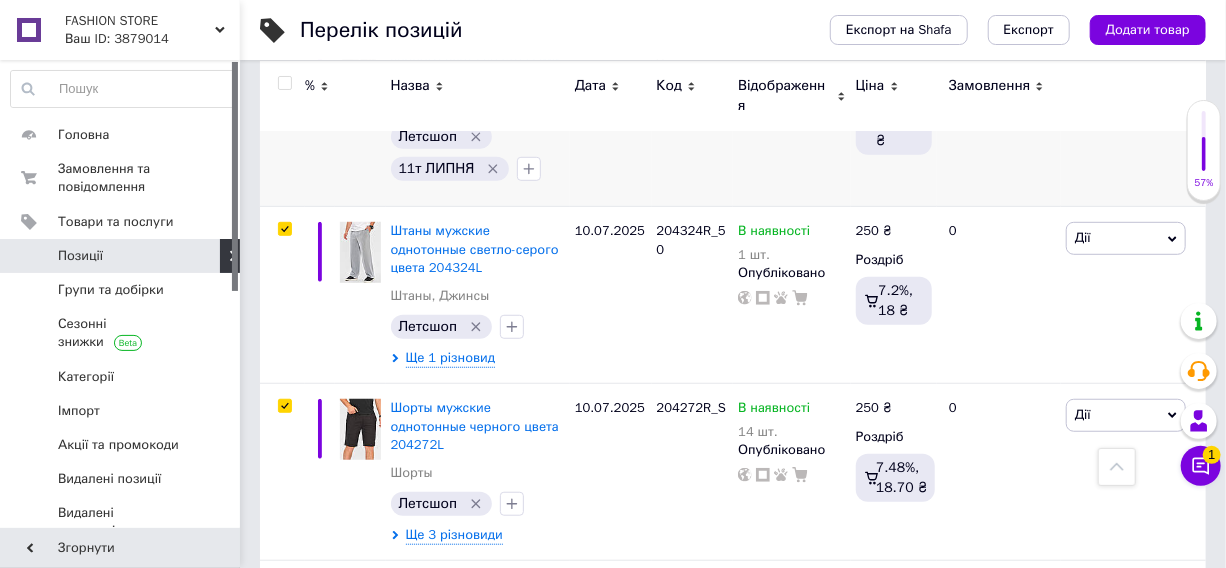 checkbox on "true" 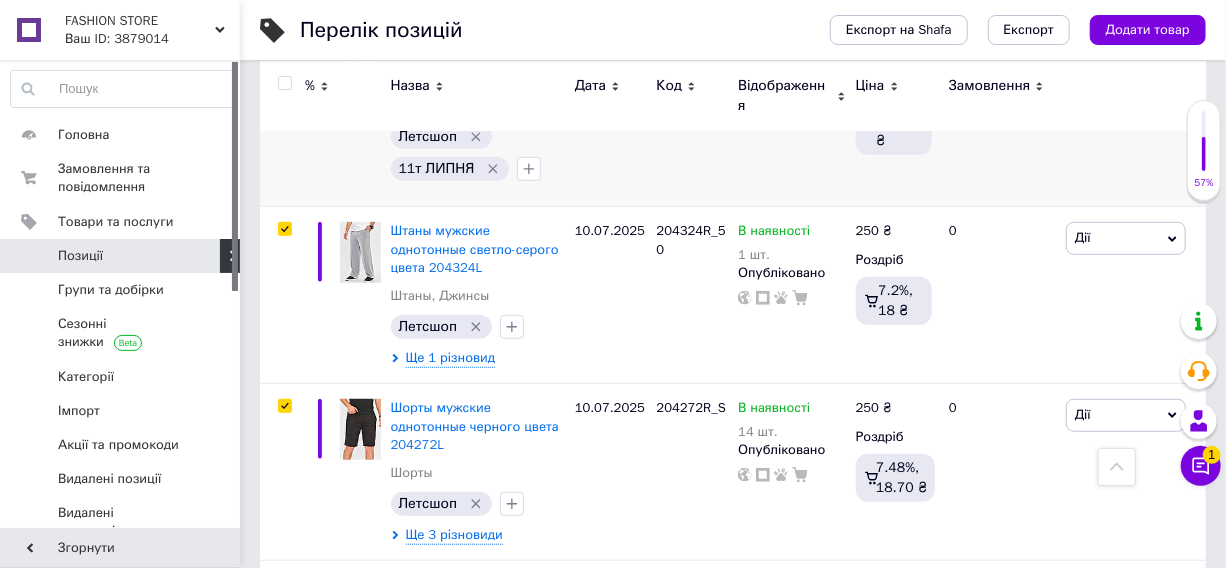 checkbox on "true" 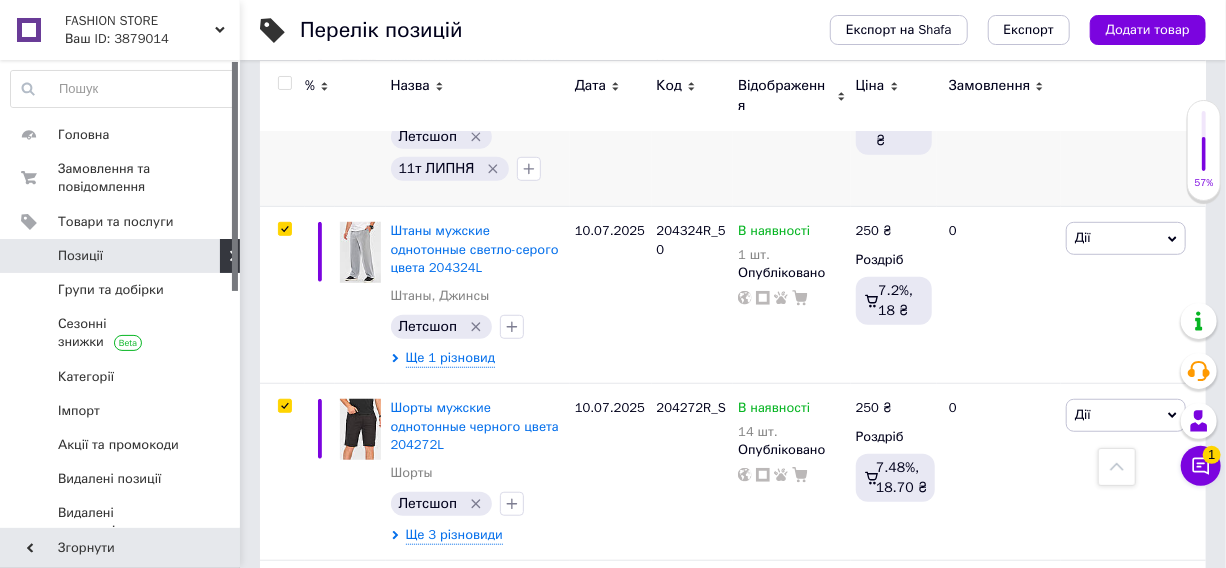checkbox on "true" 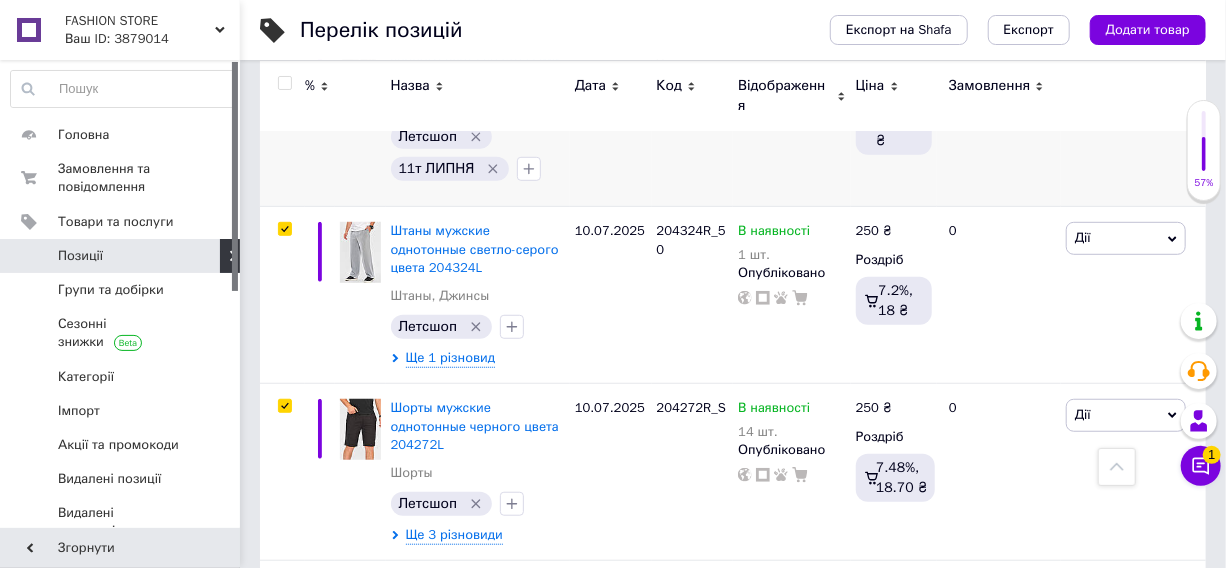 checkbox on "true" 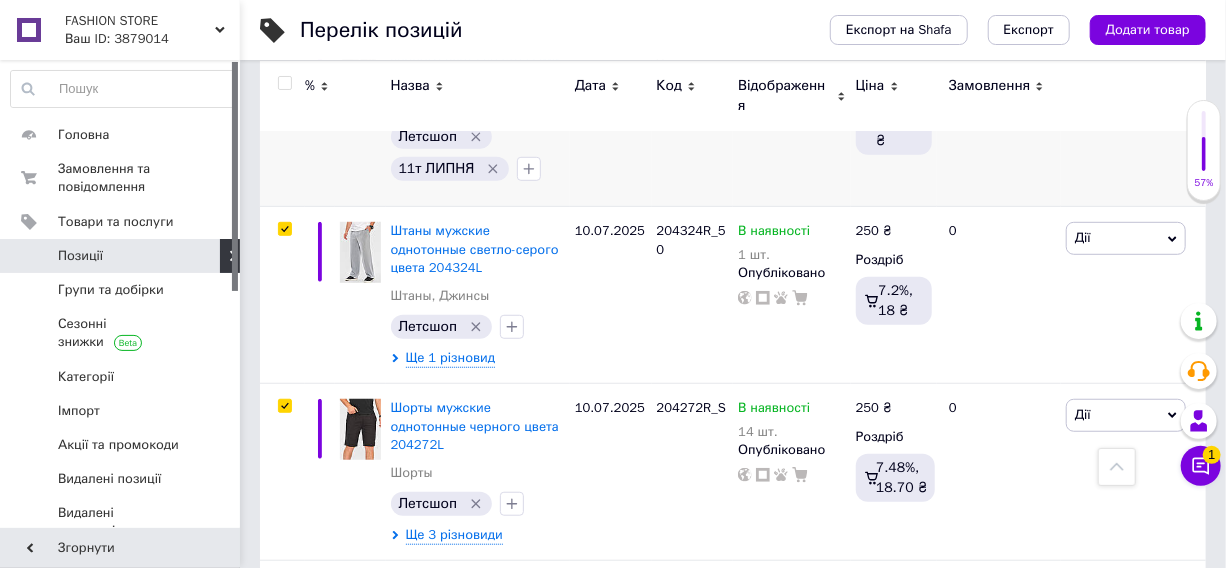 checkbox on "true" 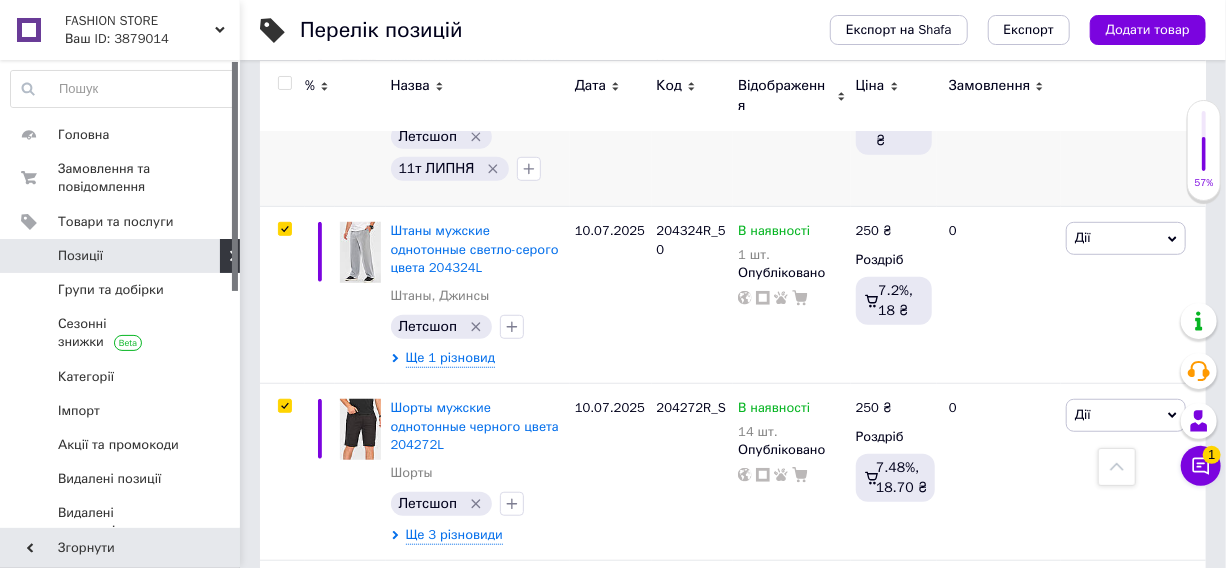checkbox on "true" 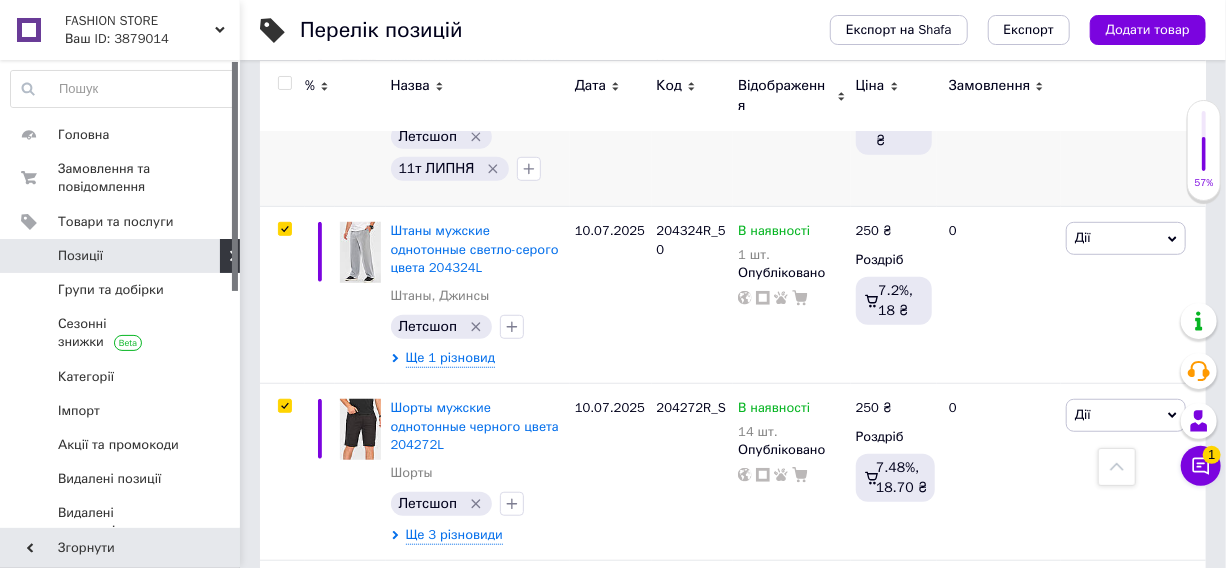 checkbox on "true" 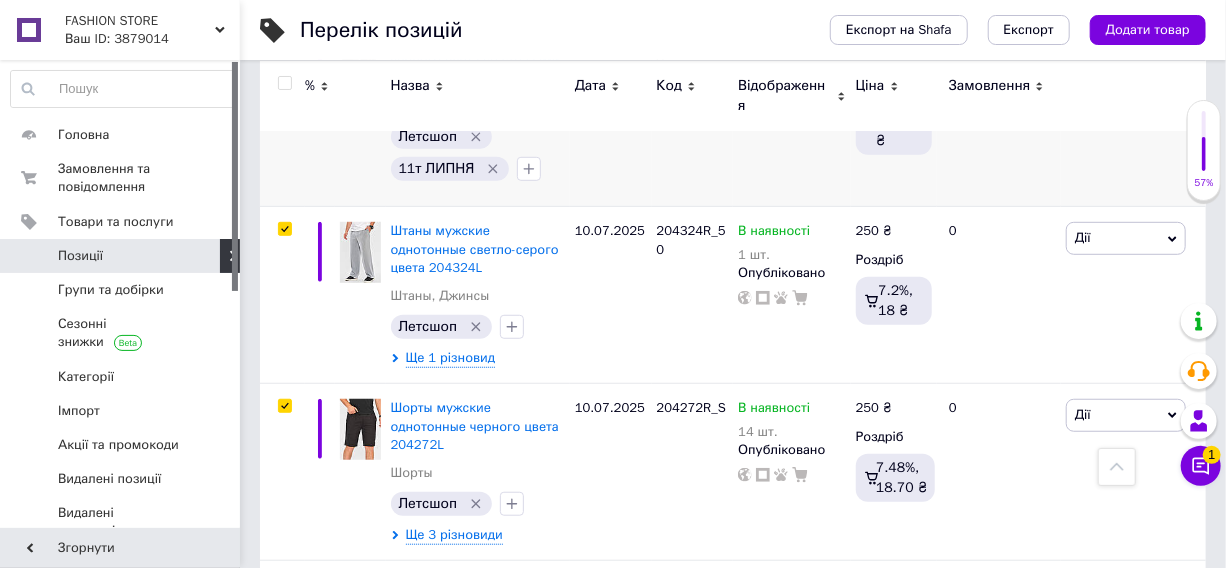 checkbox on "true" 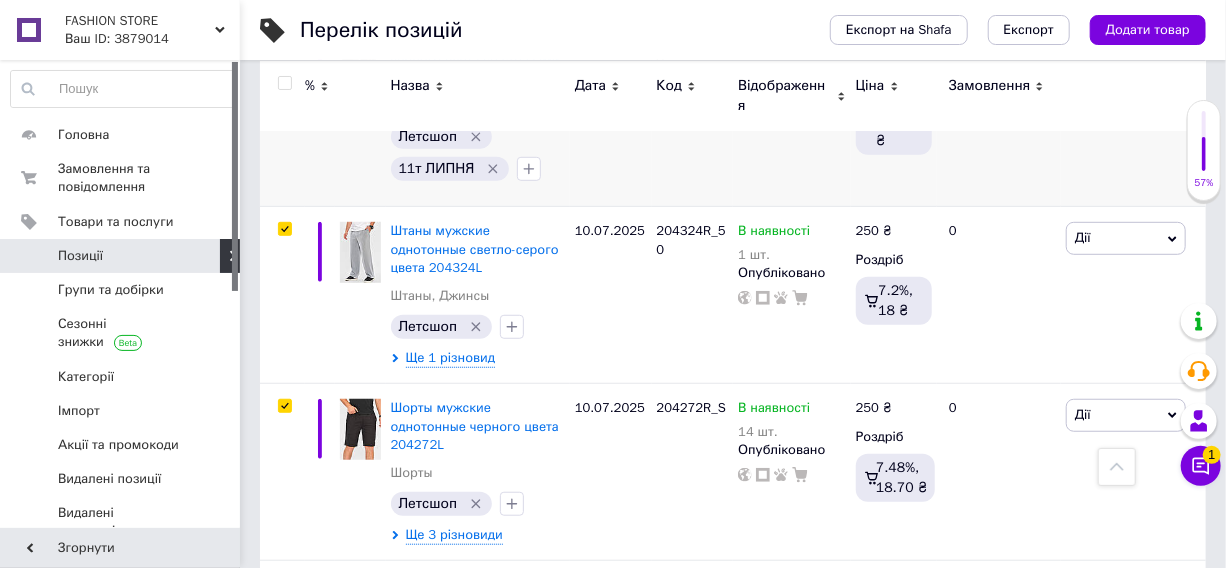 checkbox on "true" 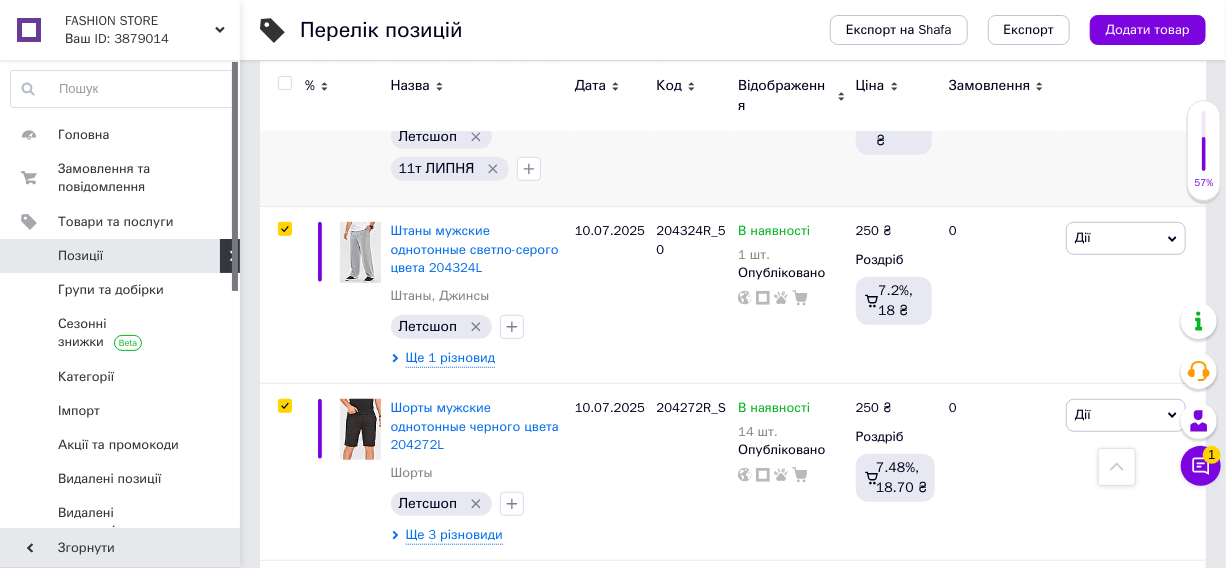 checkbox on "true" 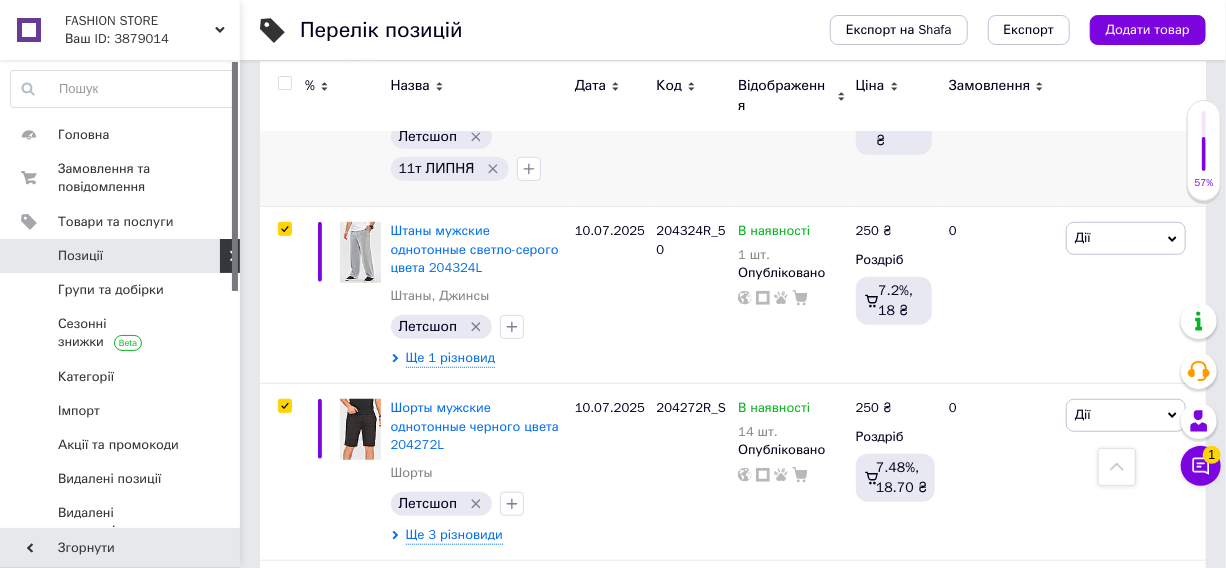 checkbox on "true" 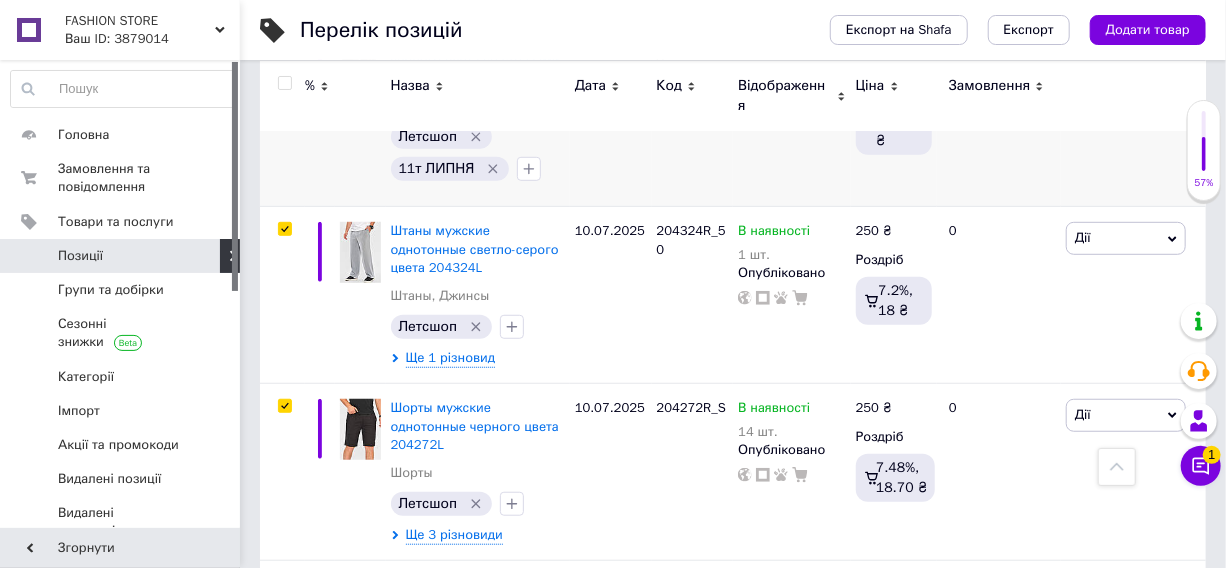 checkbox on "true" 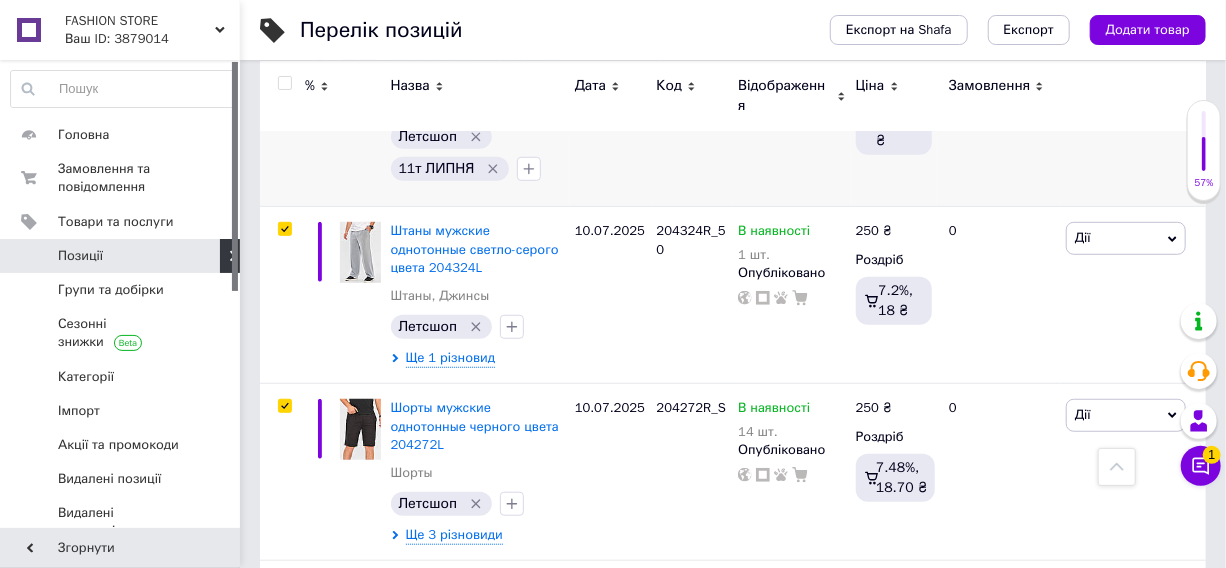 checkbox on "true" 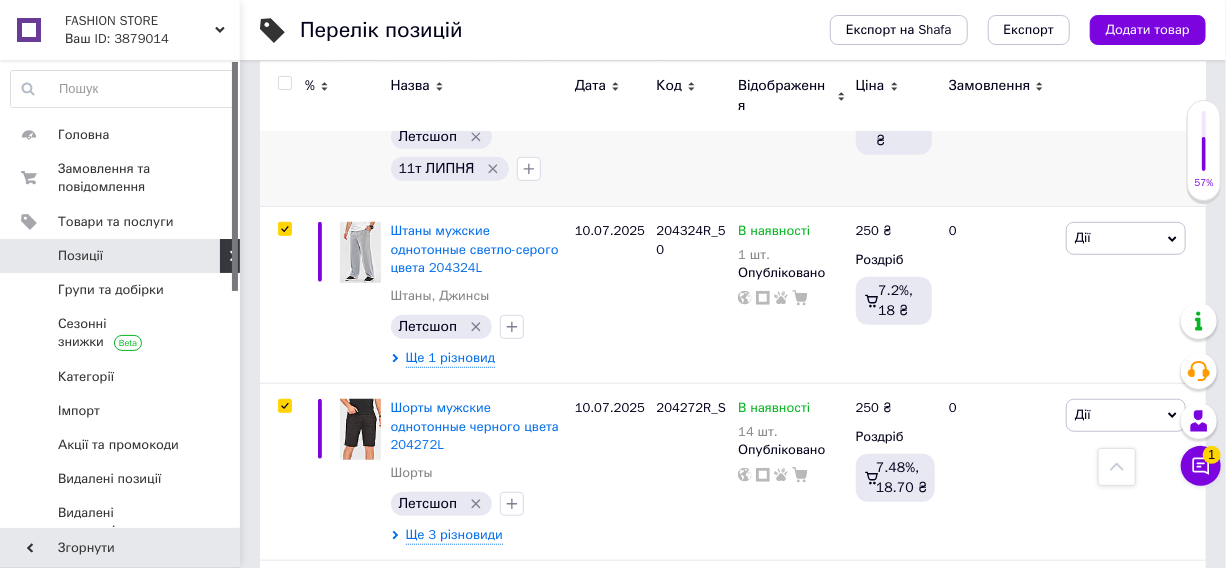 checkbox on "true" 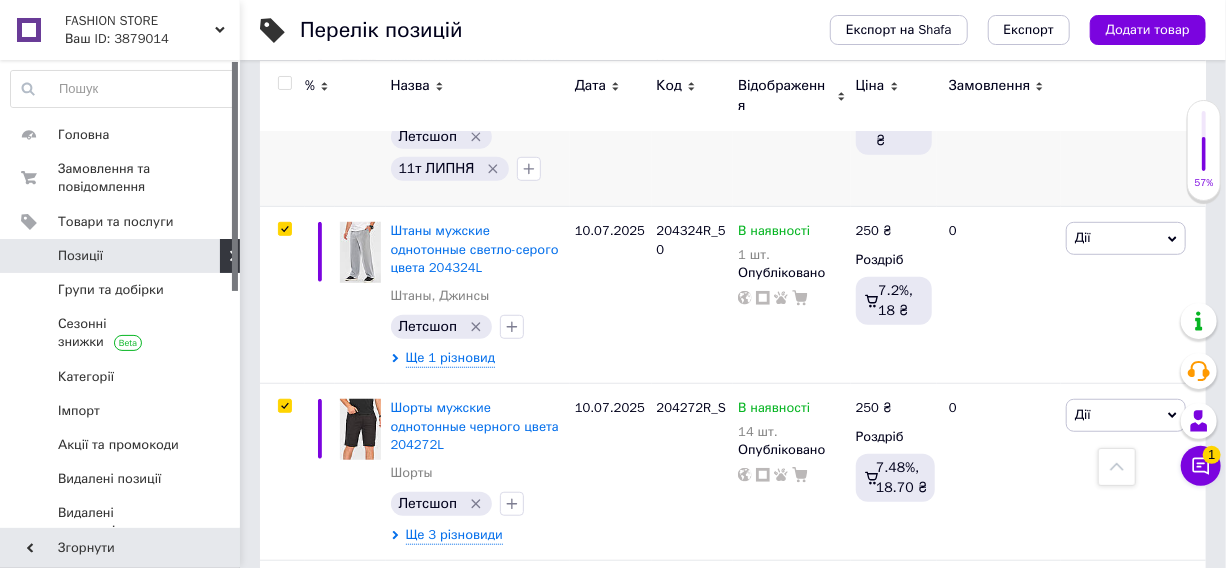 checkbox on "true" 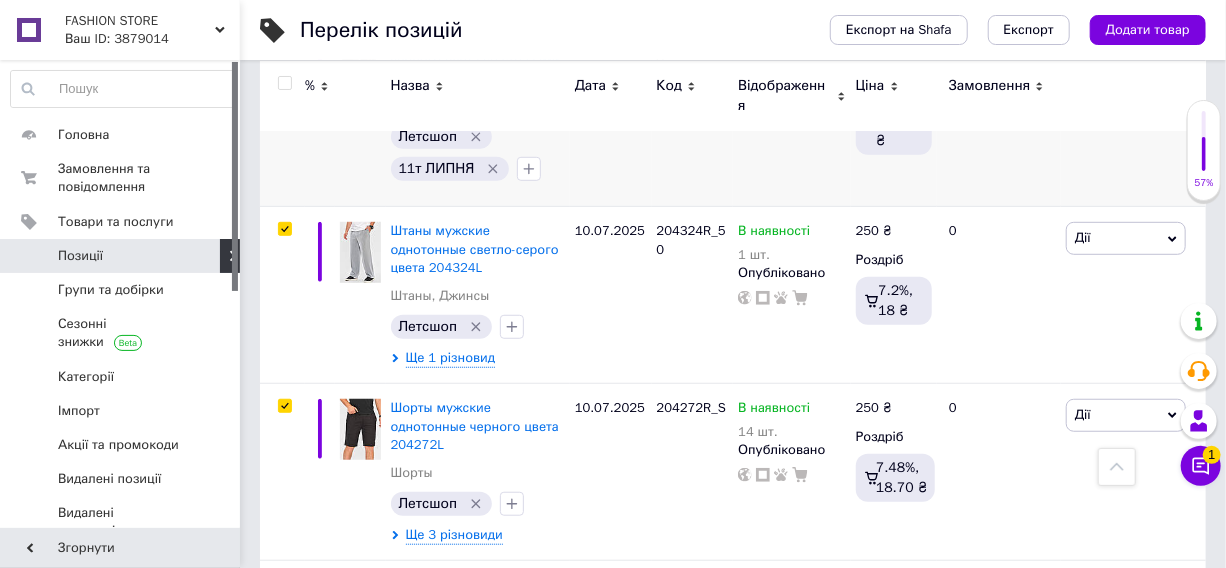 checkbox on "true" 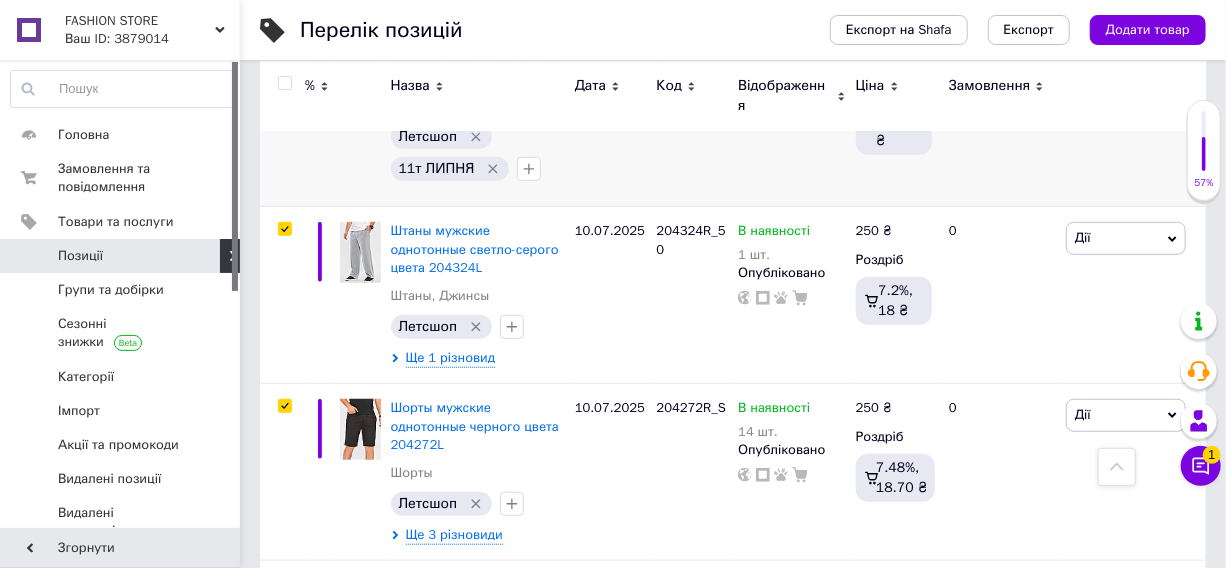 checkbox on "true" 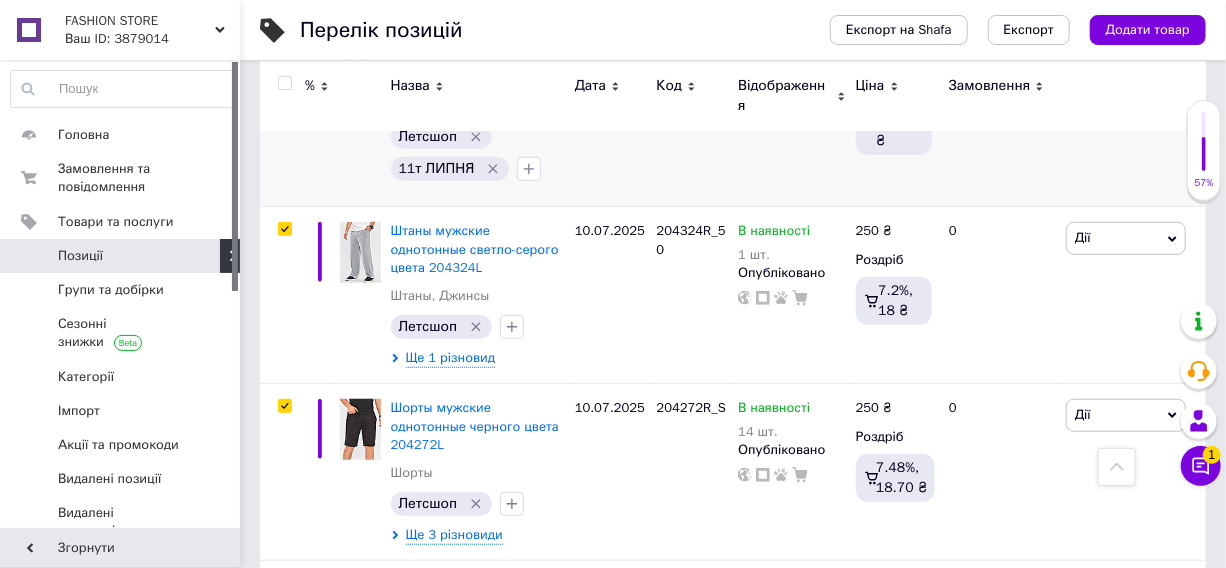checkbox on "true" 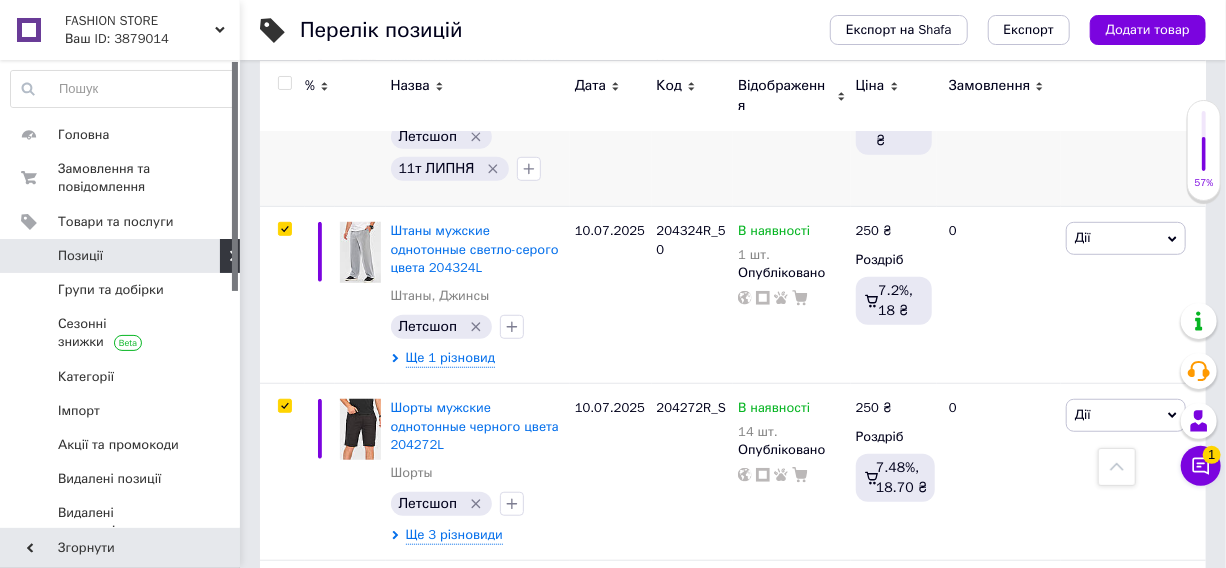 checkbox on "true" 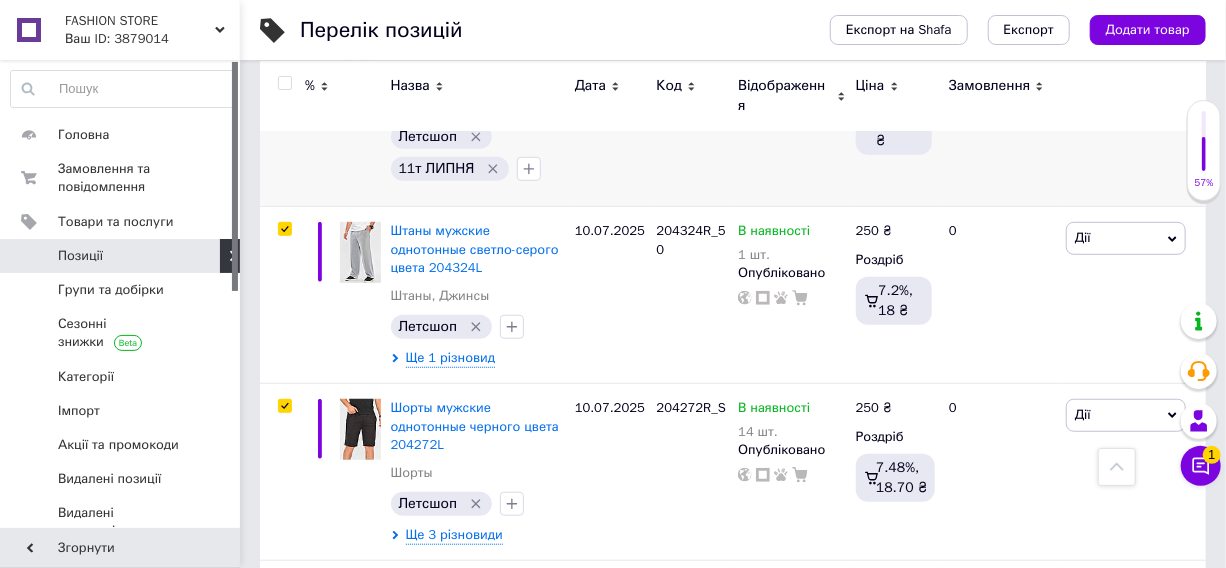 checkbox on "true" 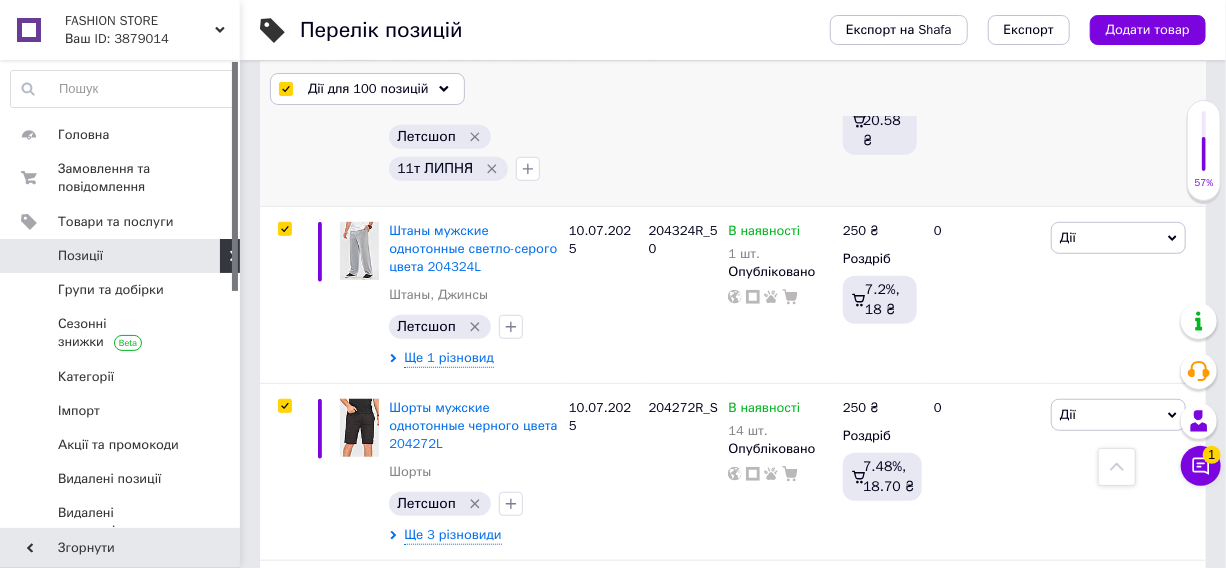 scroll, scrollTop: 453, scrollLeft: 0, axis: vertical 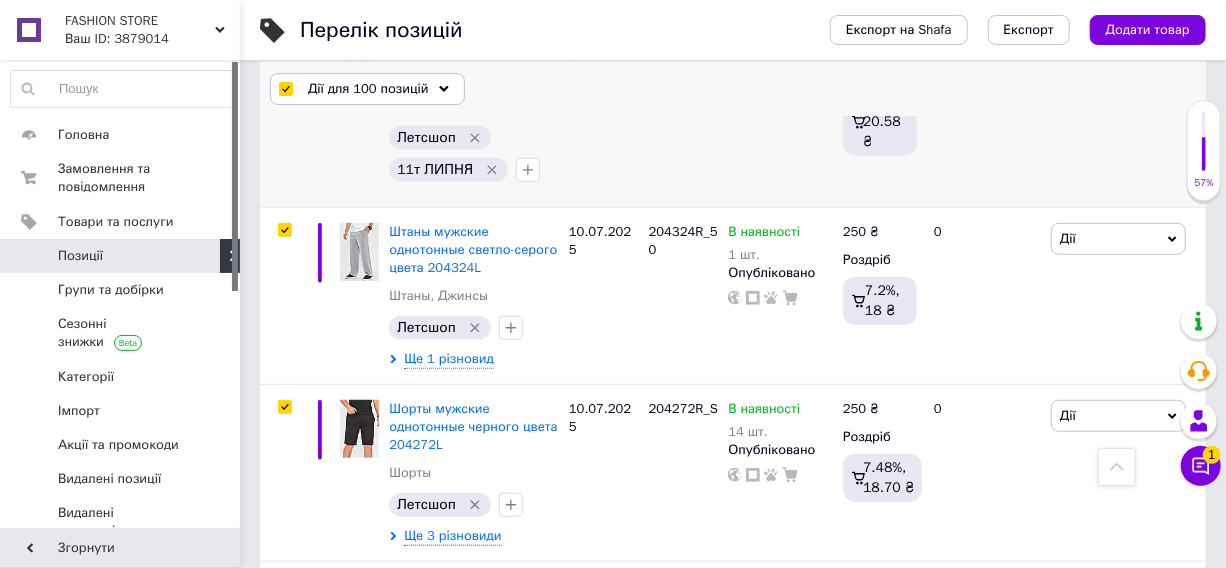 click 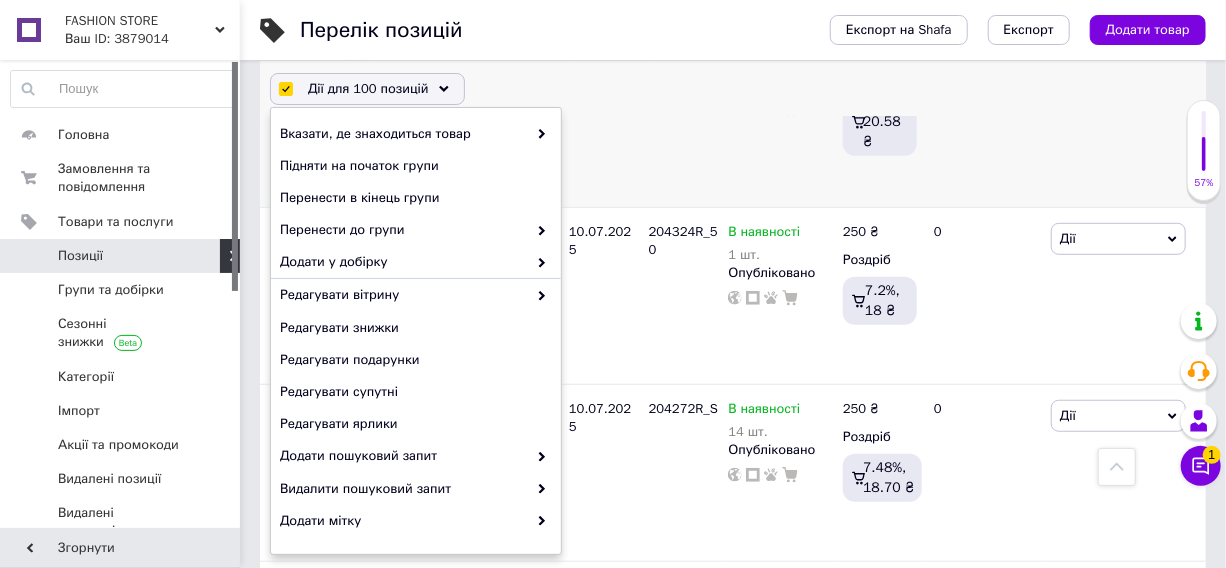 scroll, scrollTop: 2726, scrollLeft: 0, axis: vertical 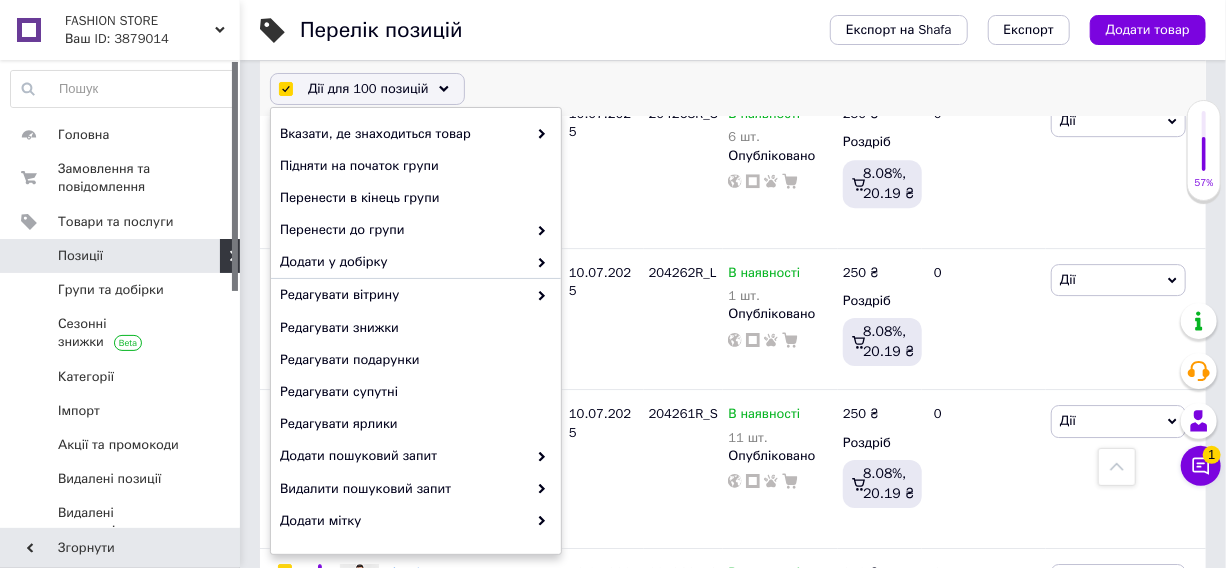 click 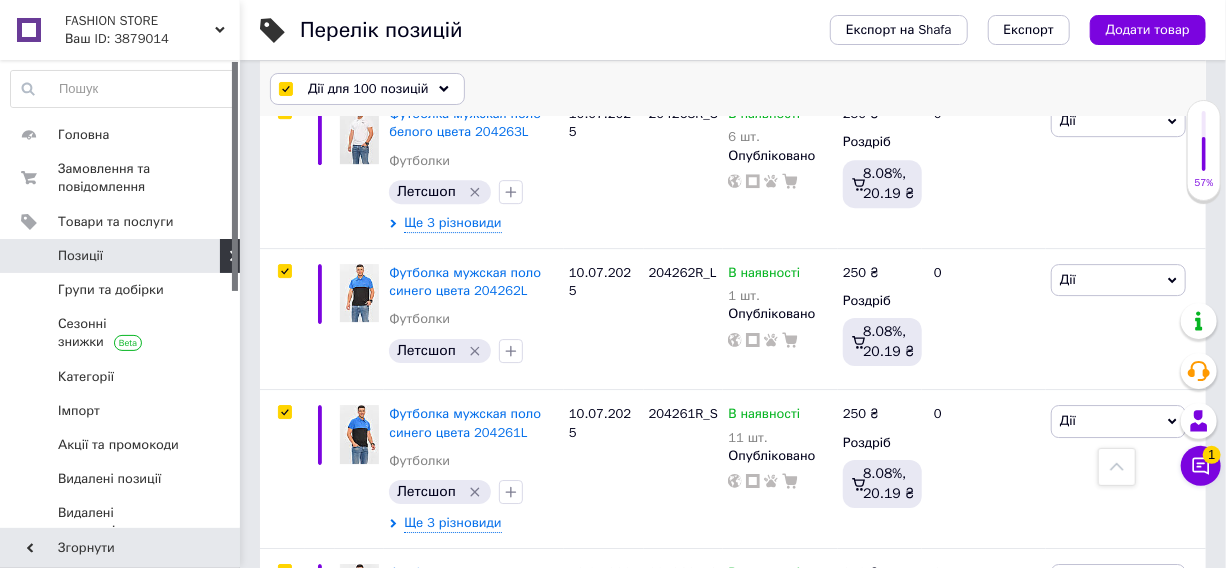 click on "Дії для 100 позицій" at bounding box center [367, 89] 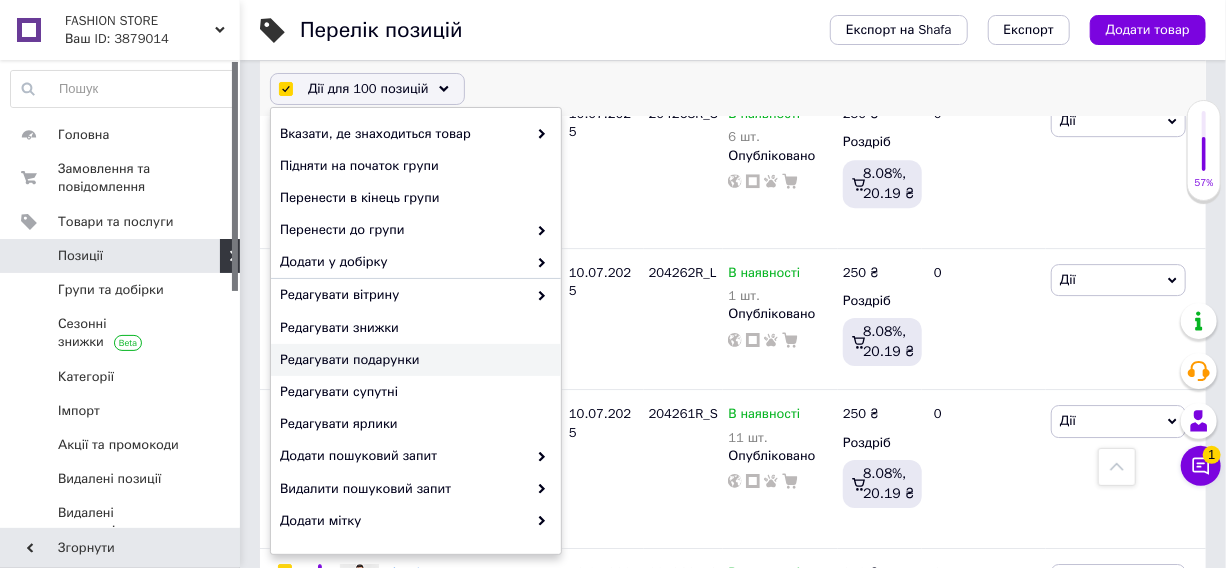 scroll, scrollTop: 181, scrollLeft: 0, axis: vertical 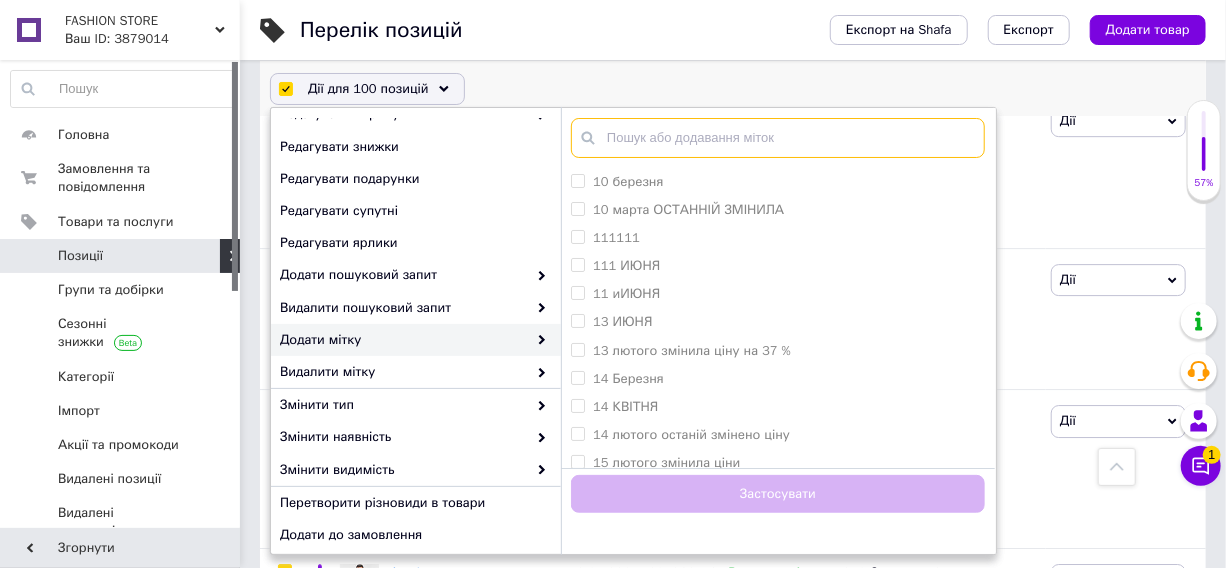 click at bounding box center [778, 138] 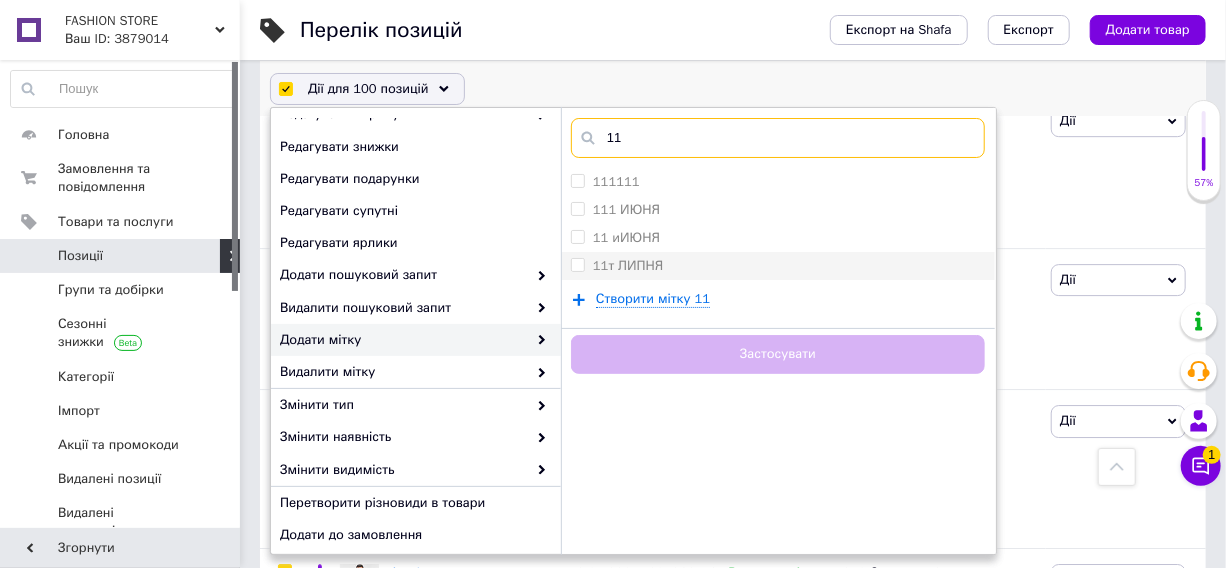 type on "11" 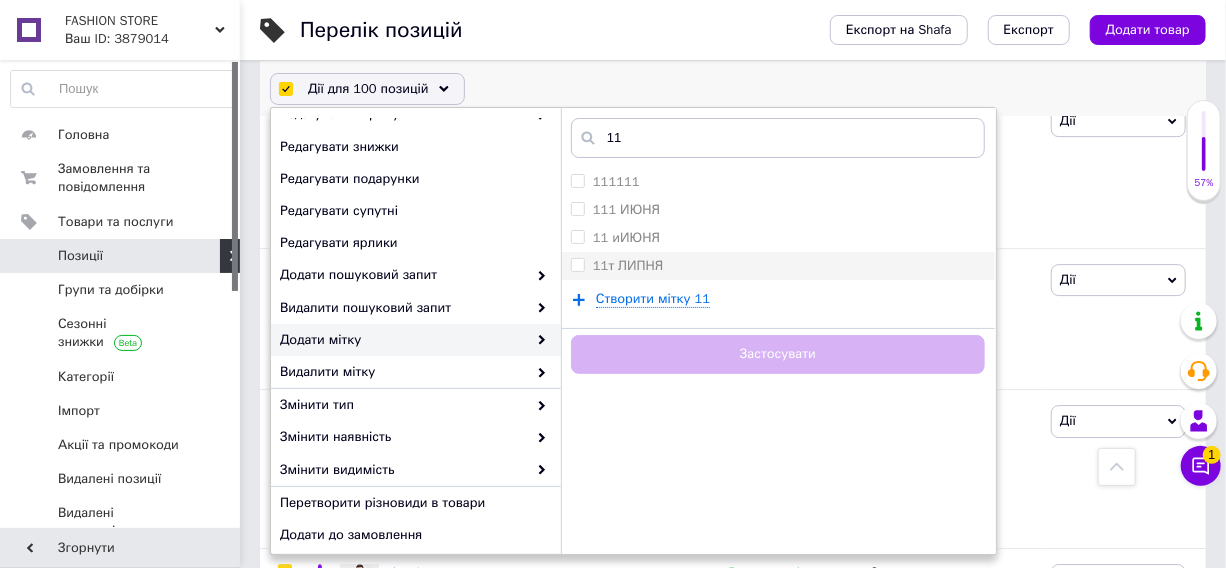 click on "11т ЛИПНЯ" at bounding box center (577, 264) 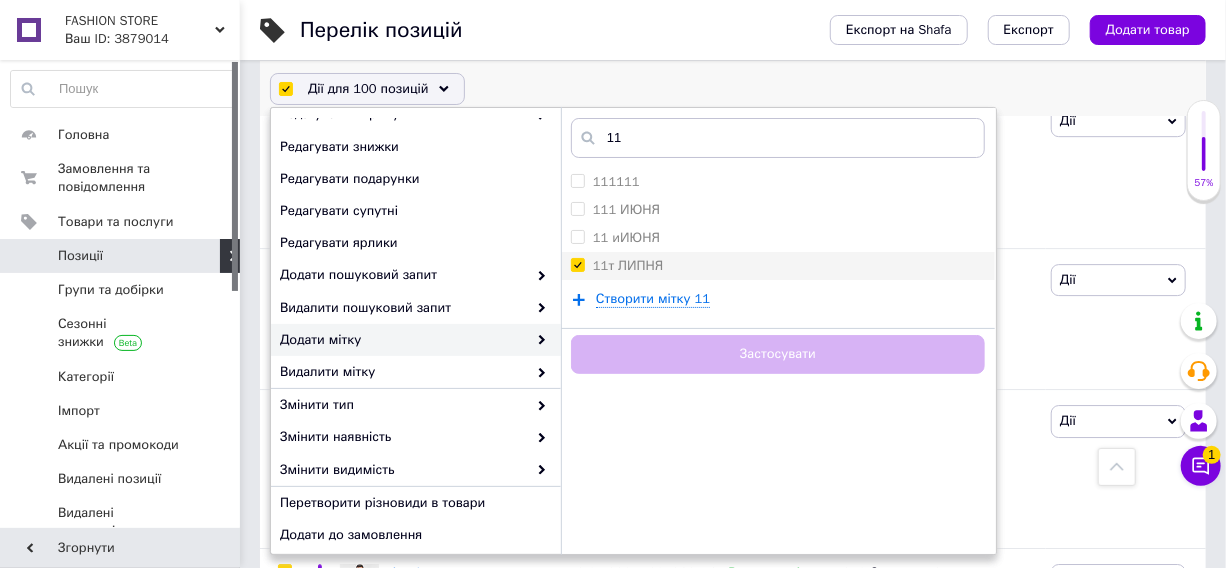 checkbox on "true" 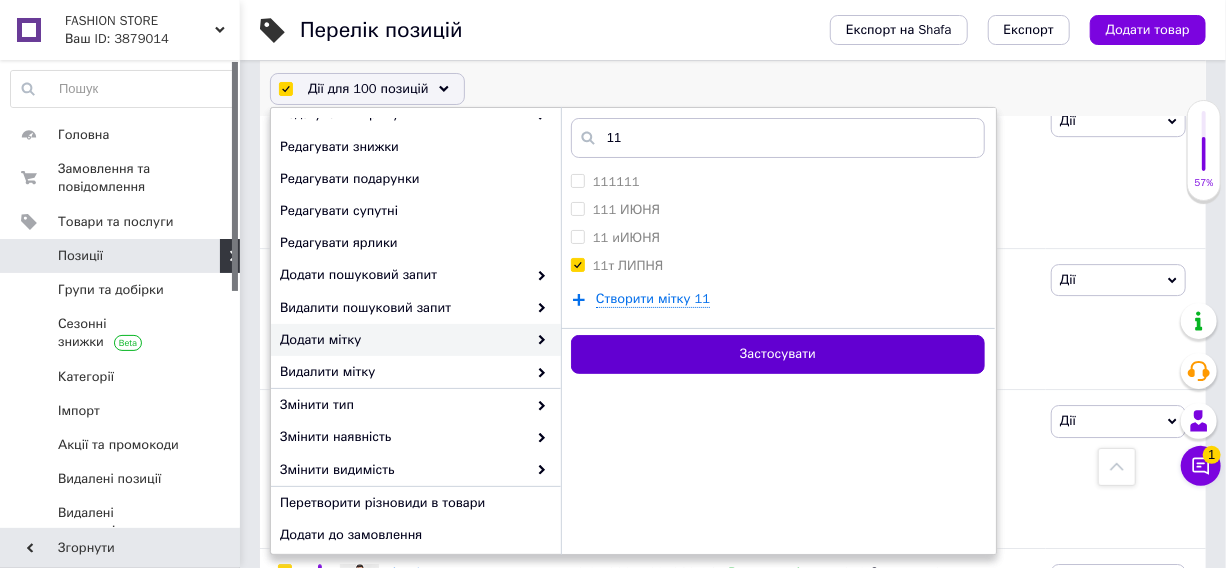 click on "Застосувати" at bounding box center (778, 354) 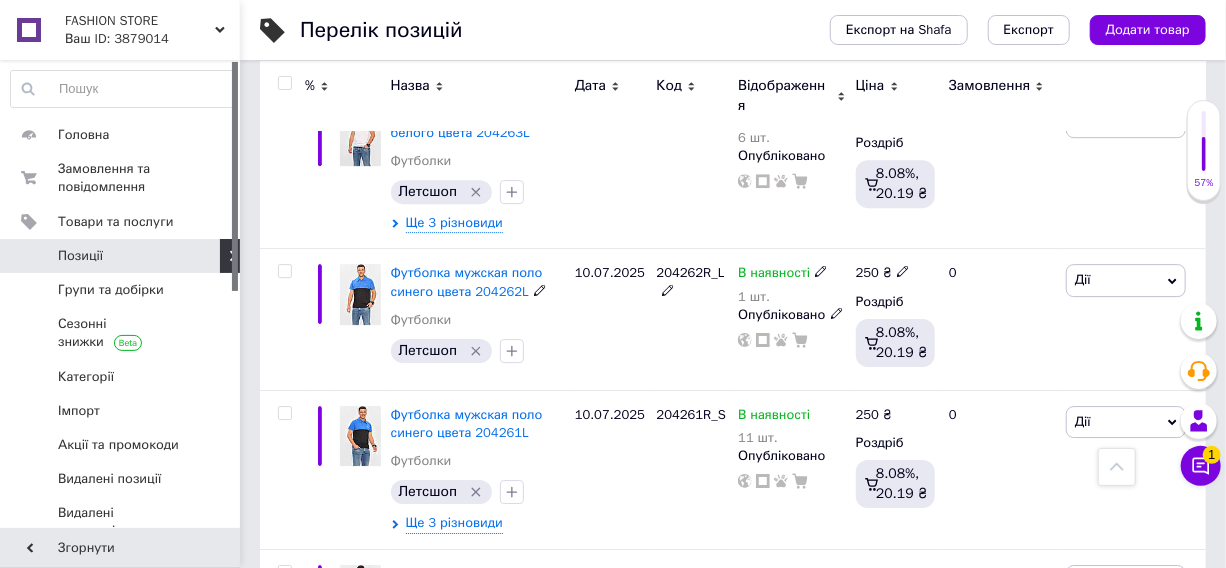 checkbox on "false" 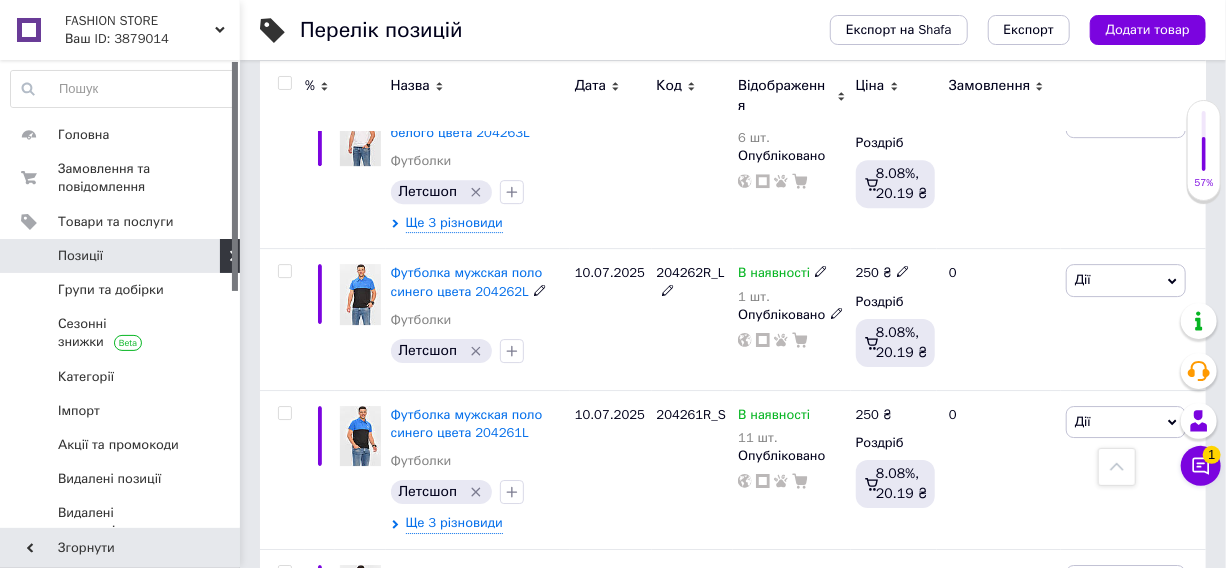 checkbox on "false" 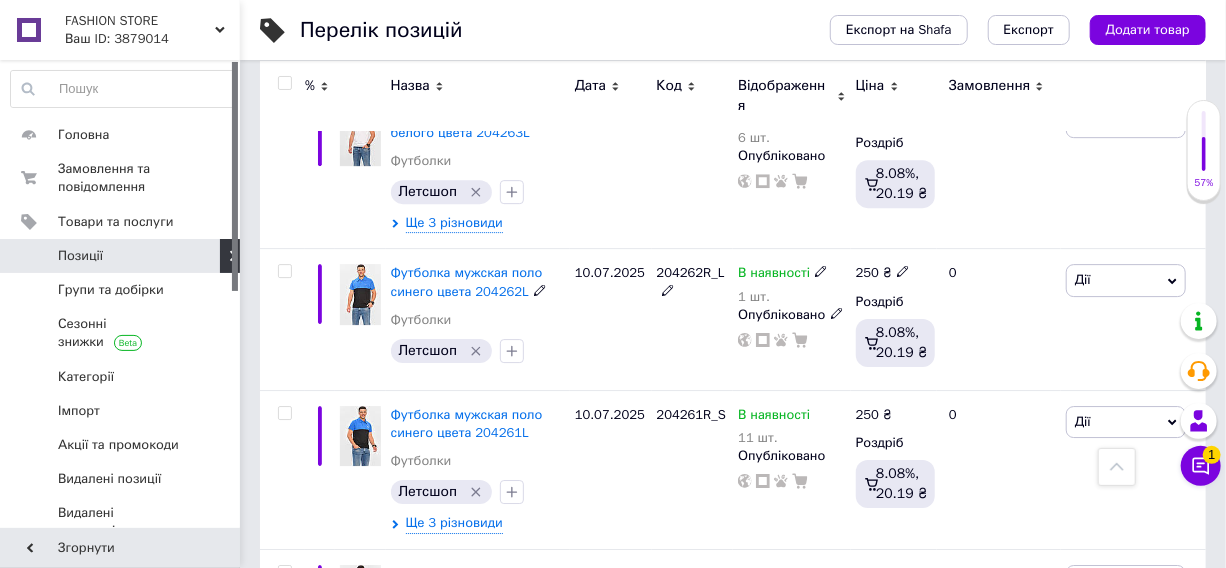 checkbox on "false" 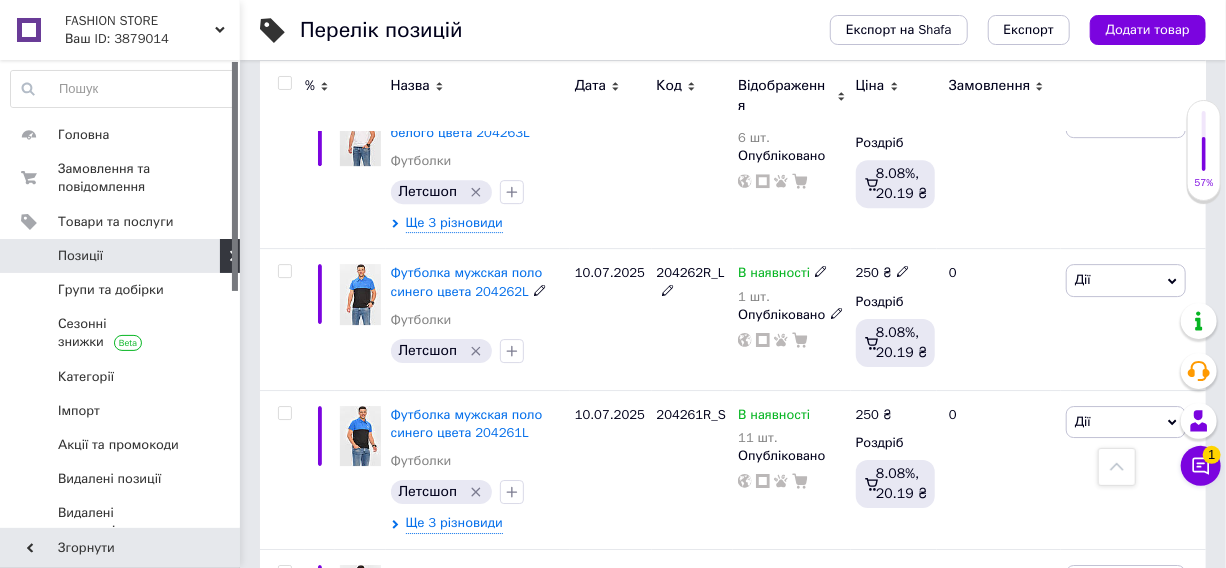 checkbox on "false" 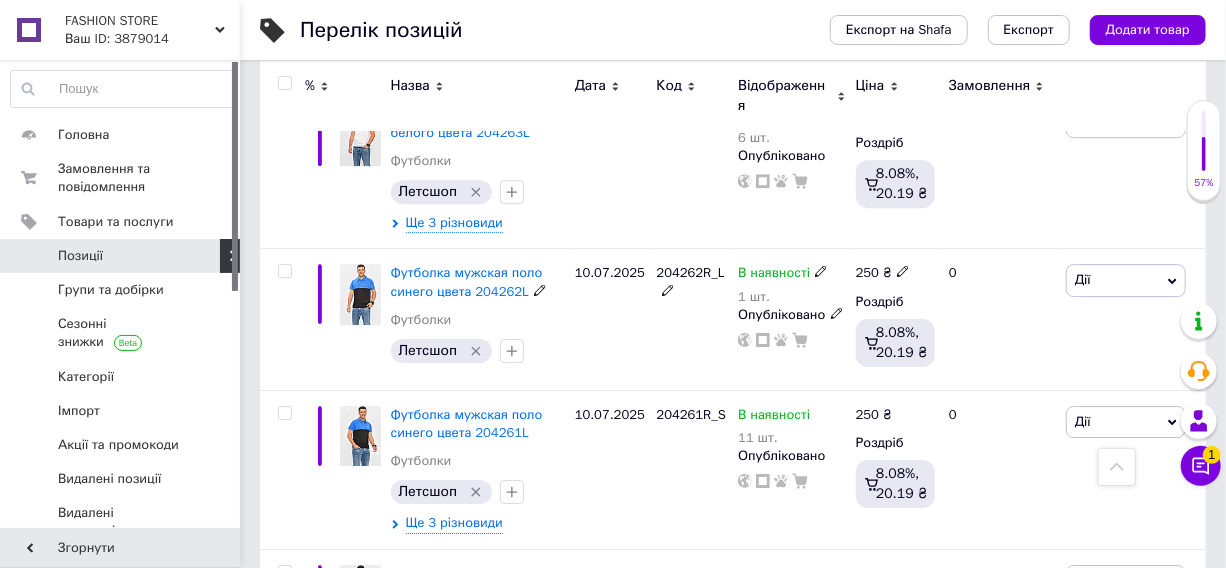 checkbox on "false" 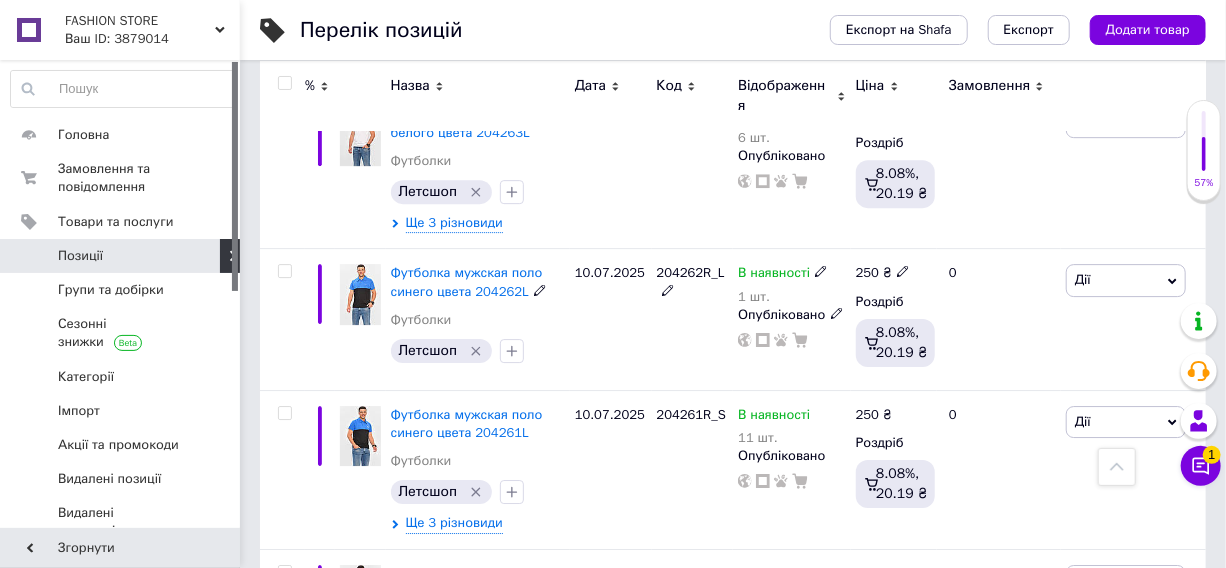 checkbox on "false" 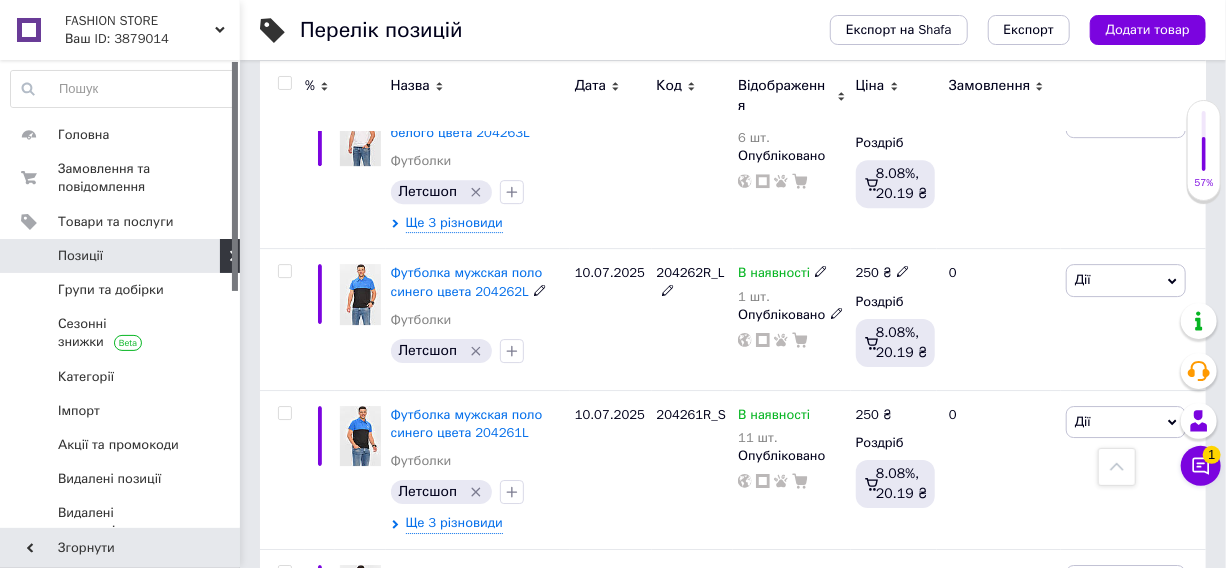 checkbox on "false" 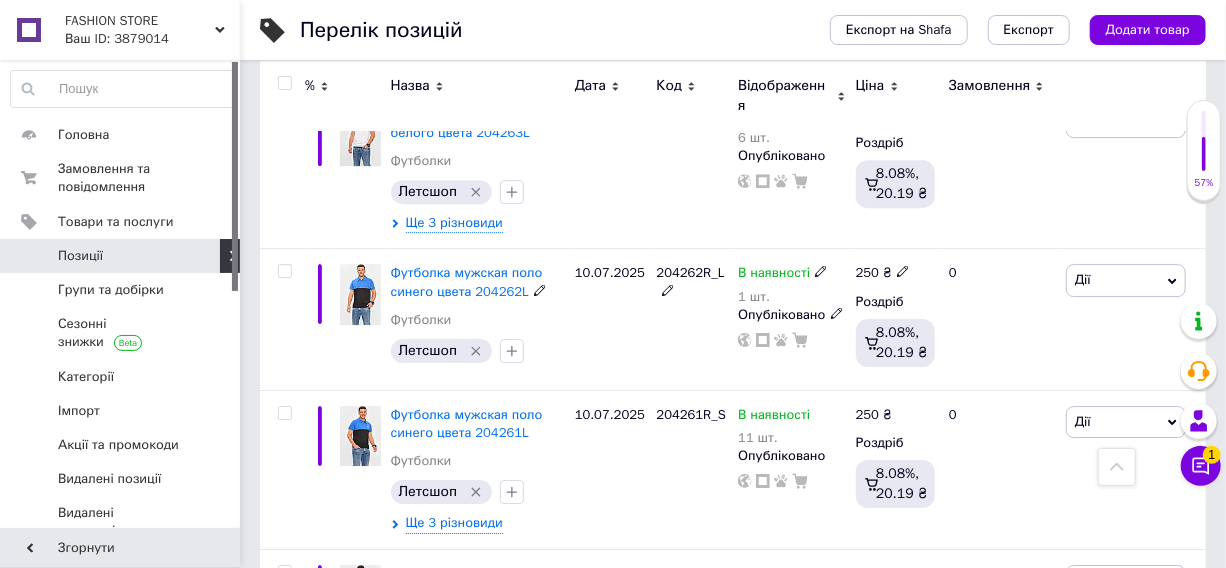 checkbox on "false" 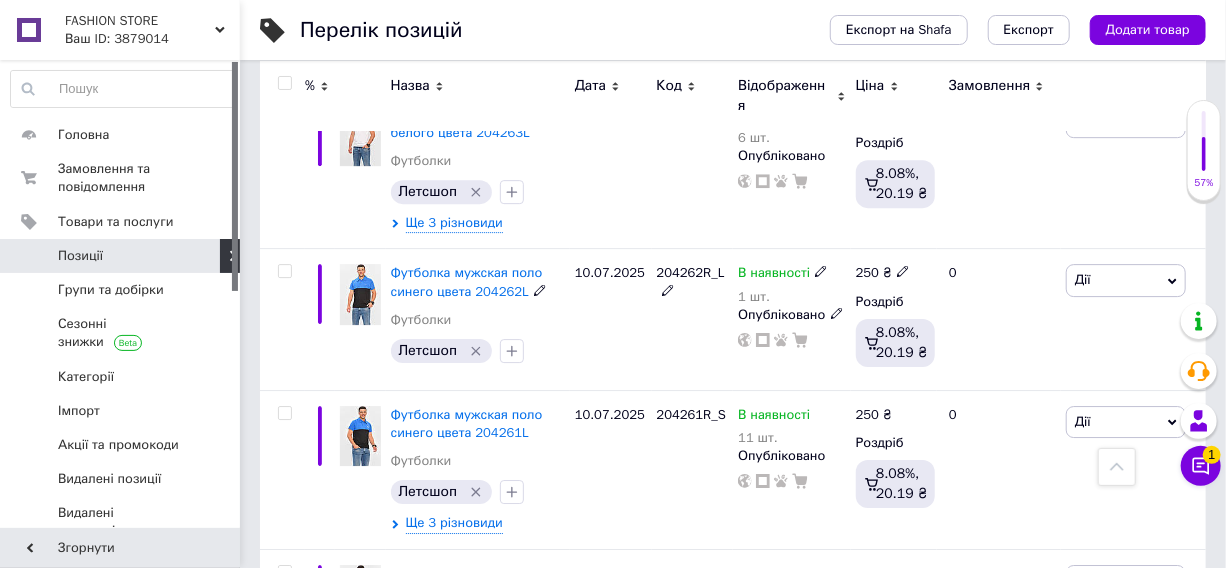 checkbox on "false" 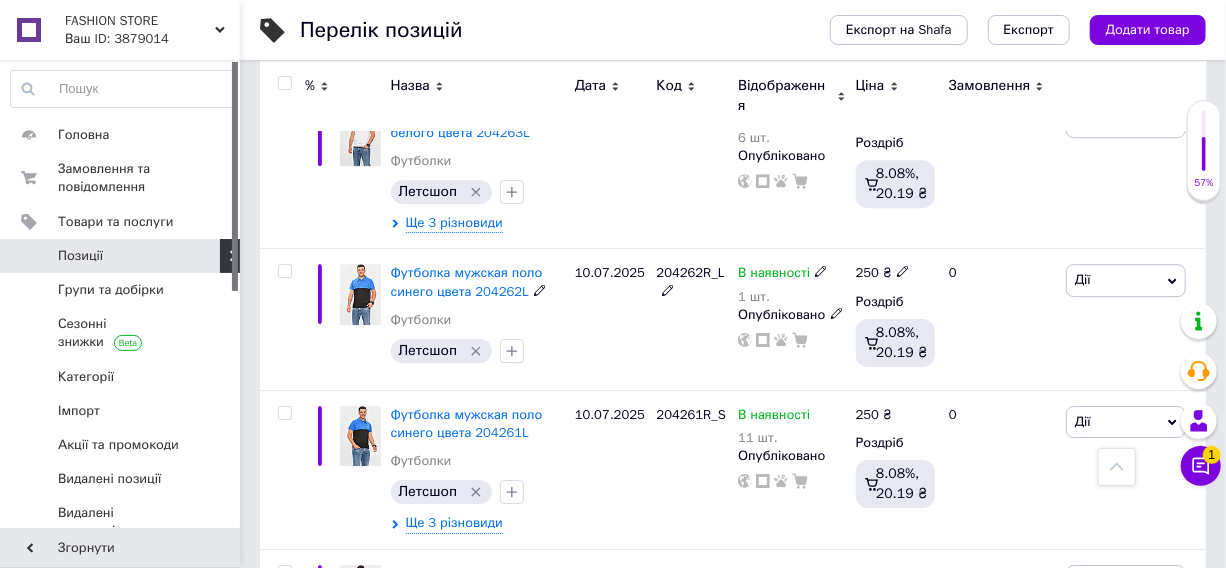 checkbox on "false" 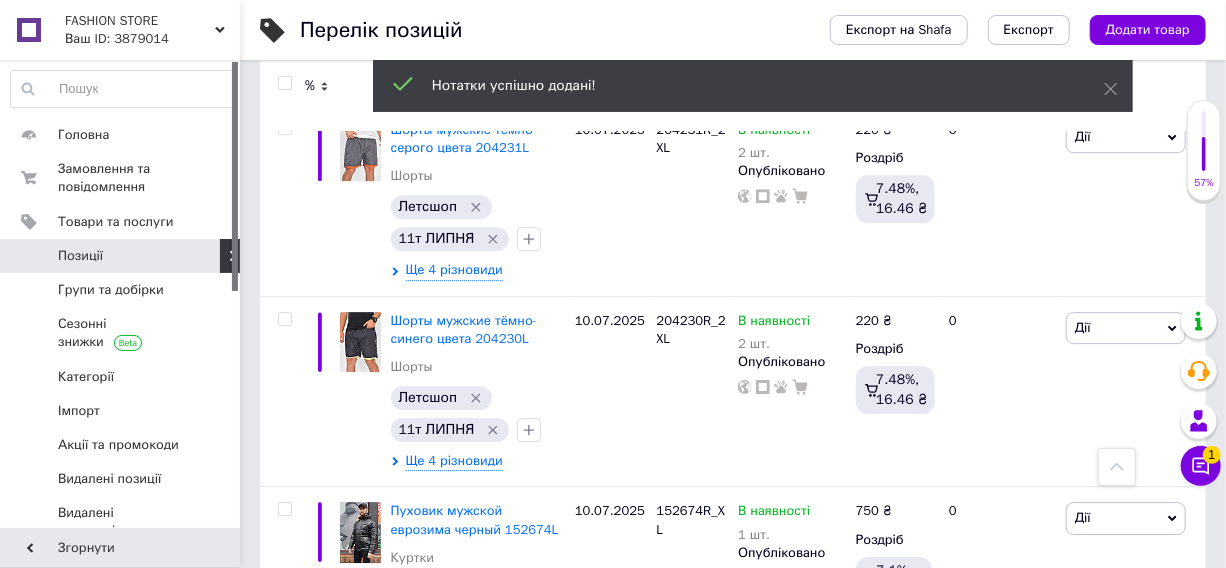 scroll, scrollTop: 2996, scrollLeft: 0, axis: vertical 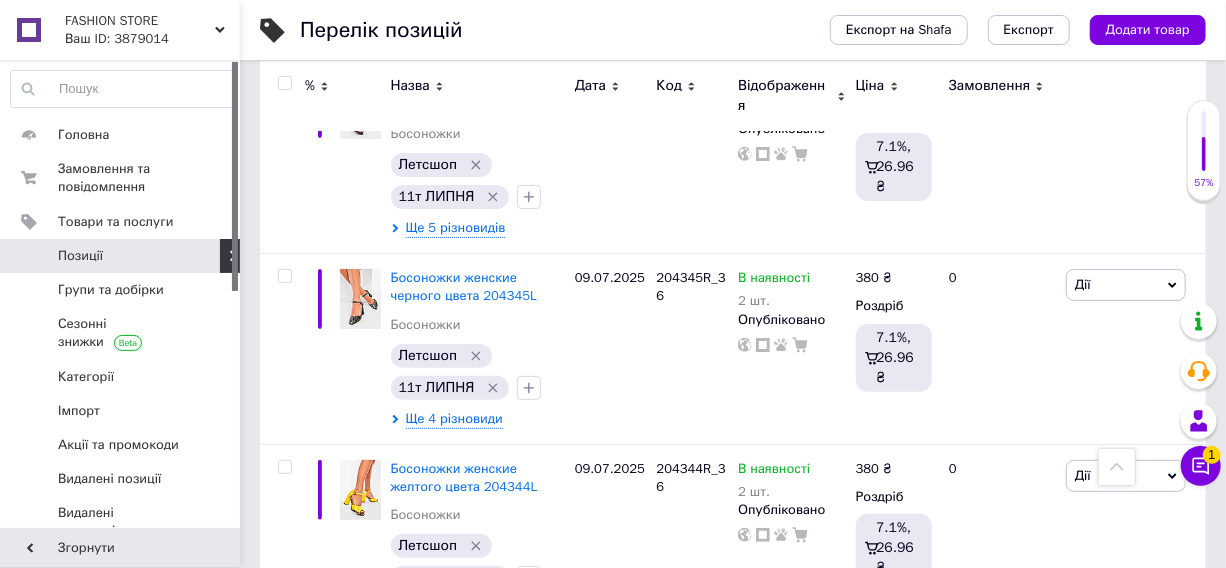 click on "Роздріб" at bounding box center [894, 688] 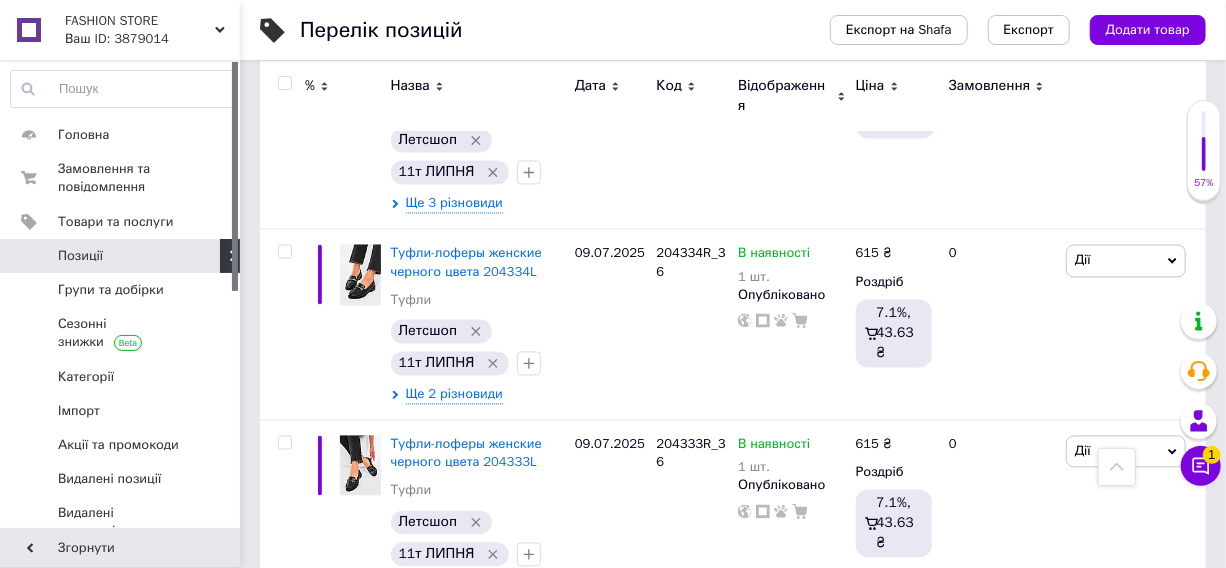 scroll, scrollTop: 14996, scrollLeft: 0, axis: vertical 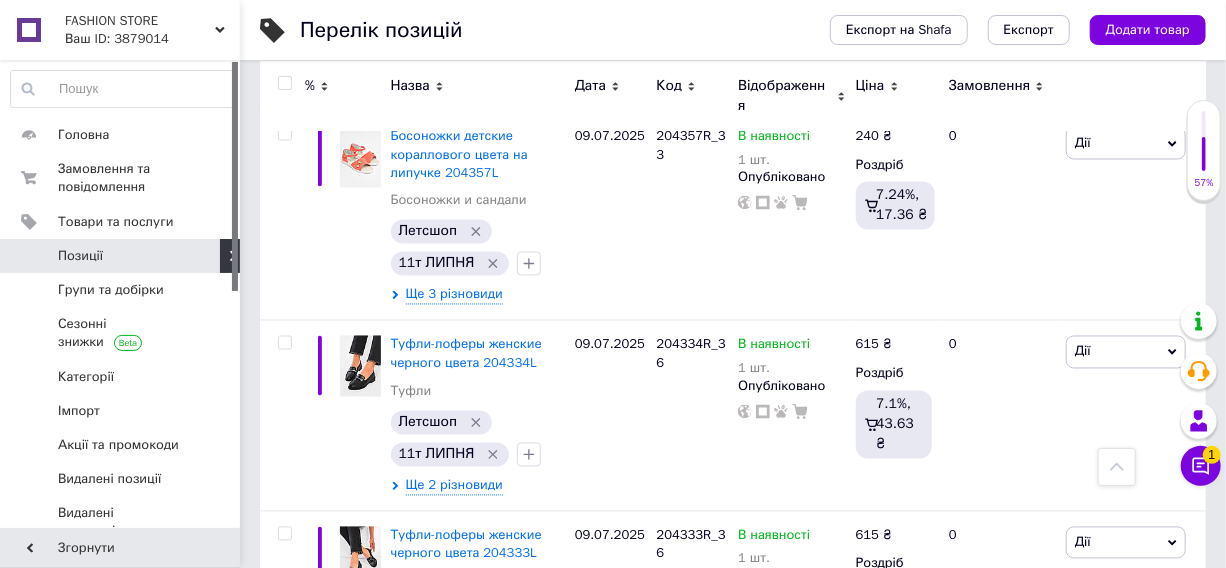 click at bounding box center (360, 748) 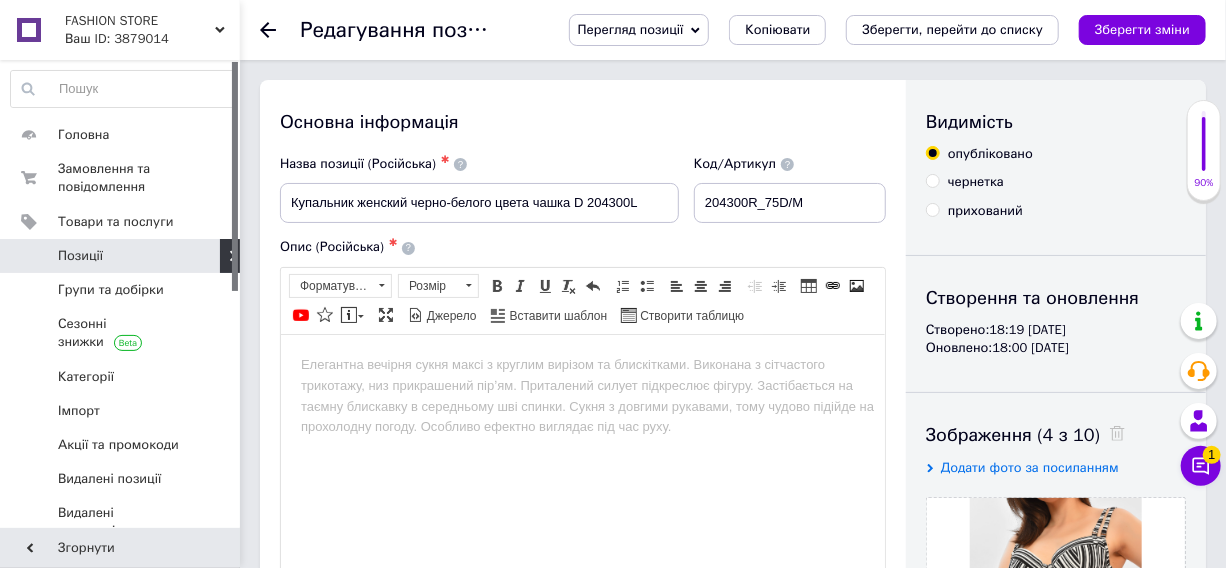 scroll, scrollTop: 363, scrollLeft: 0, axis: vertical 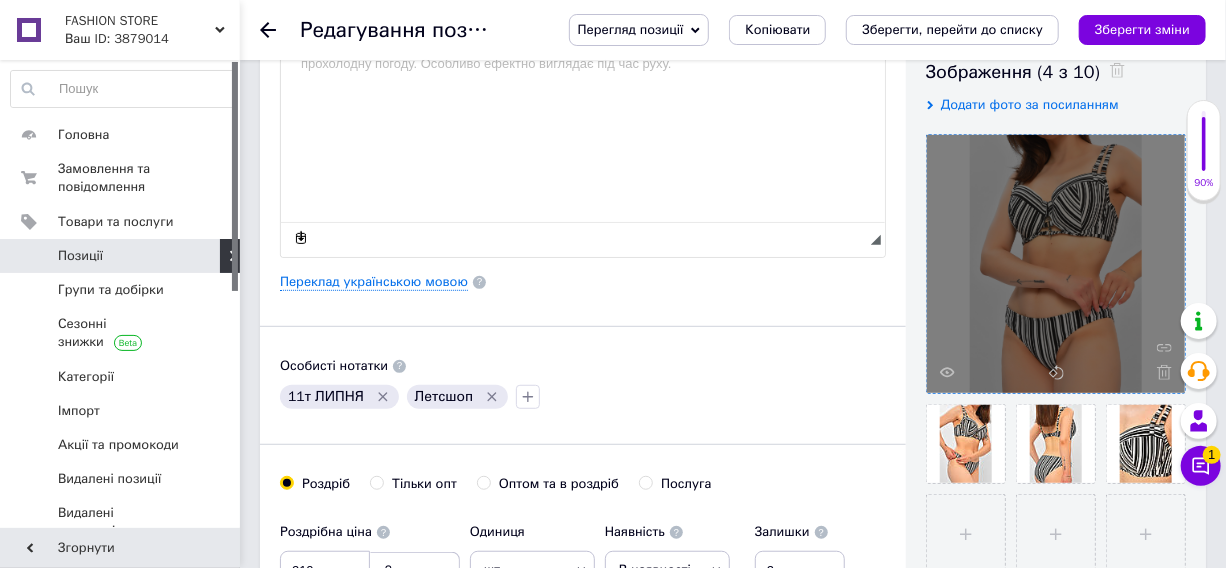 click at bounding box center [1056, 264] 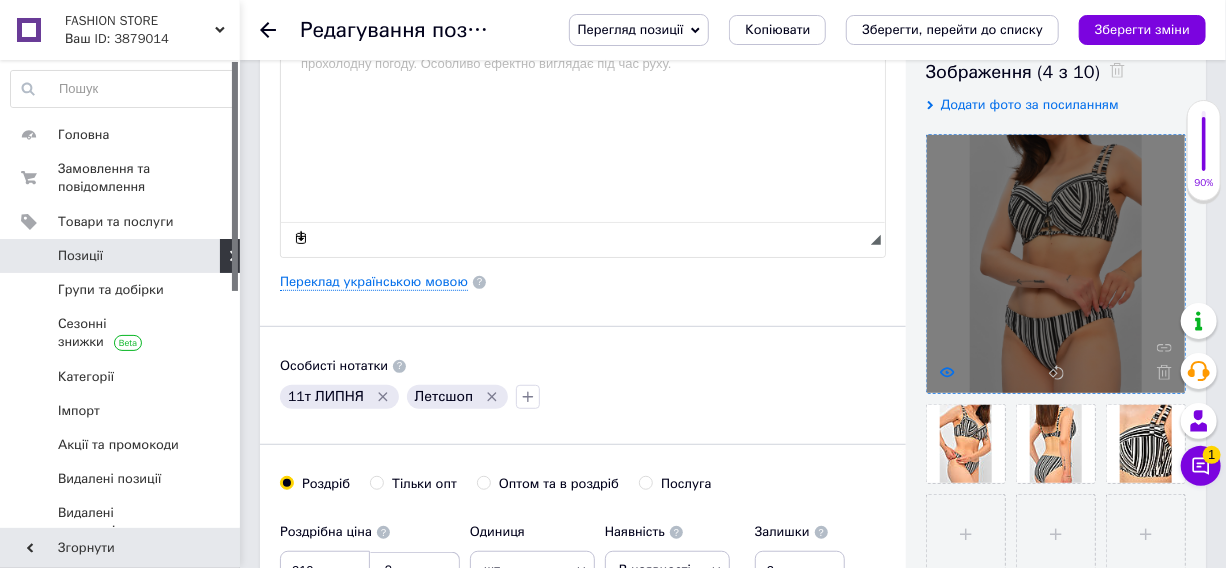 click 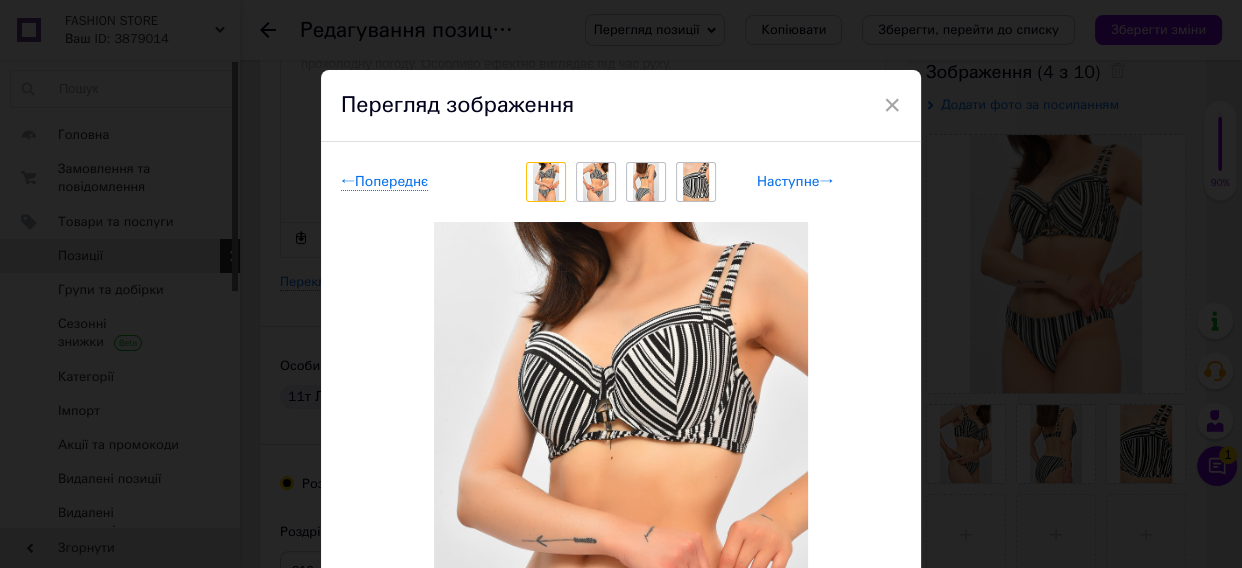 click on "Наступне →" at bounding box center [795, 182] 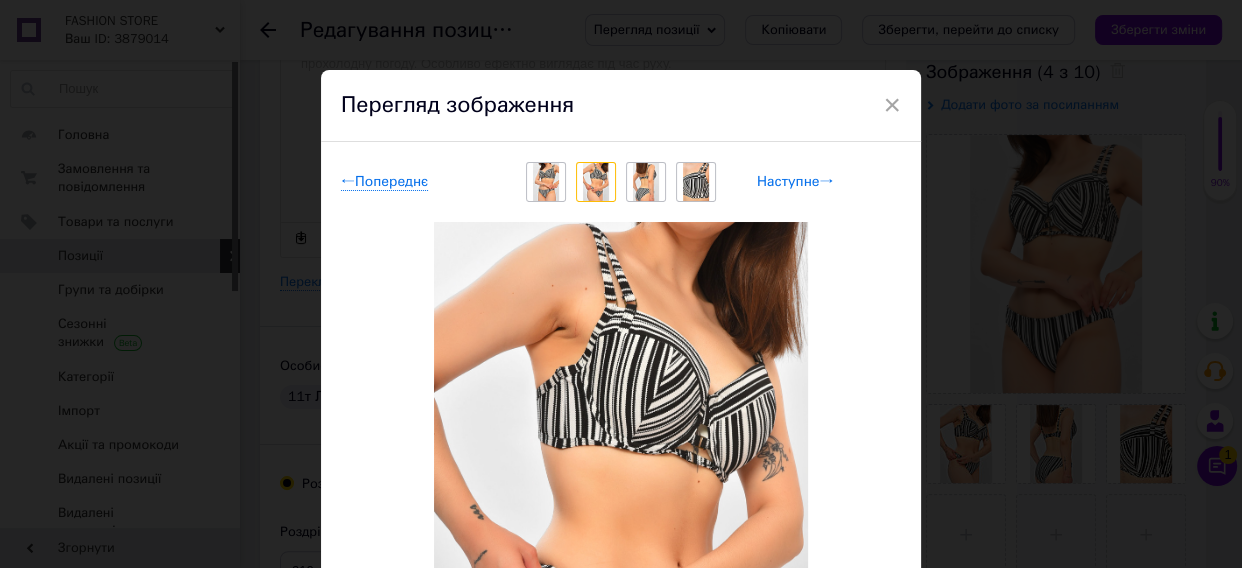 click on "Наступне →" at bounding box center [795, 182] 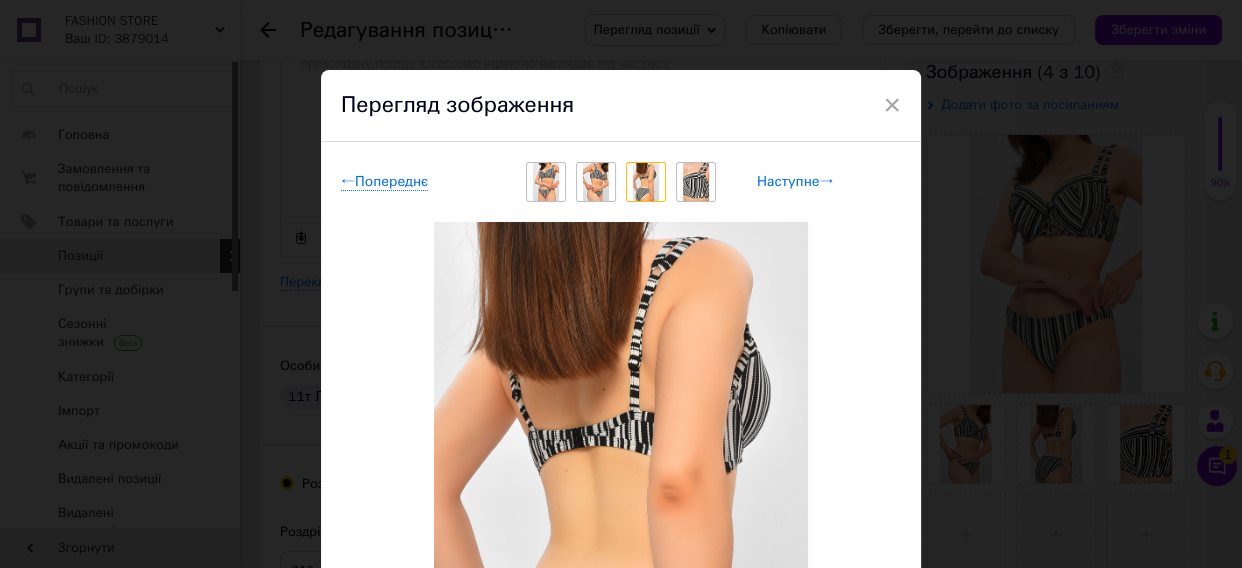click on "Наступне →" at bounding box center (795, 182) 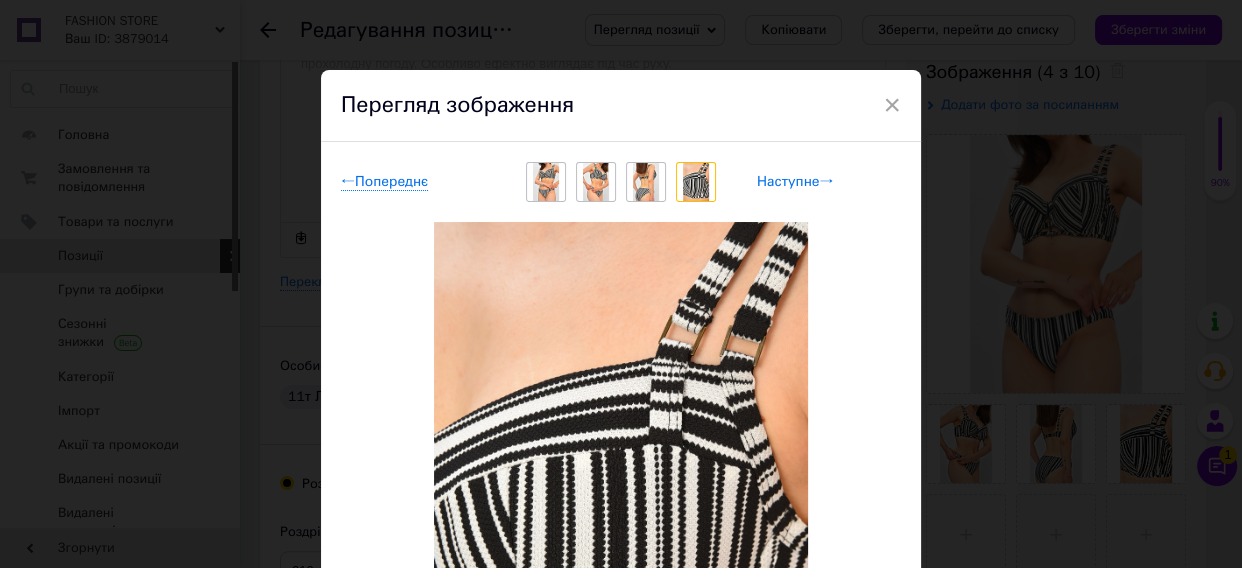 click on "Наступне →" at bounding box center (795, 182) 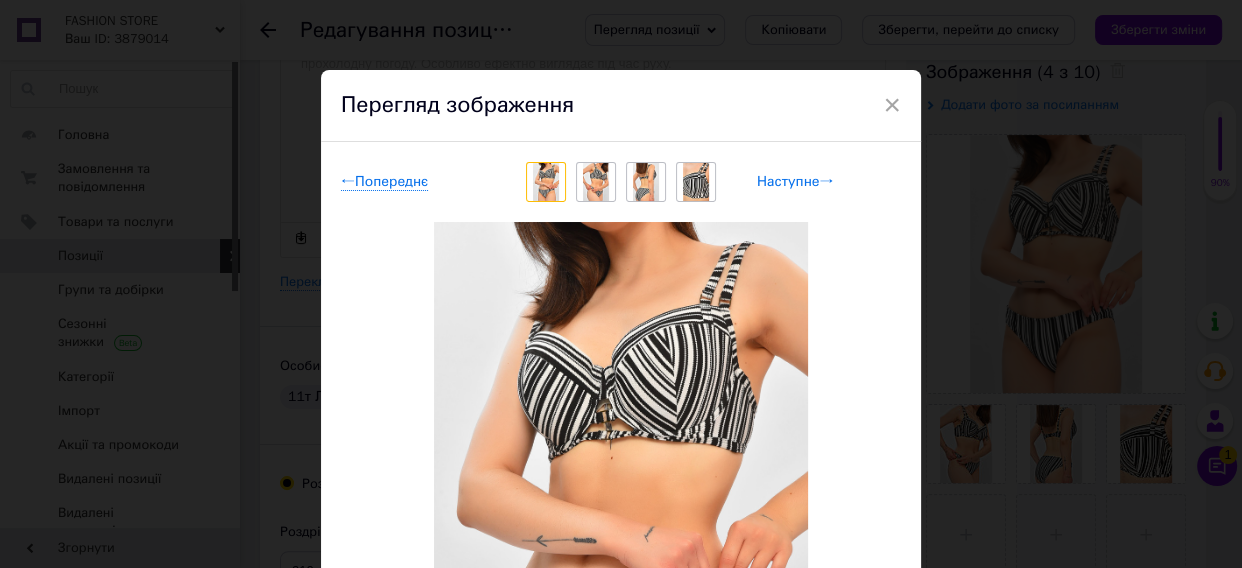 click on "Наступне →" at bounding box center [795, 182] 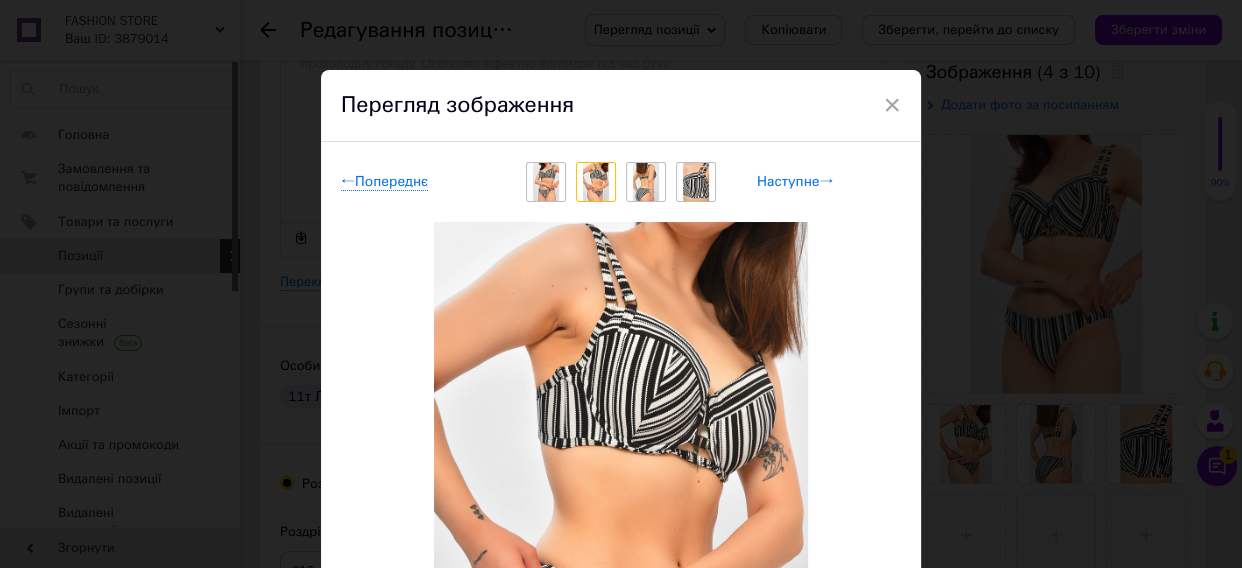 click on "Наступне →" at bounding box center [795, 182] 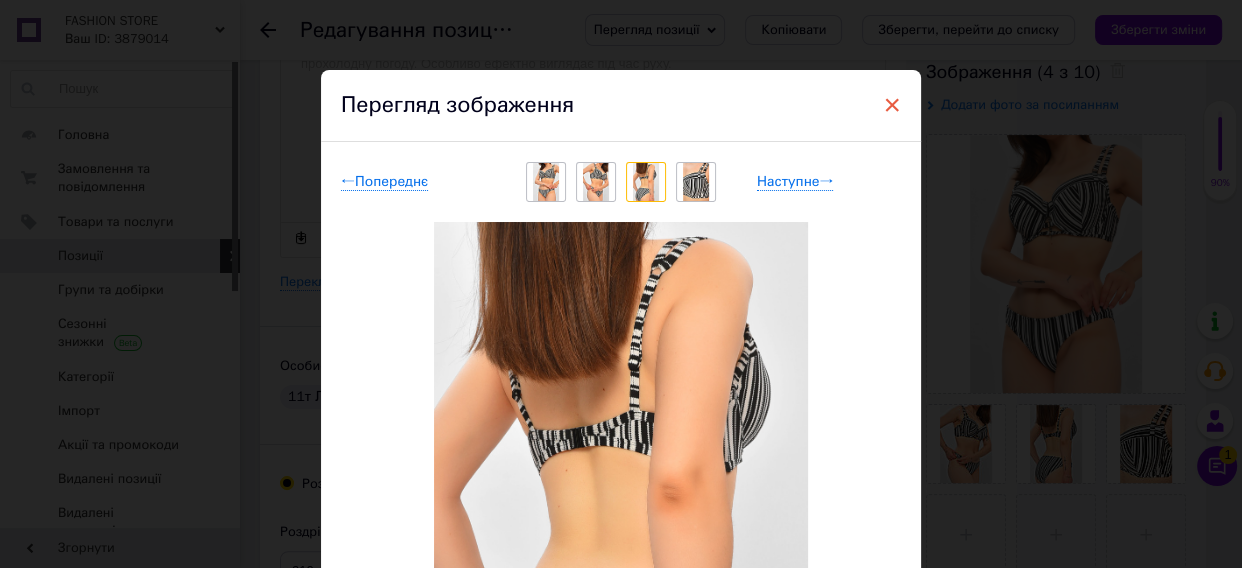 click on "×" at bounding box center [892, 105] 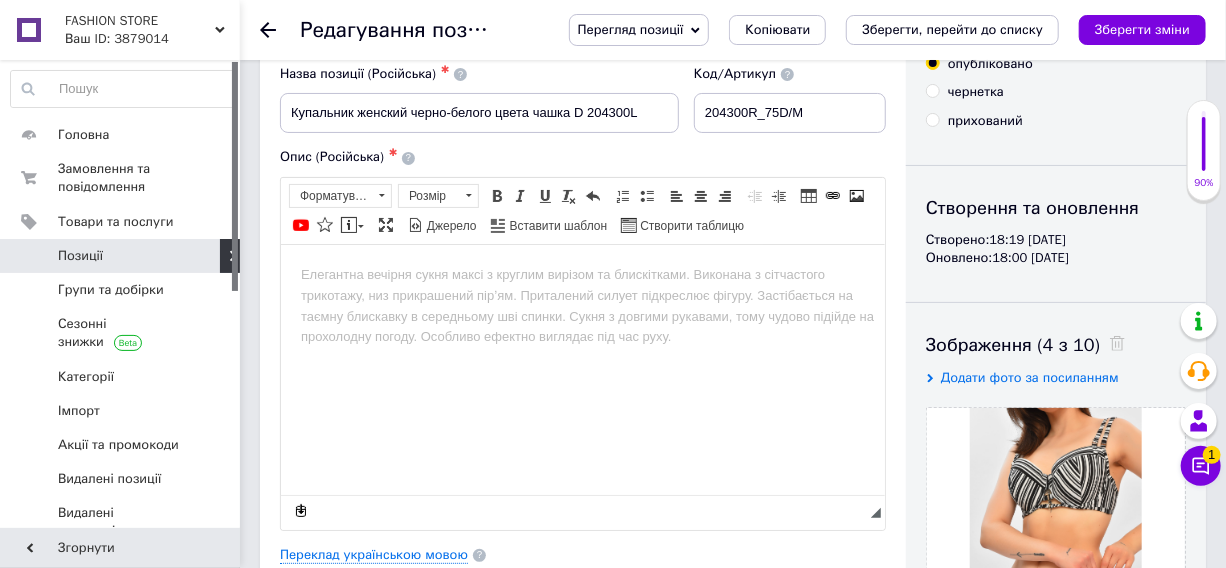 scroll, scrollTop: 0, scrollLeft: 0, axis: both 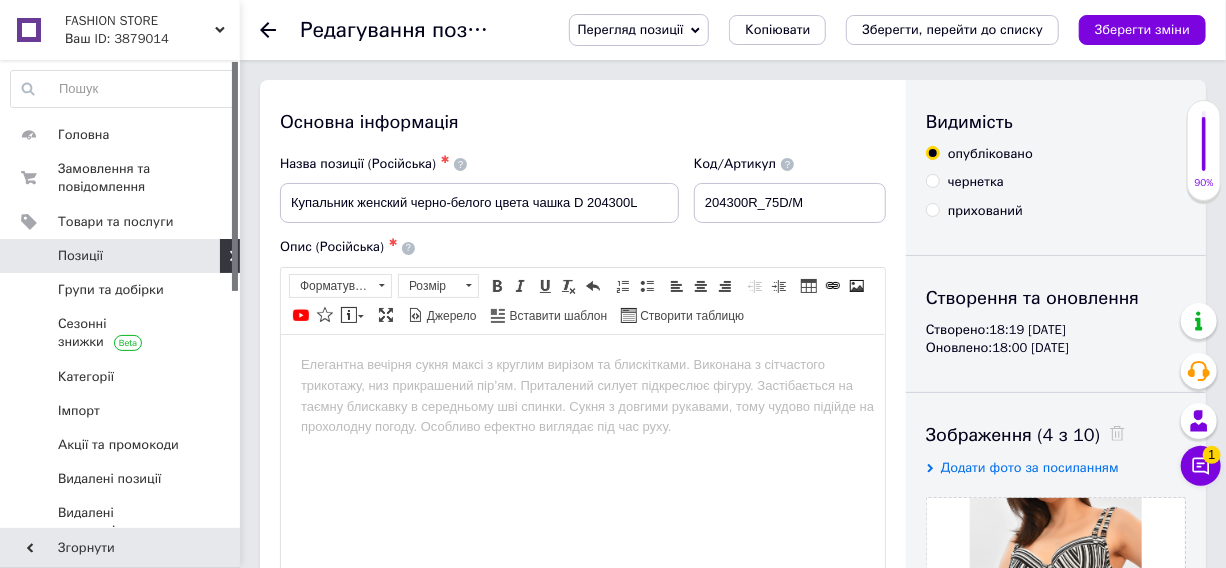 click 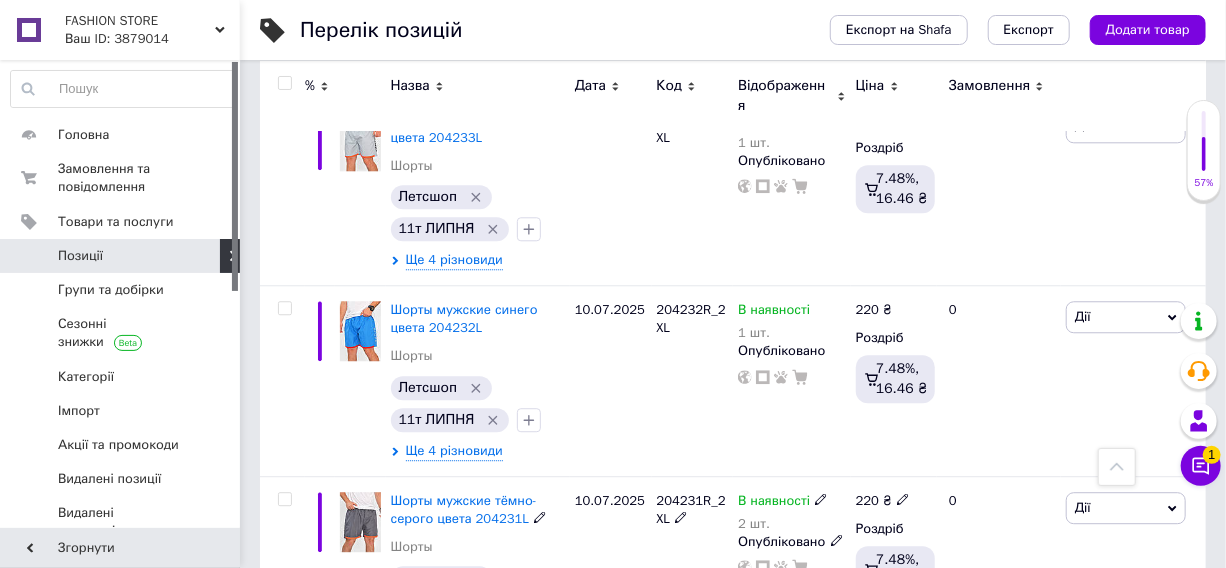 scroll, scrollTop: 2163, scrollLeft: 0, axis: vertical 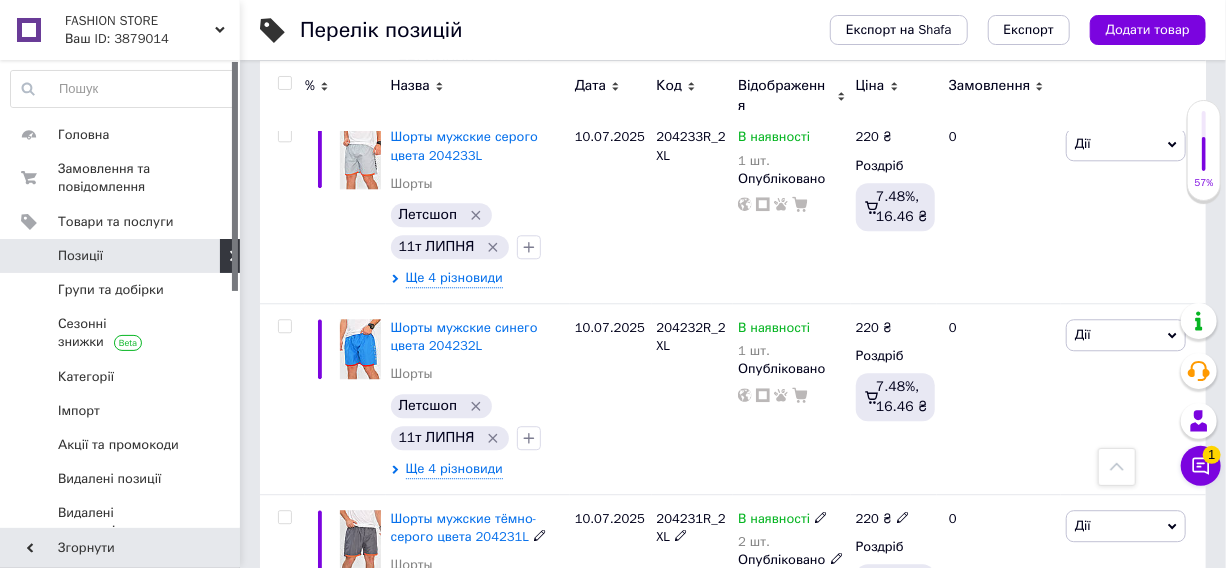 click on "В наявності" at bounding box center [774, 521] 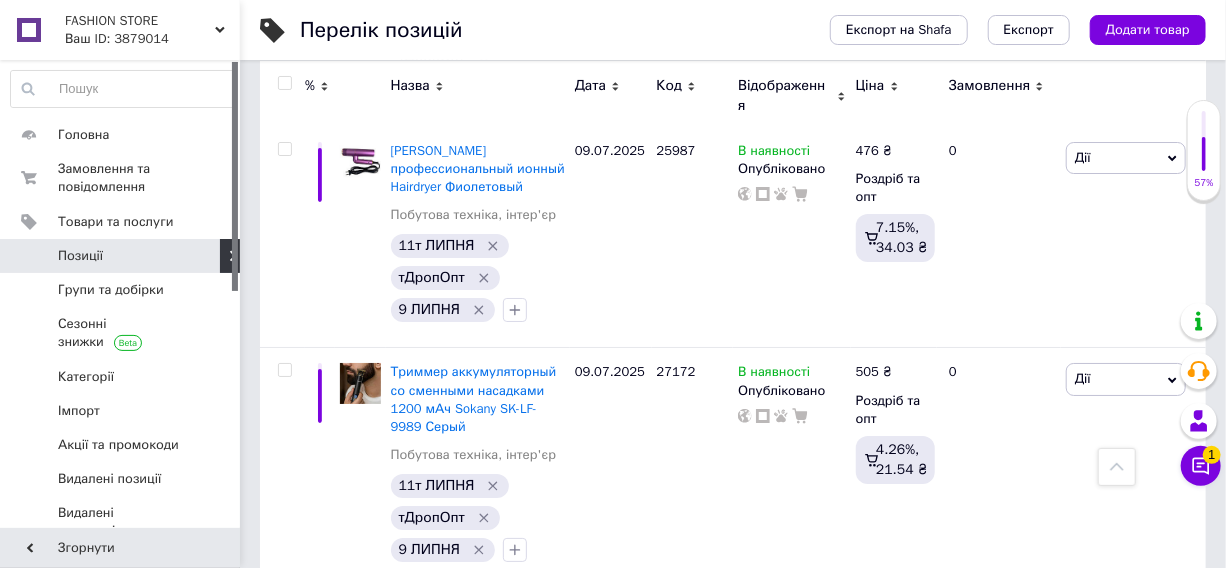 scroll, scrollTop: 19946, scrollLeft: 0, axis: vertical 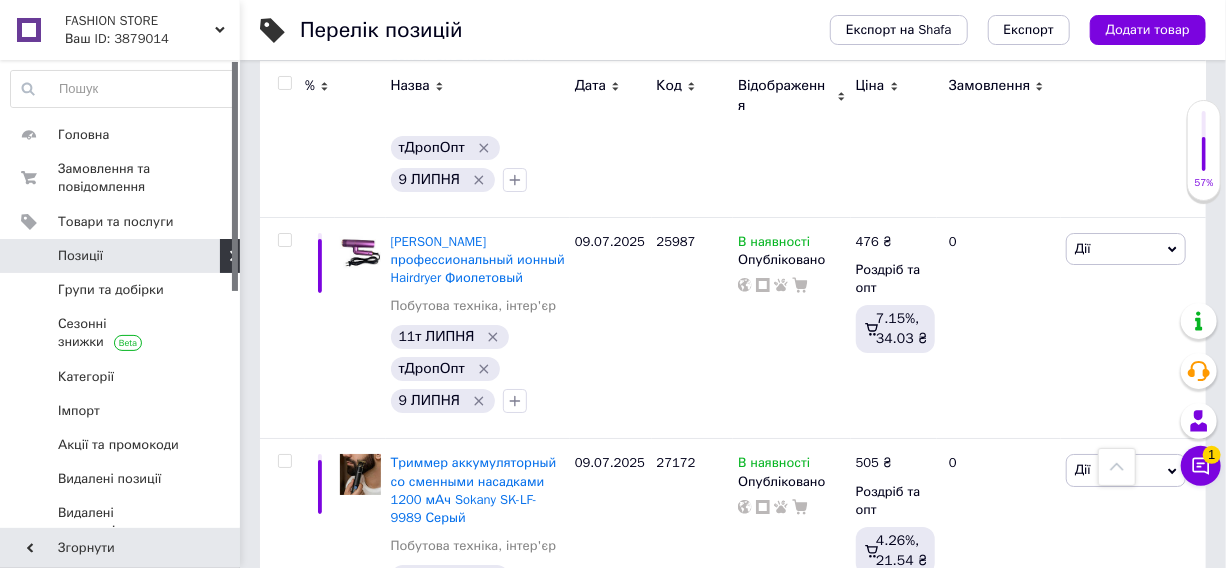 click 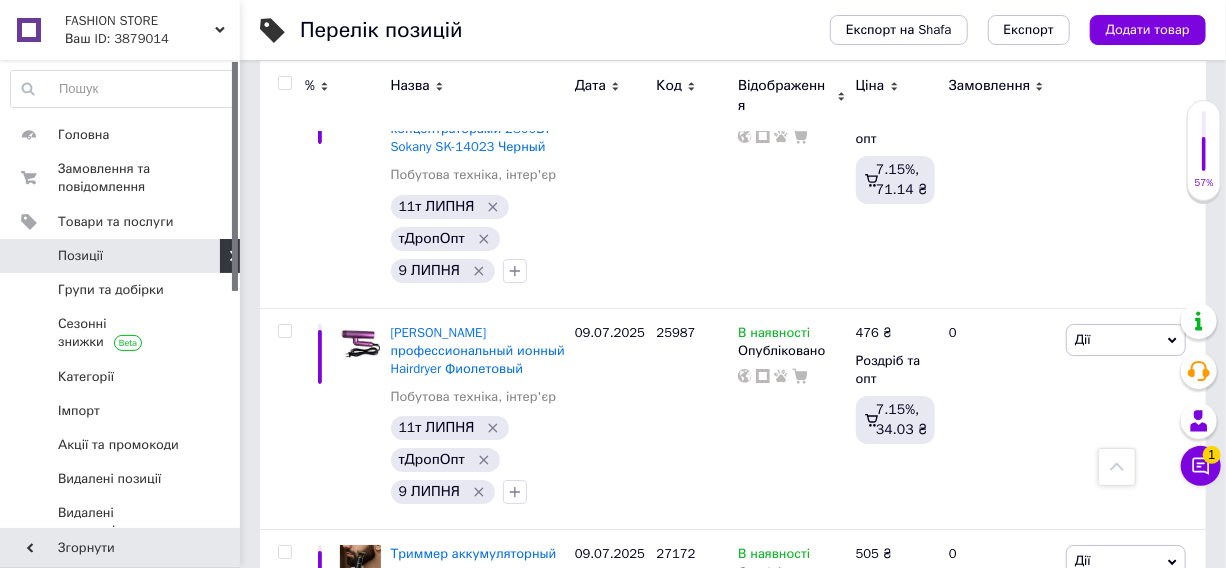 scroll, scrollTop: 19582, scrollLeft: 0, axis: vertical 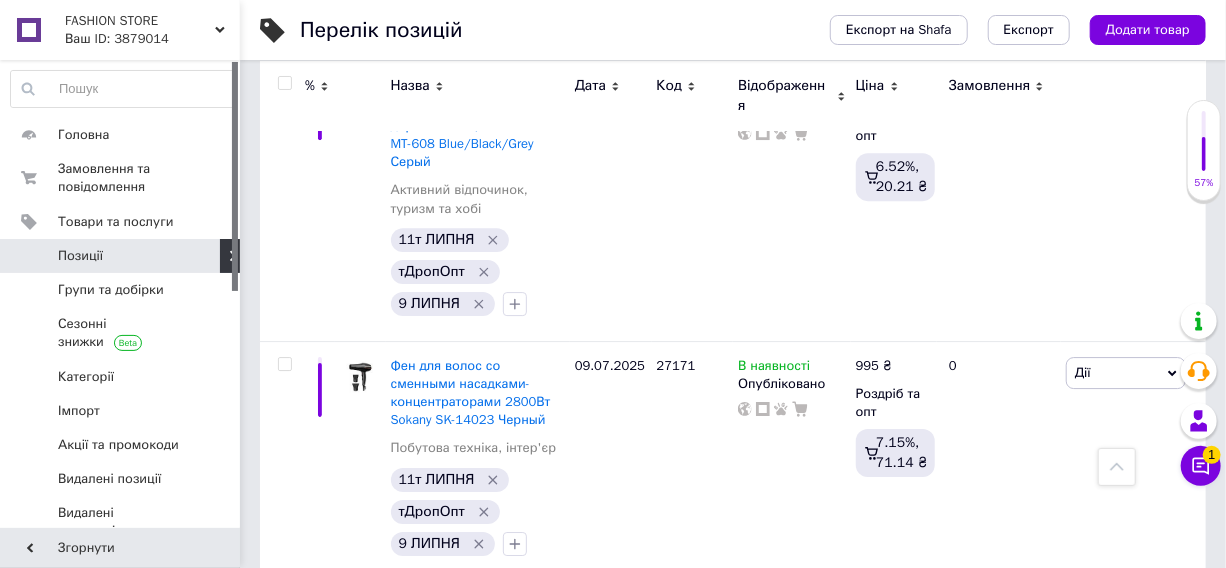 drag, startPoint x: 653, startPoint y: 244, endPoint x: 698, endPoint y: 241, distance: 45.099888 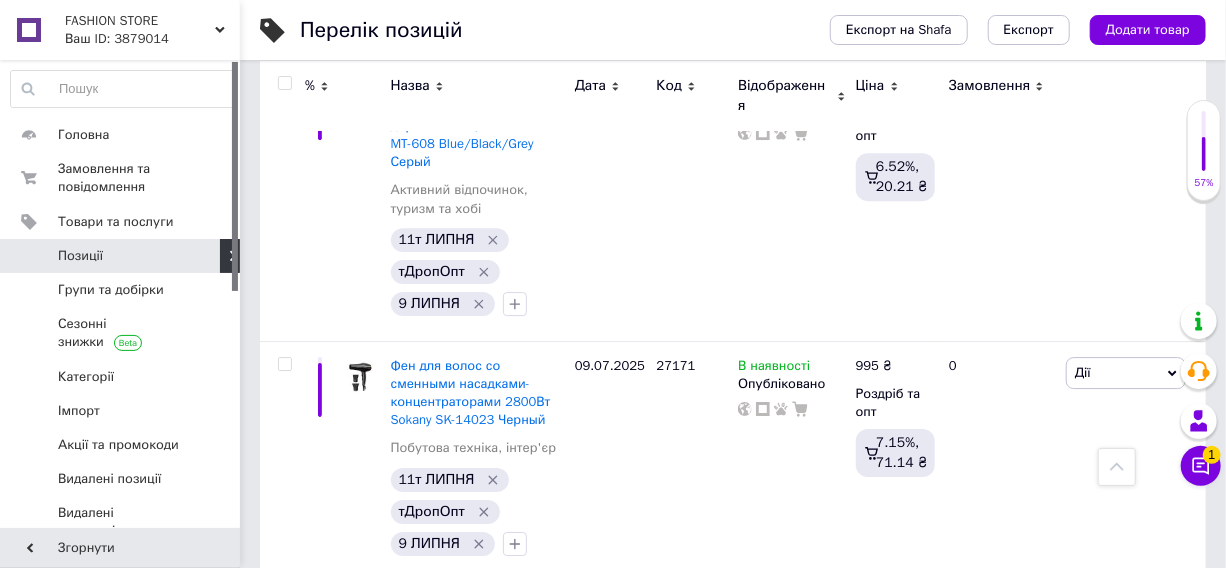 copy on "27172" 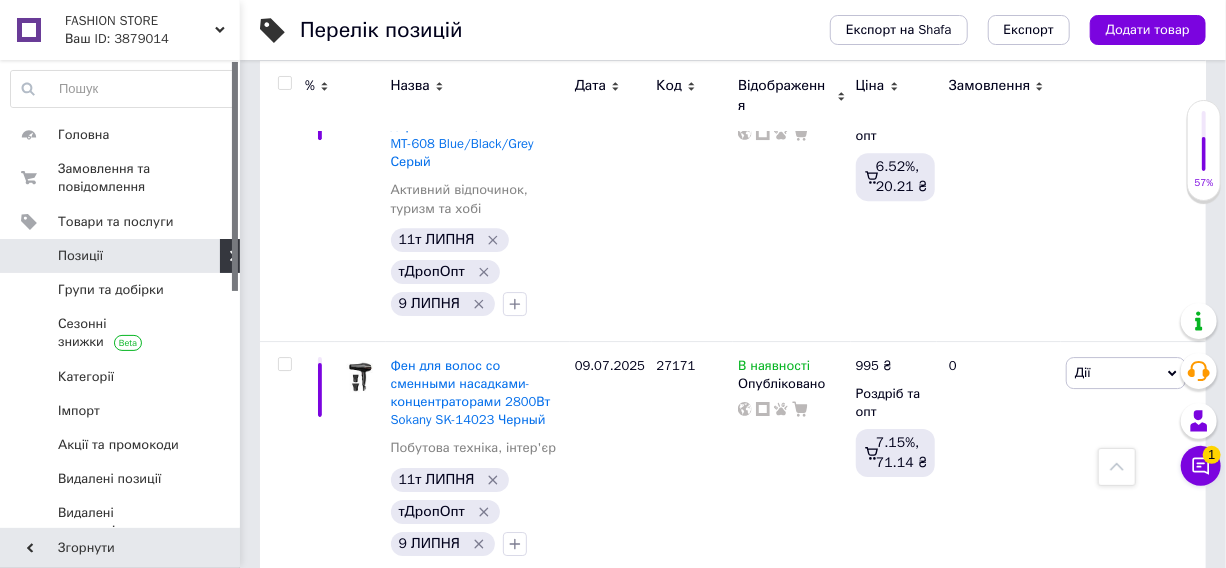 click 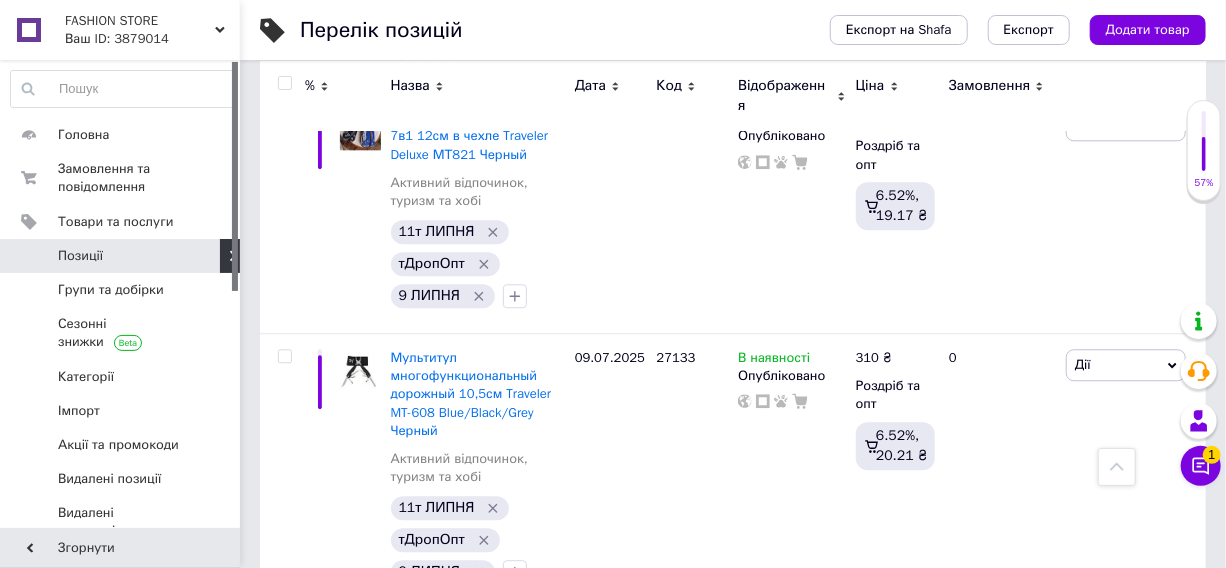 scroll, scrollTop: 19128, scrollLeft: 0, axis: vertical 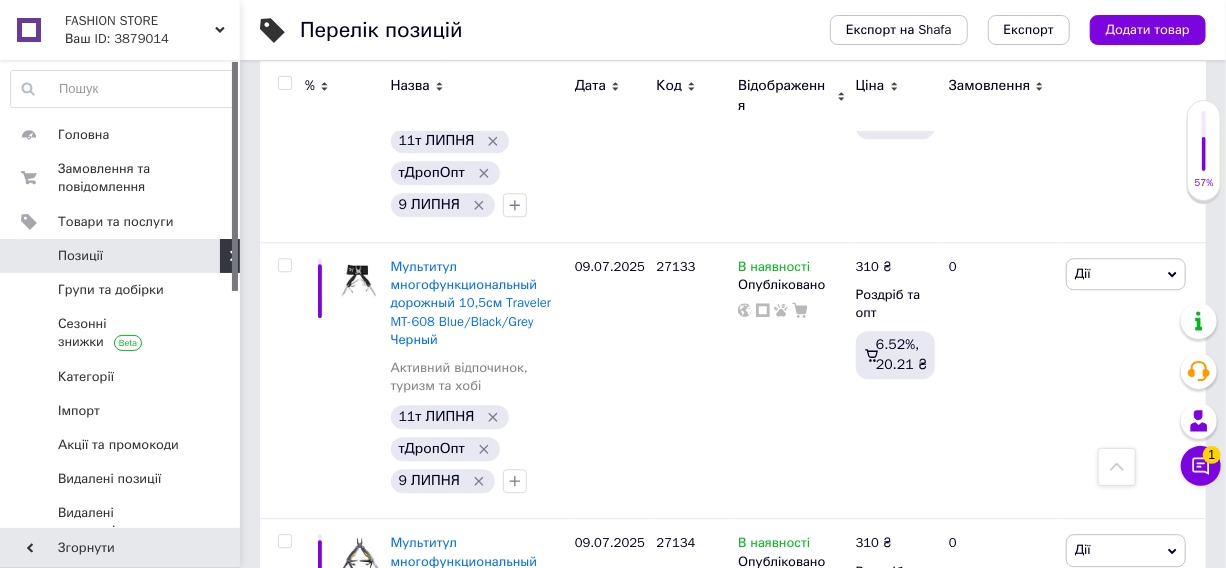 click 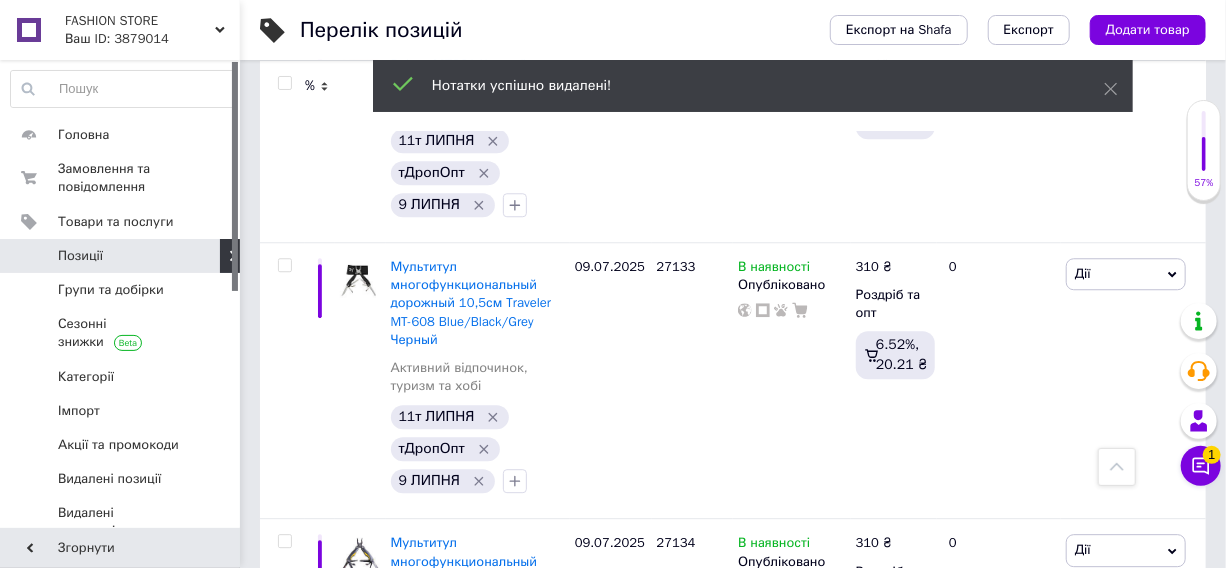 scroll, scrollTop: 18855, scrollLeft: 0, axis: vertical 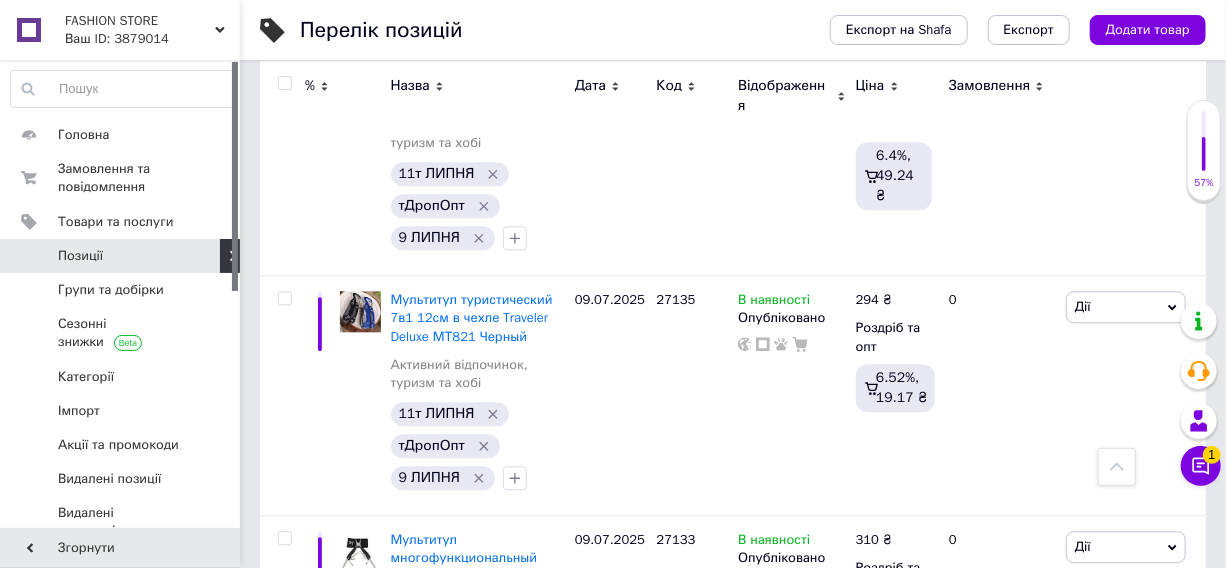 click 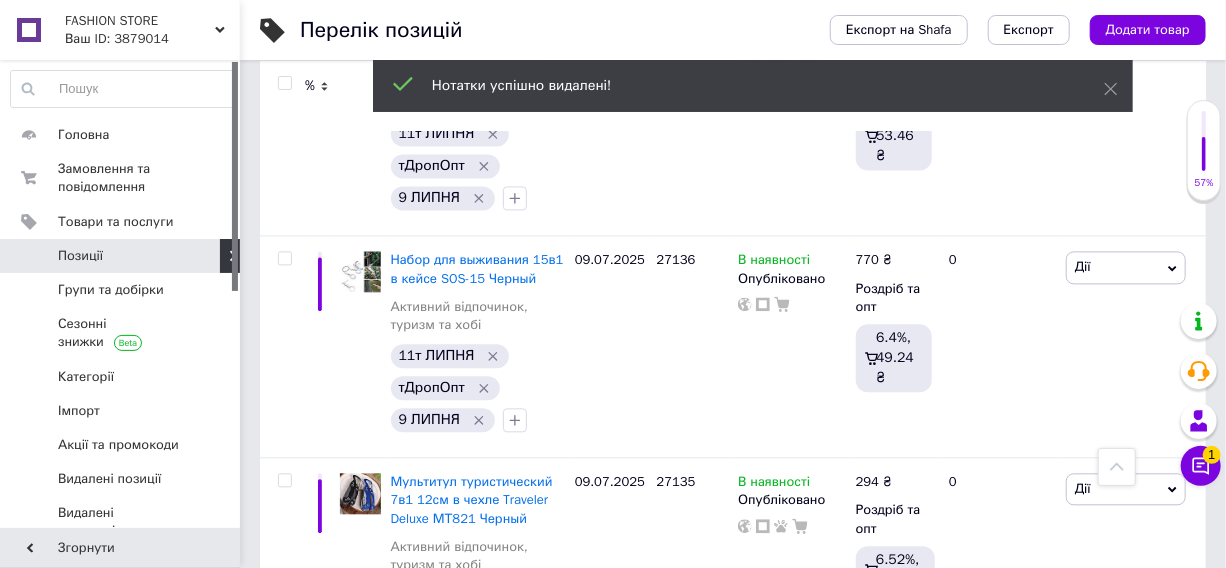 scroll, scrollTop: 18582, scrollLeft: 0, axis: vertical 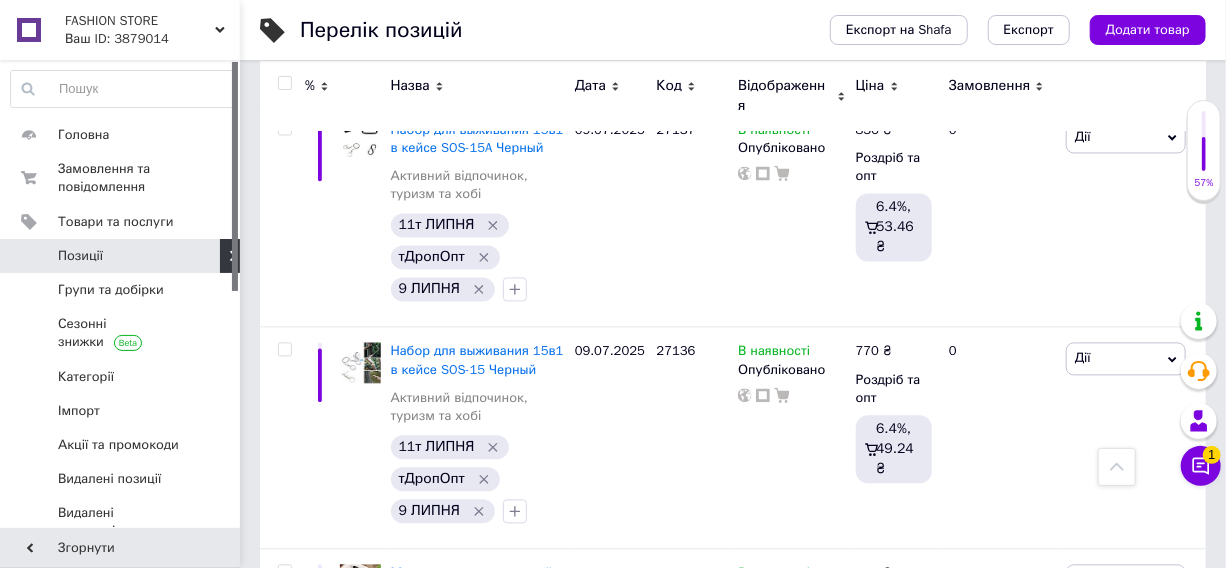 click 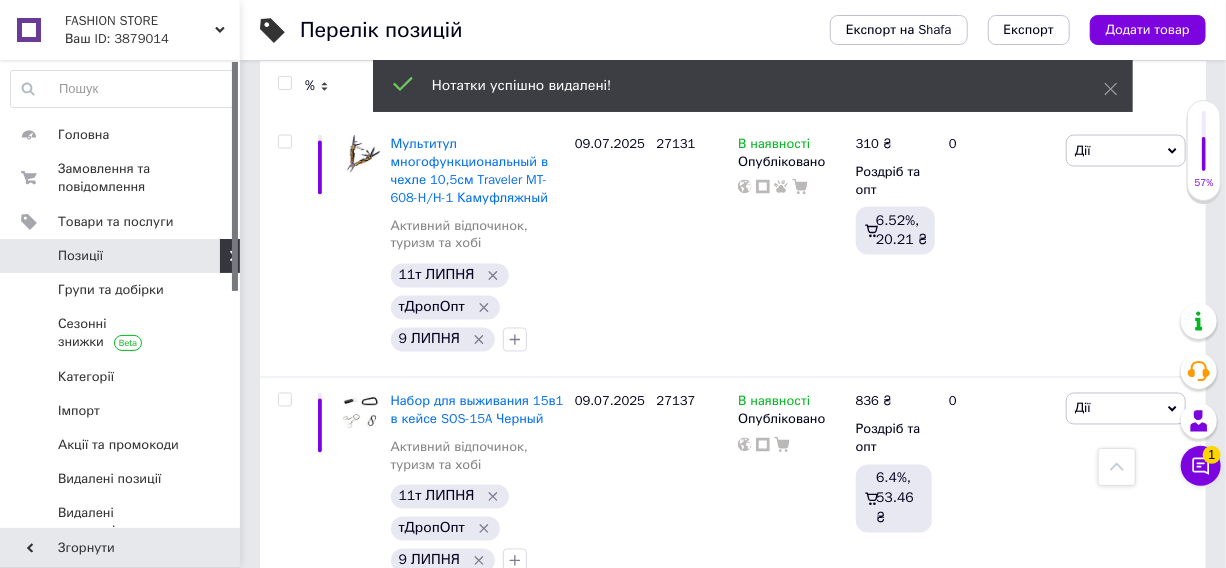 scroll, scrollTop: 18128, scrollLeft: 0, axis: vertical 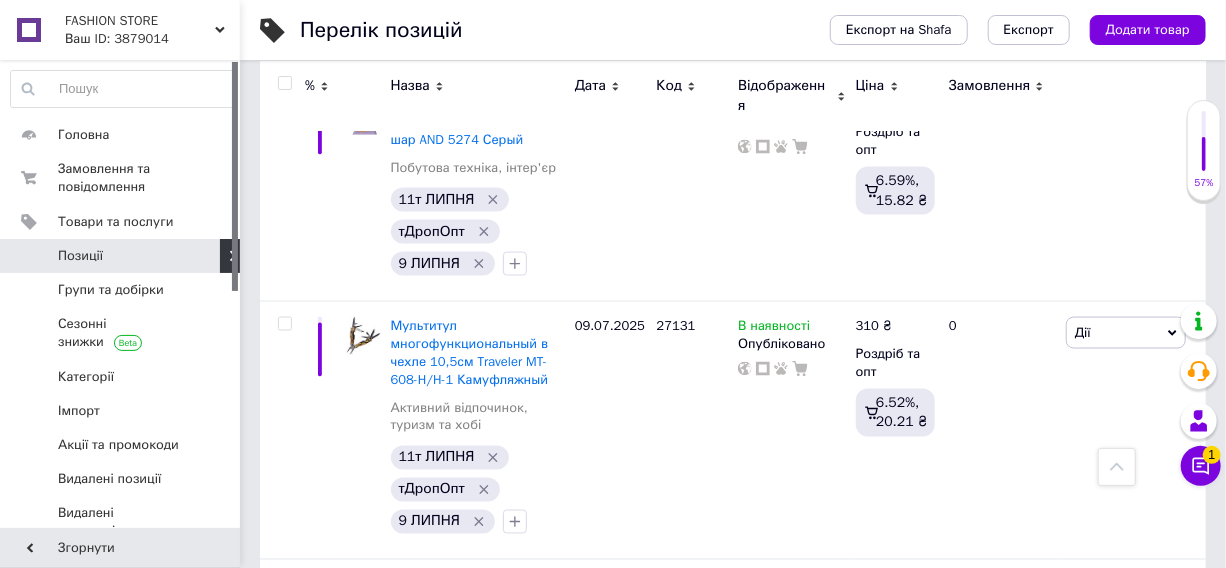 click 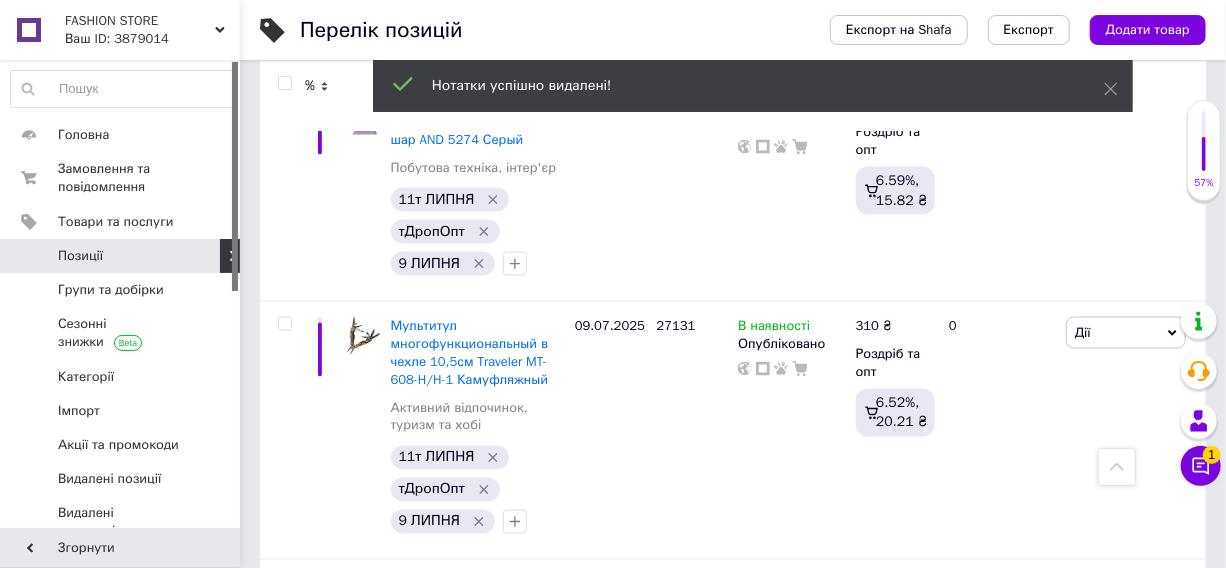scroll, scrollTop: 17946, scrollLeft: 0, axis: vertical 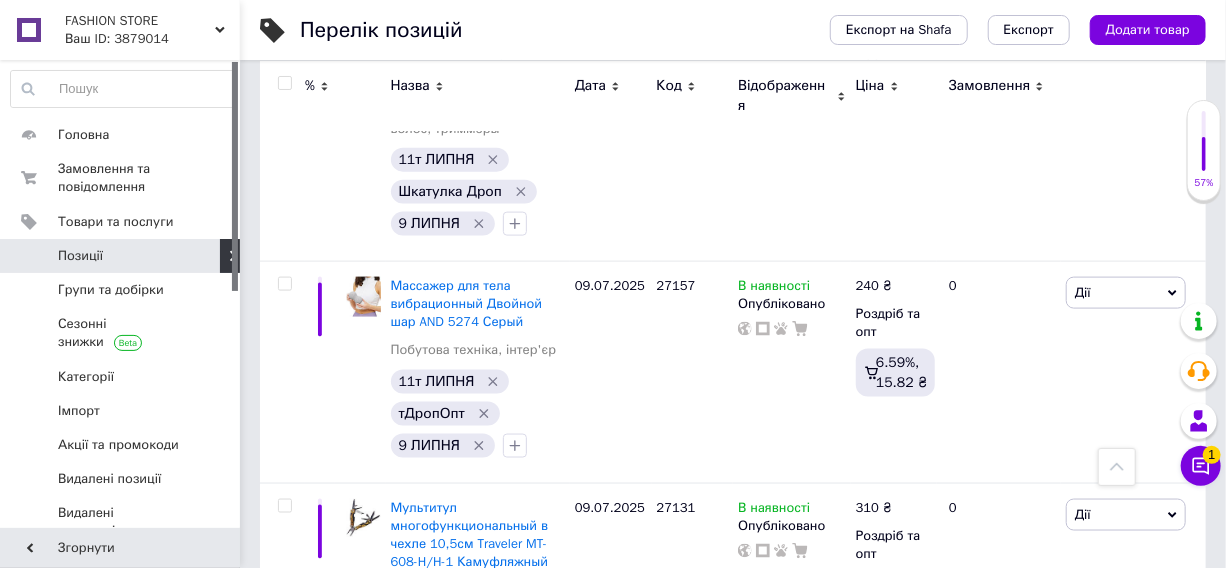 click 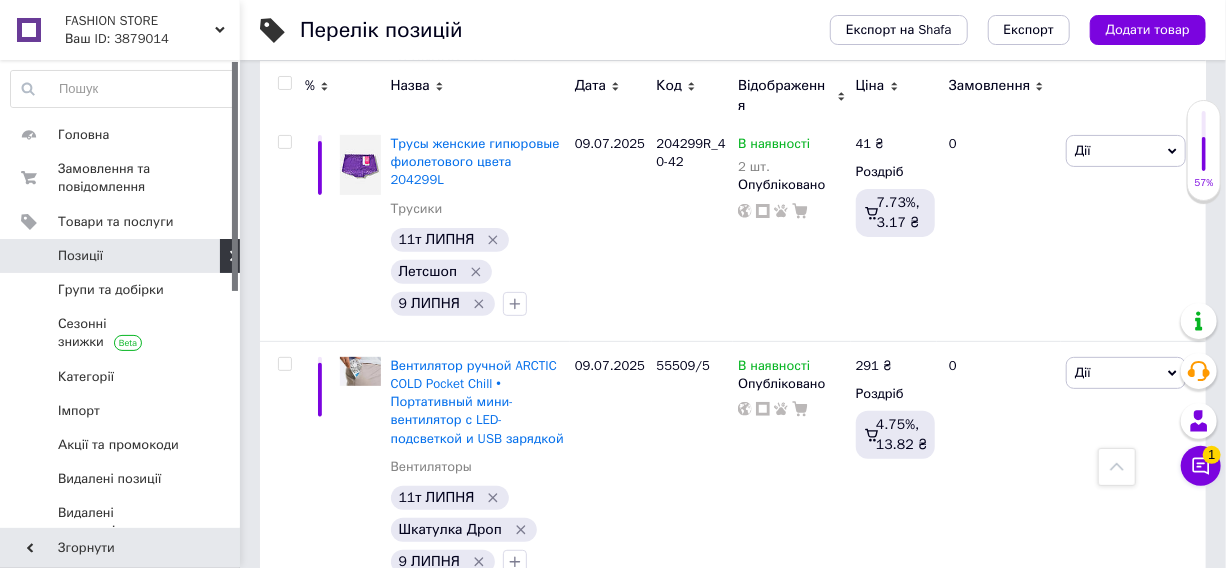scroll, scrollTop: 17128, scrollLeft: 0, axis: vertical 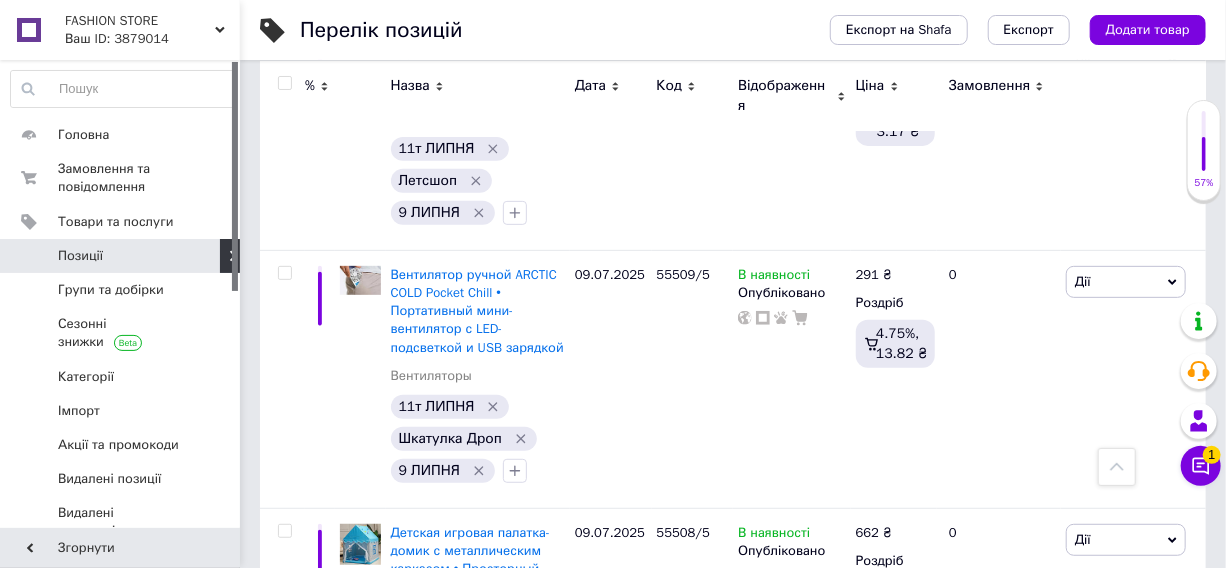 click 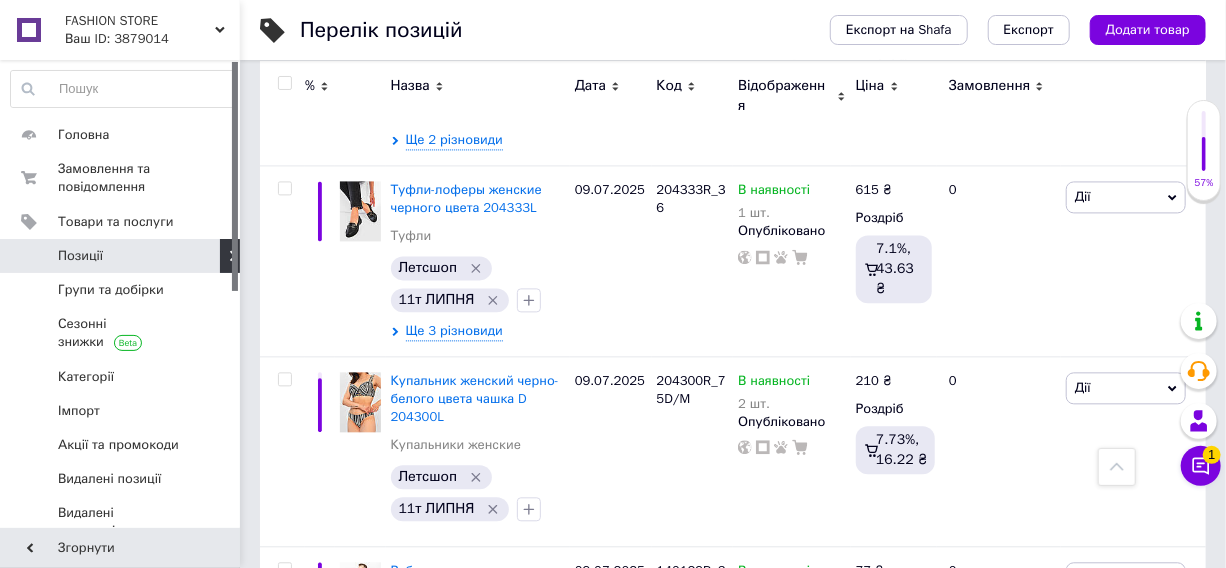 scroll, scrollTop: 14400, scrollLeft: 0, axis: vertical 